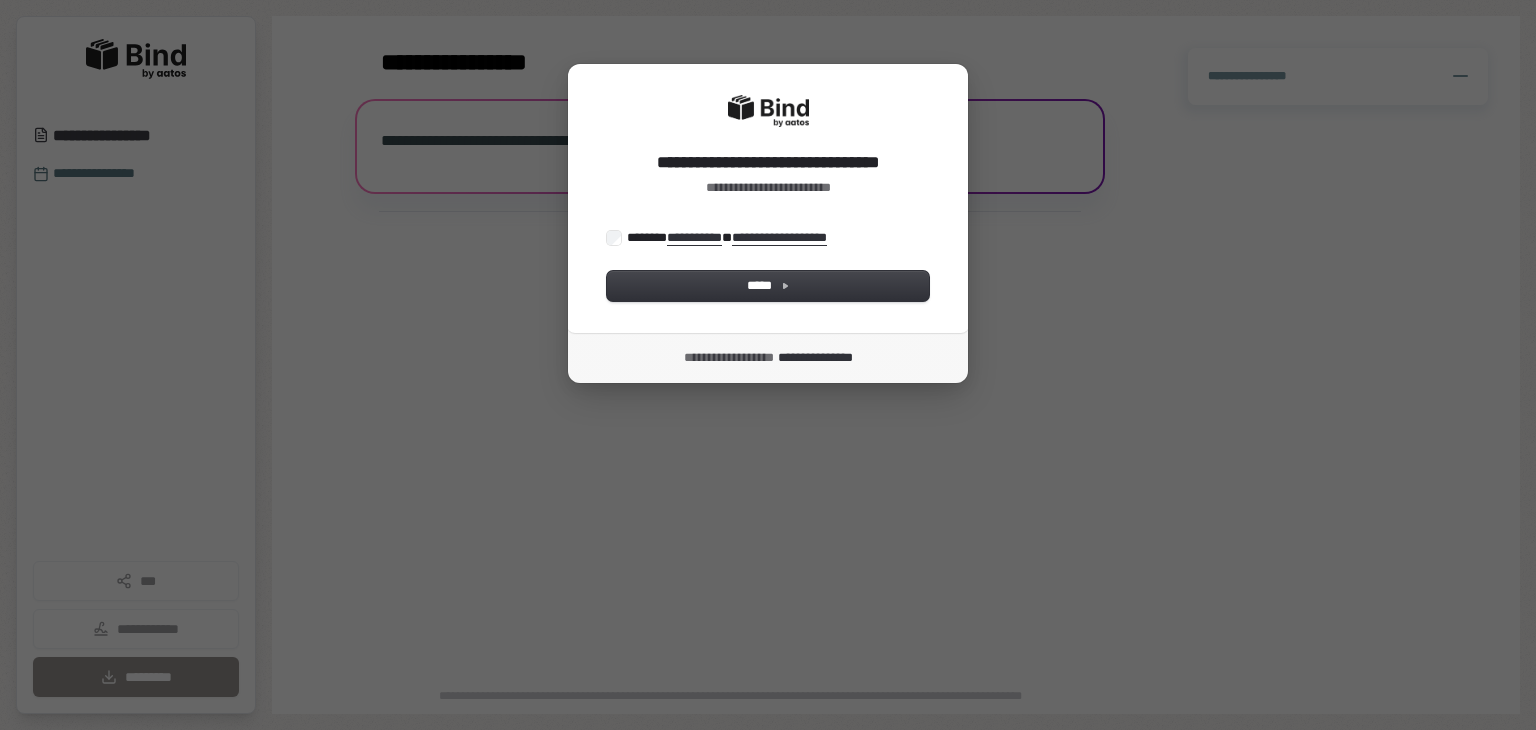 scroll, scrollTop: 0, scrollLeft: 0, axis: both 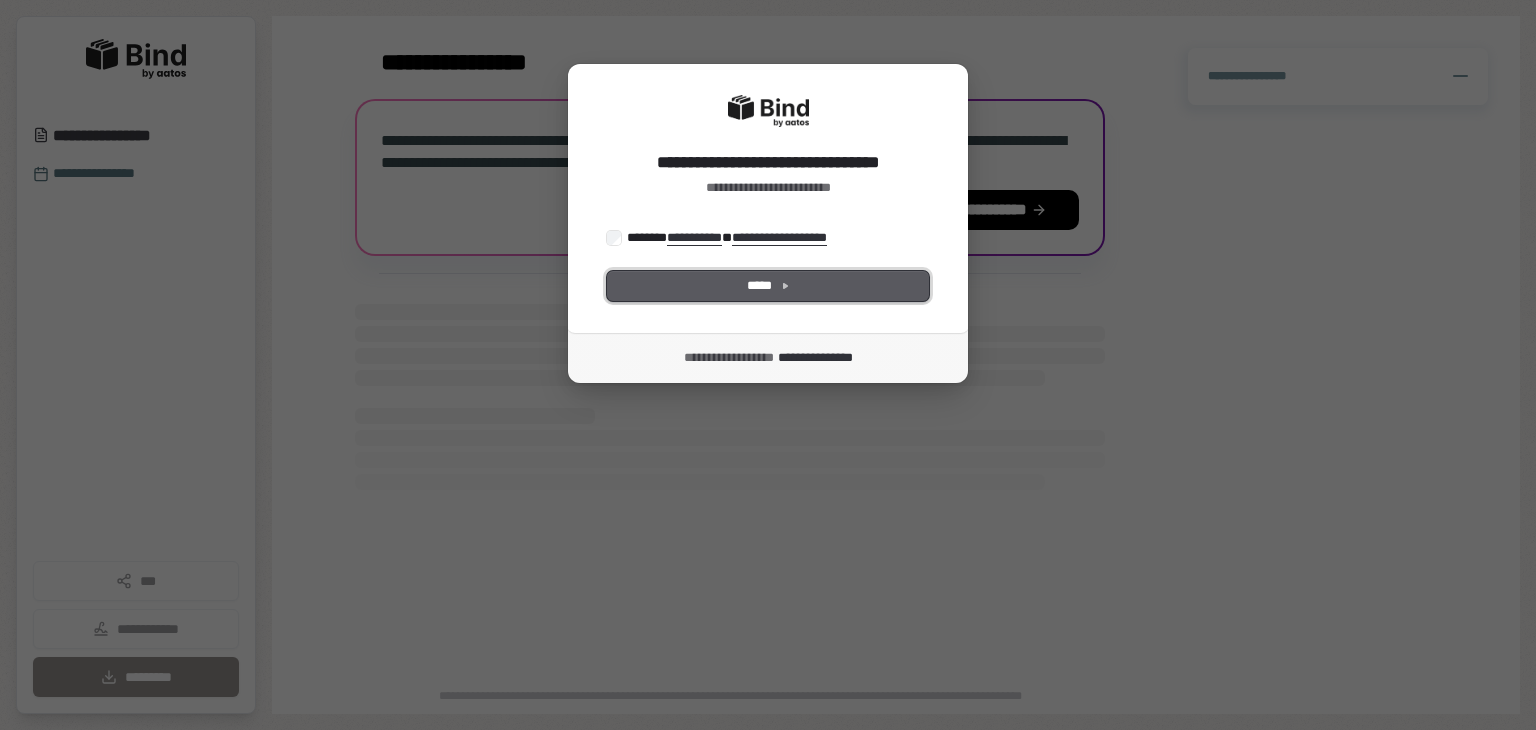 click on "*****" at bounding box center [768, 286] 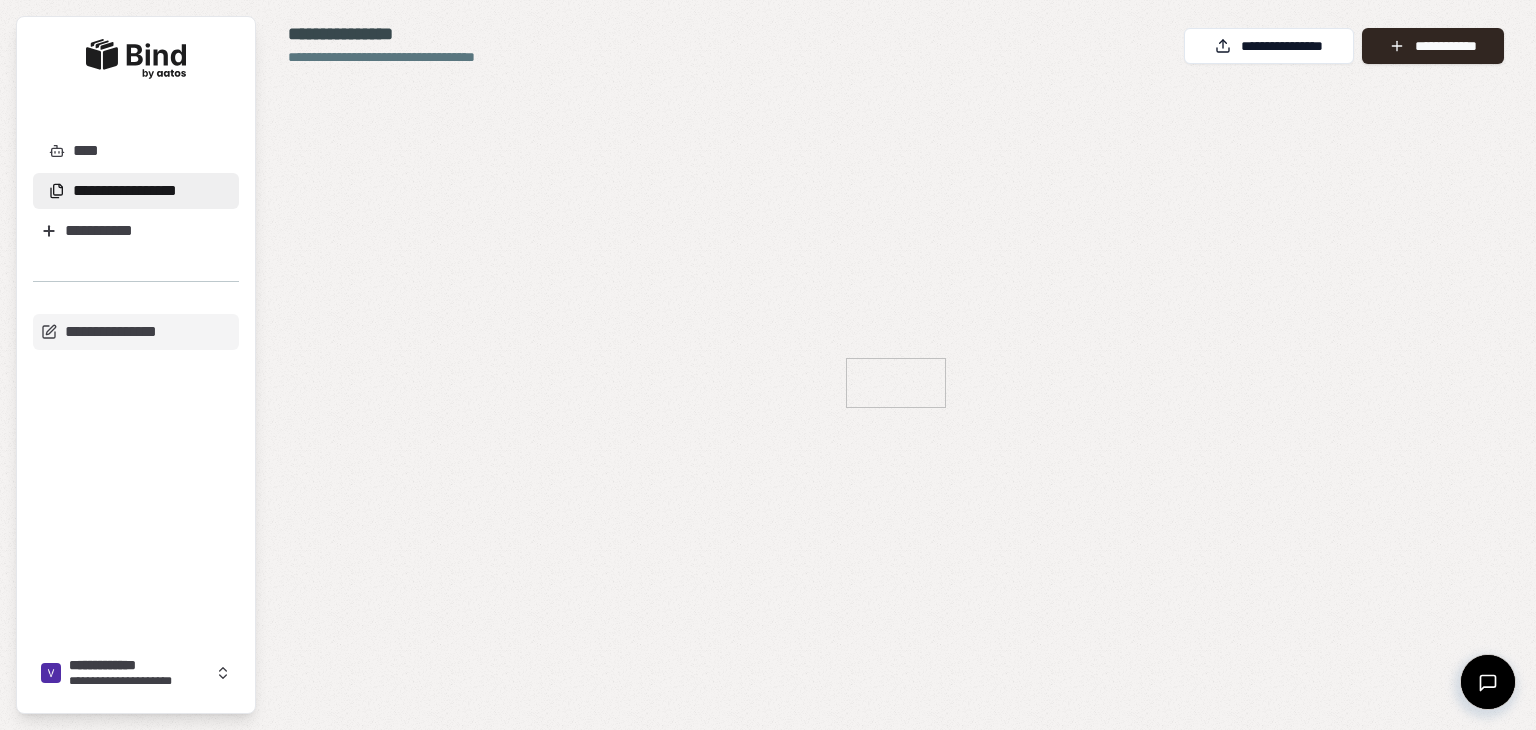 scroll, scrollTop: 0, scrollLeft: 0, axis: both 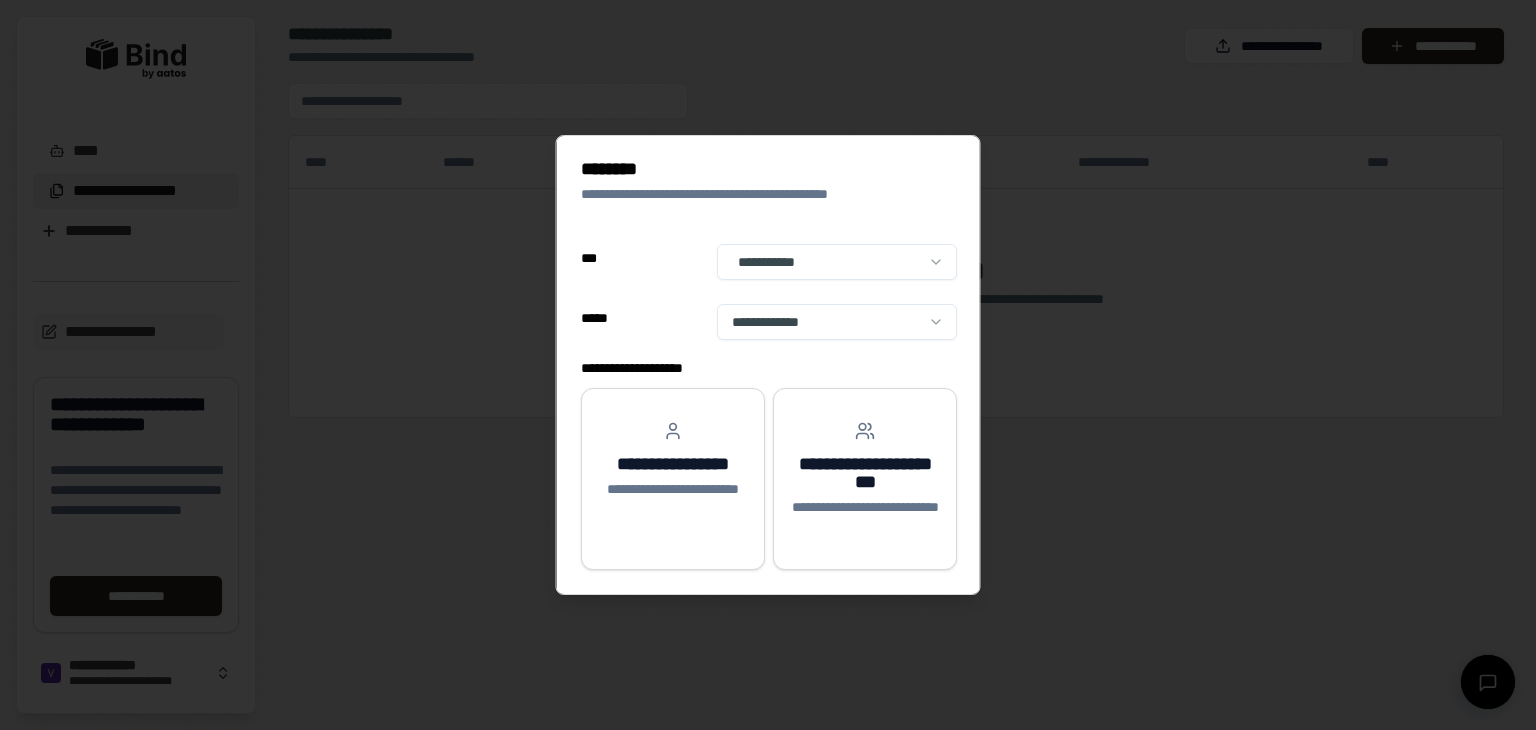 select on "**" 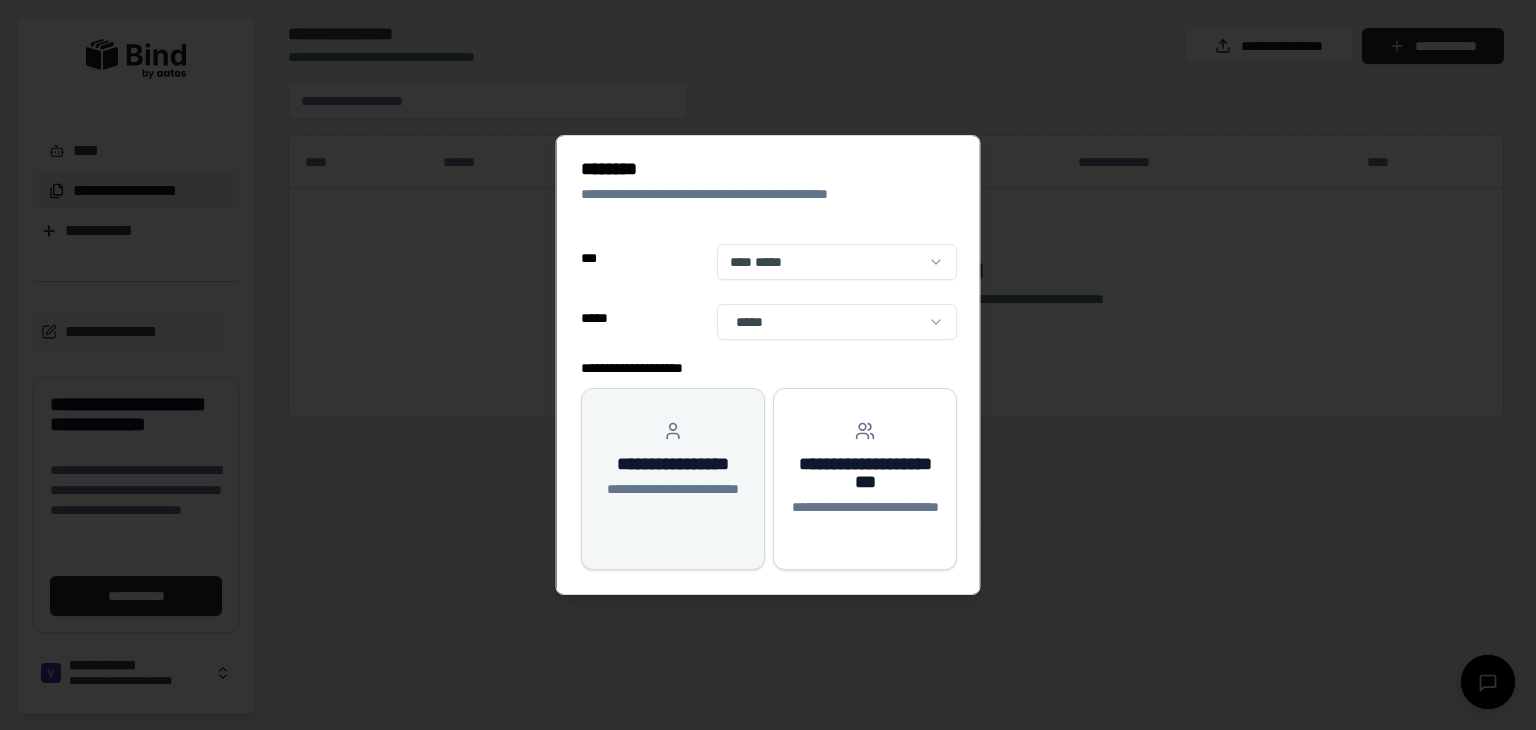 click on "**********" at bounding box center (673, 489) 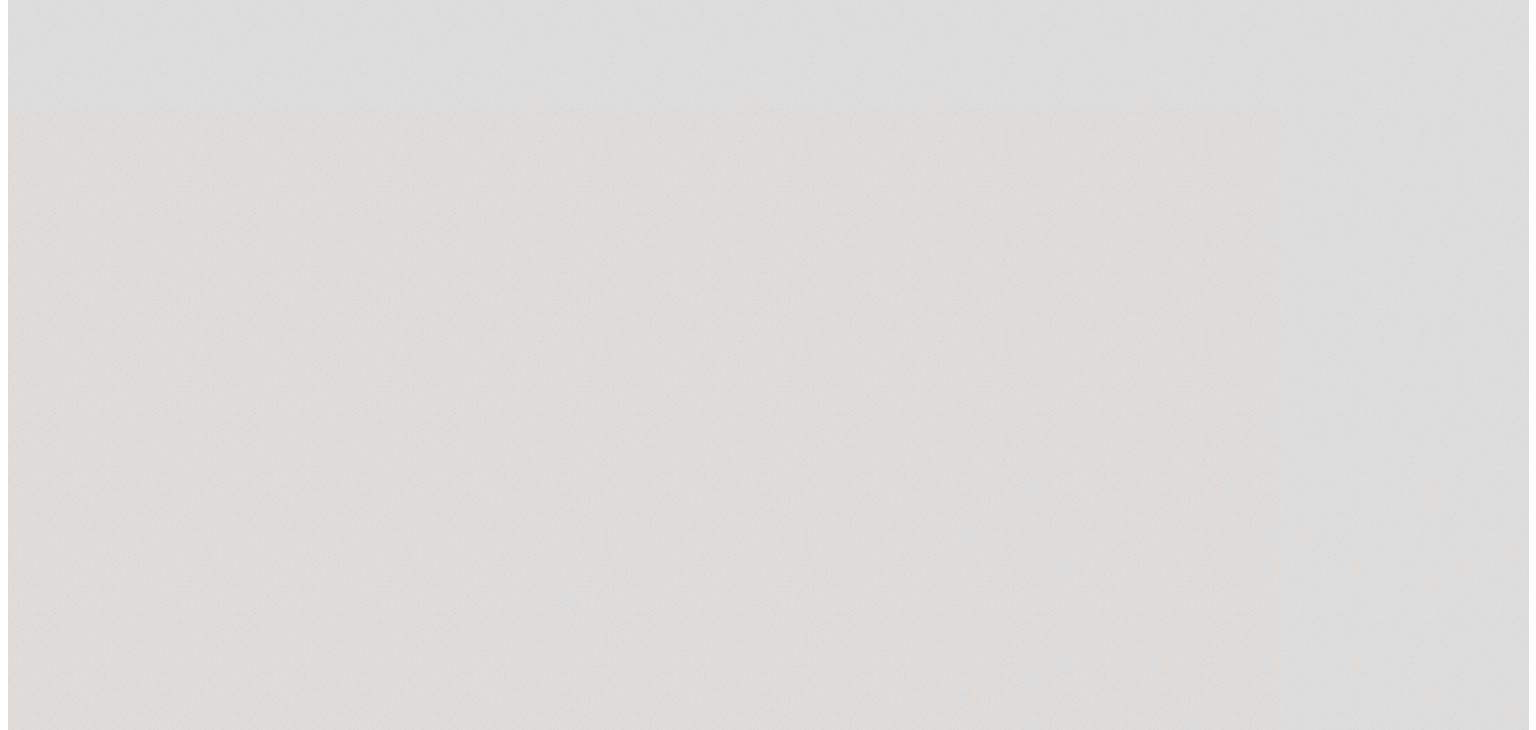 scroll, scrollTop: 0, scrollLeft: 0, axis: both 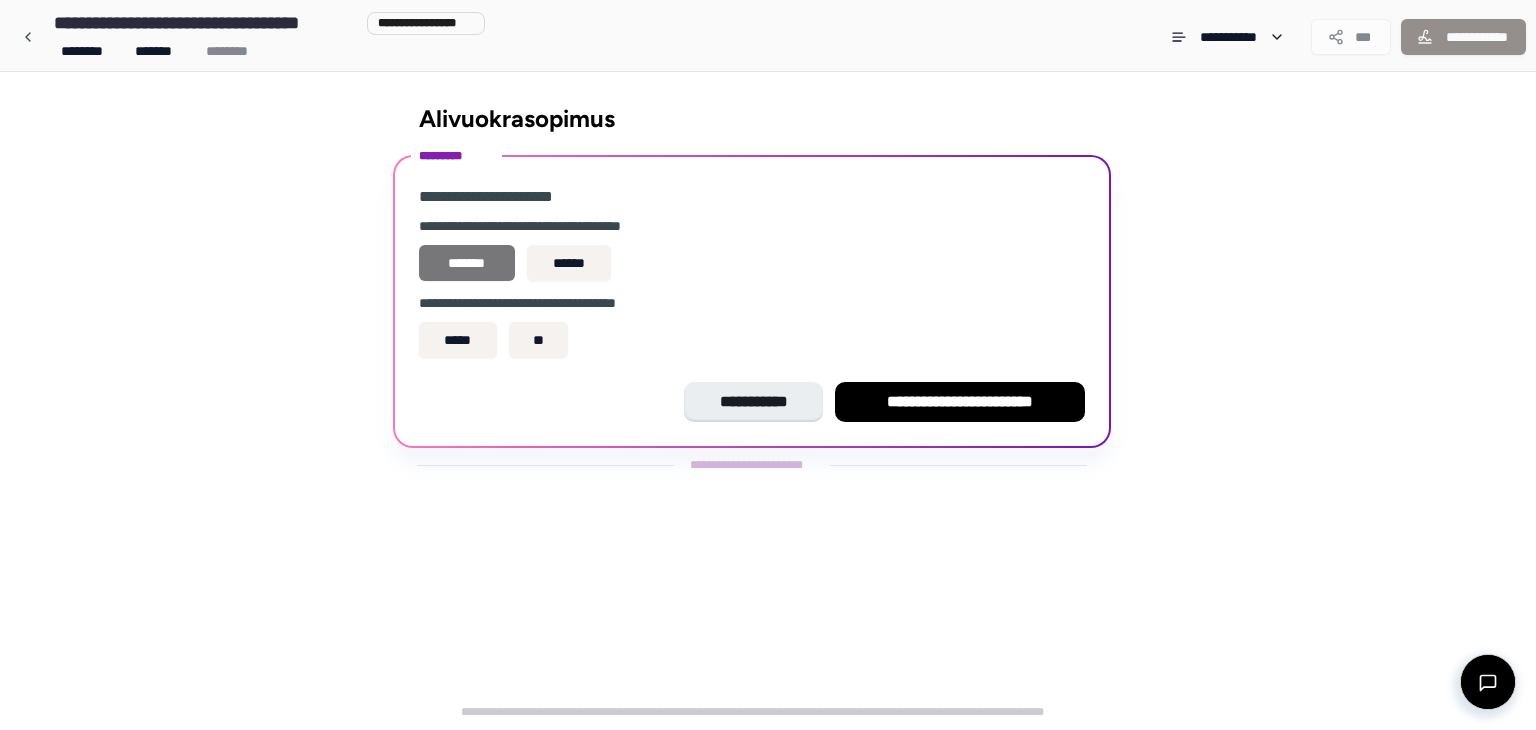 click on "*******" at bounding box center (467, 263) 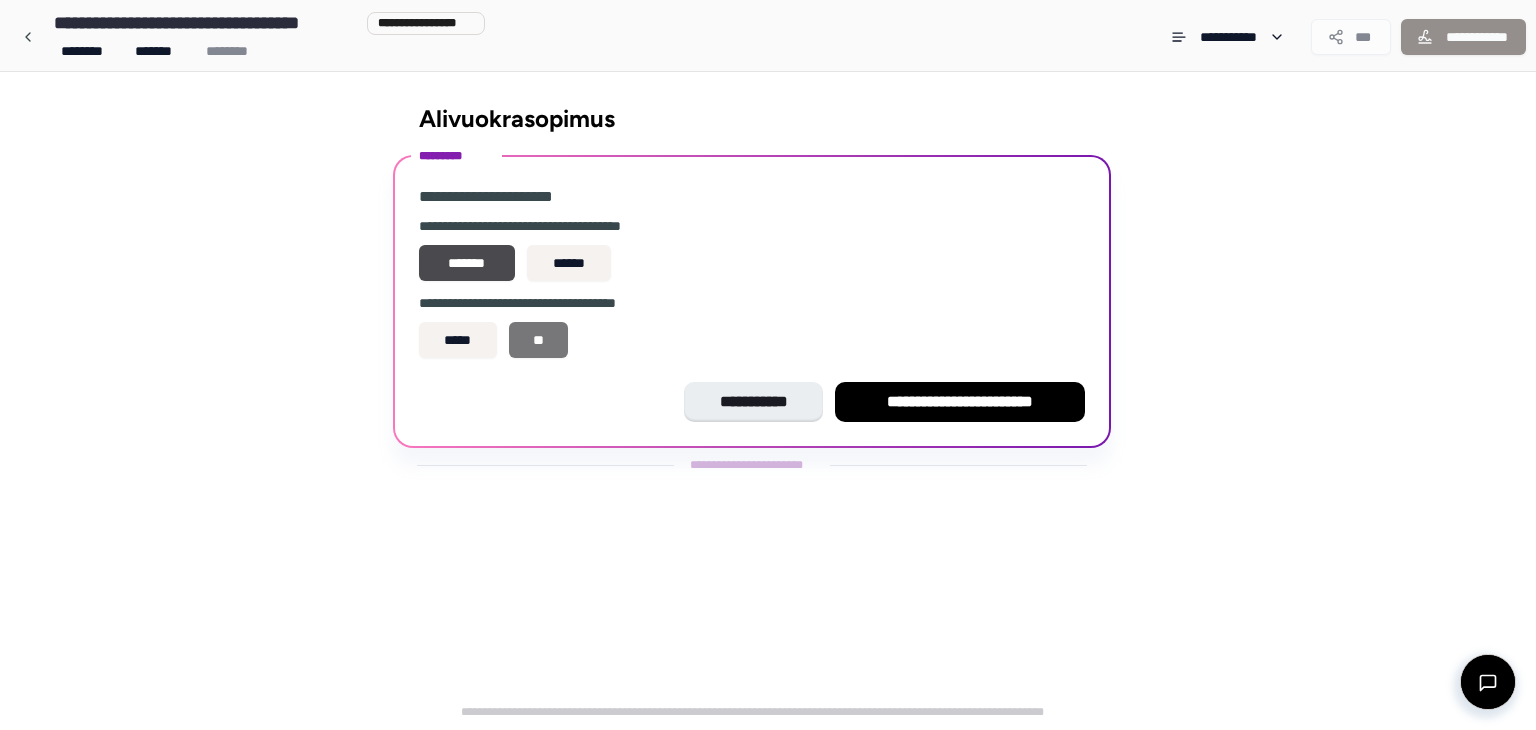 click on "**" at bounding box center [538, 340] 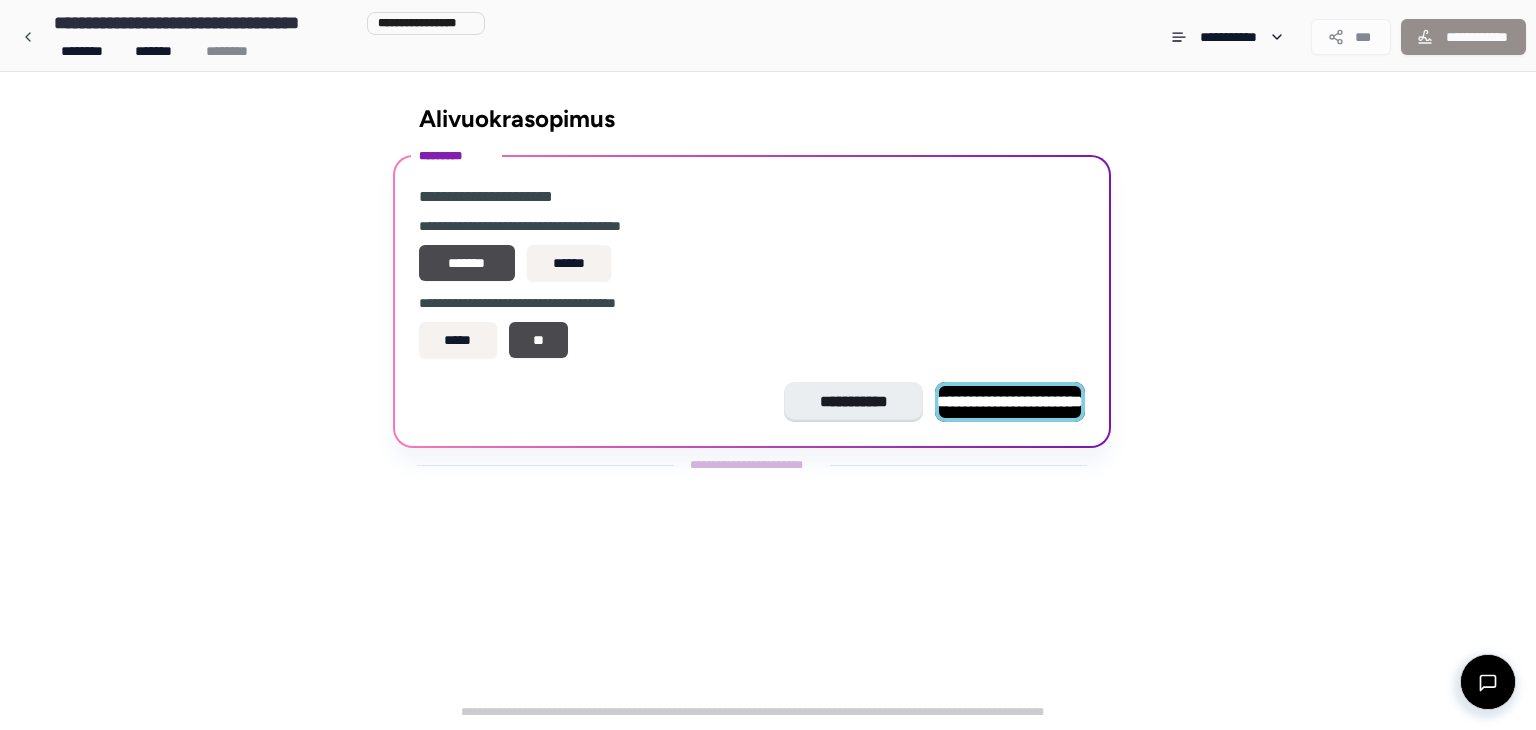 click on "**********" at bounding box center (1010, 401) 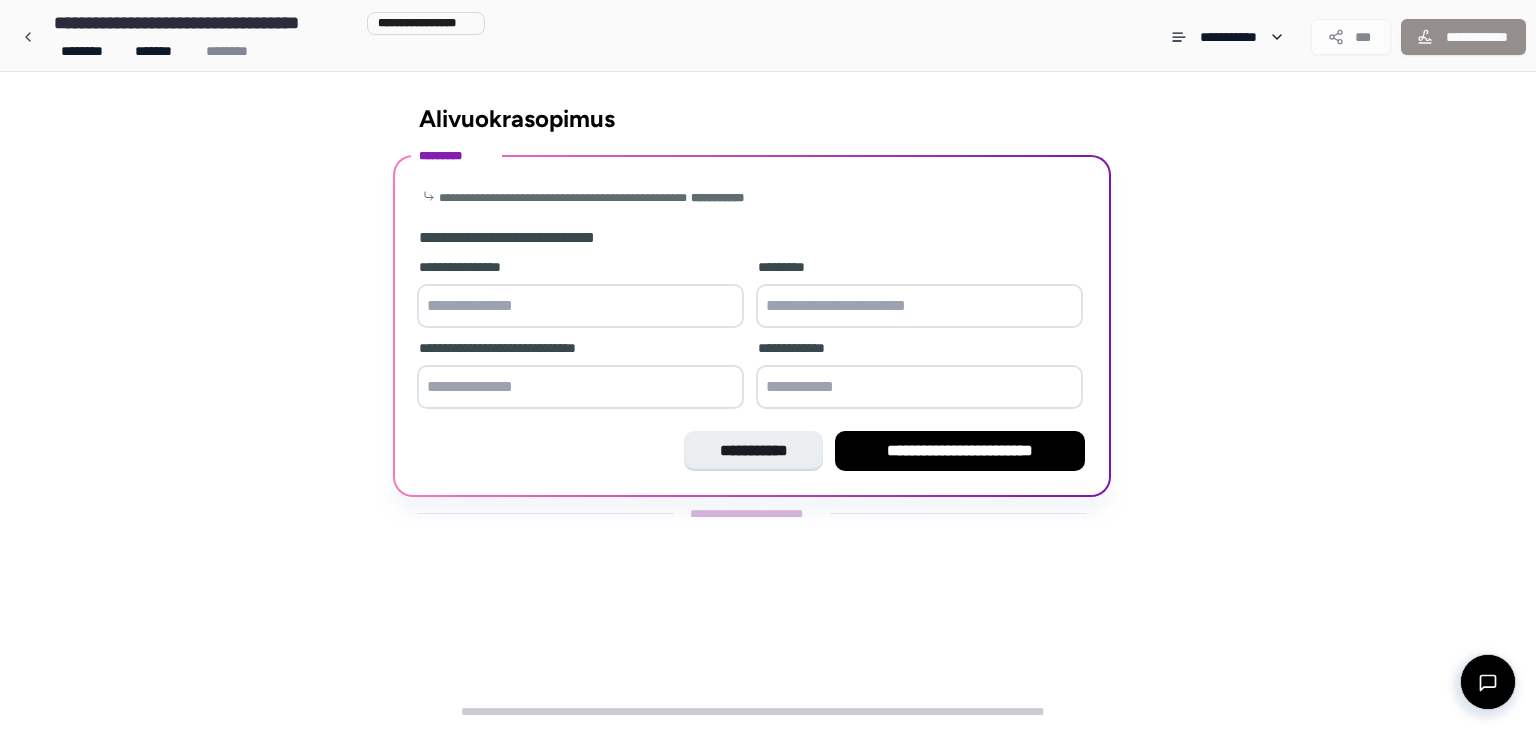 click at bounding box center (580, 306) 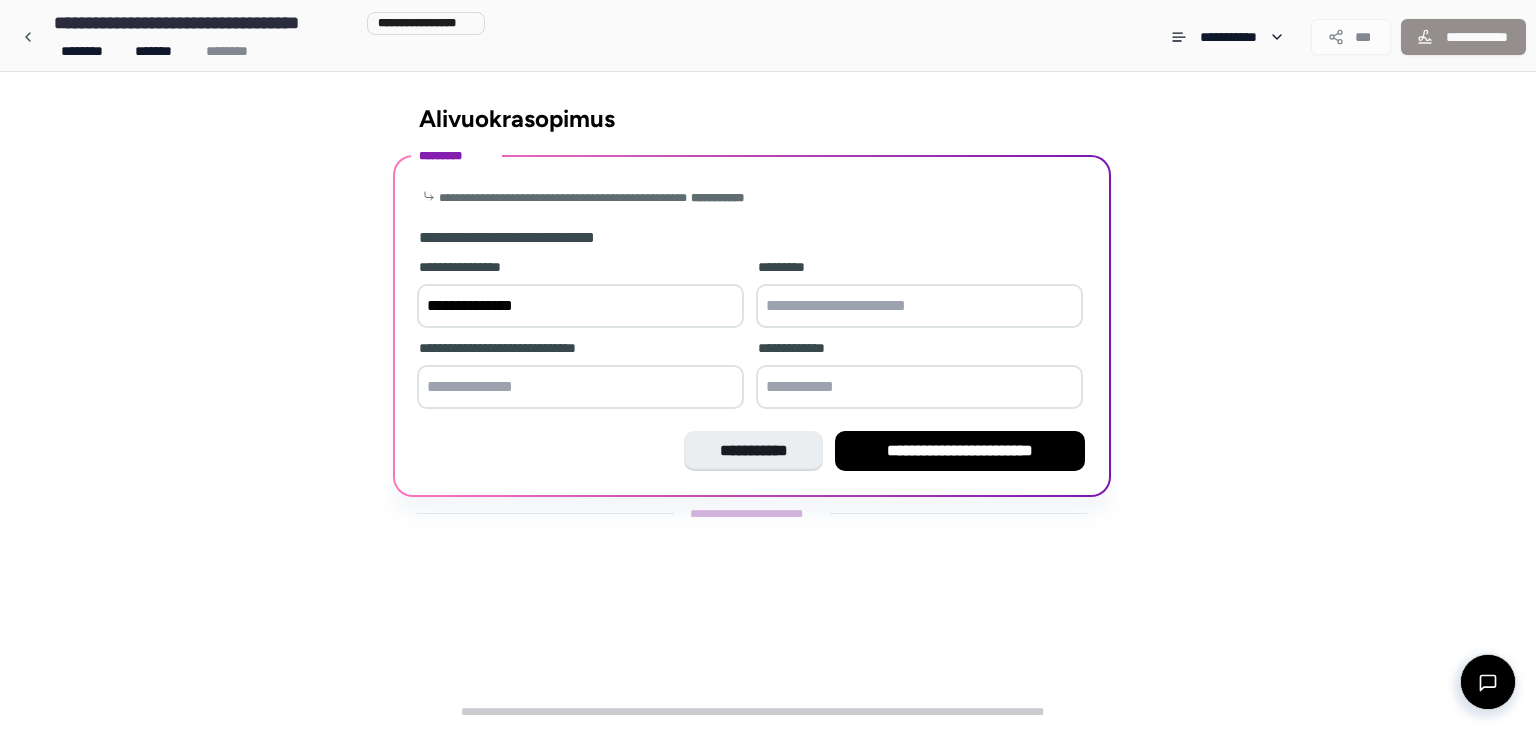 type on "**********" 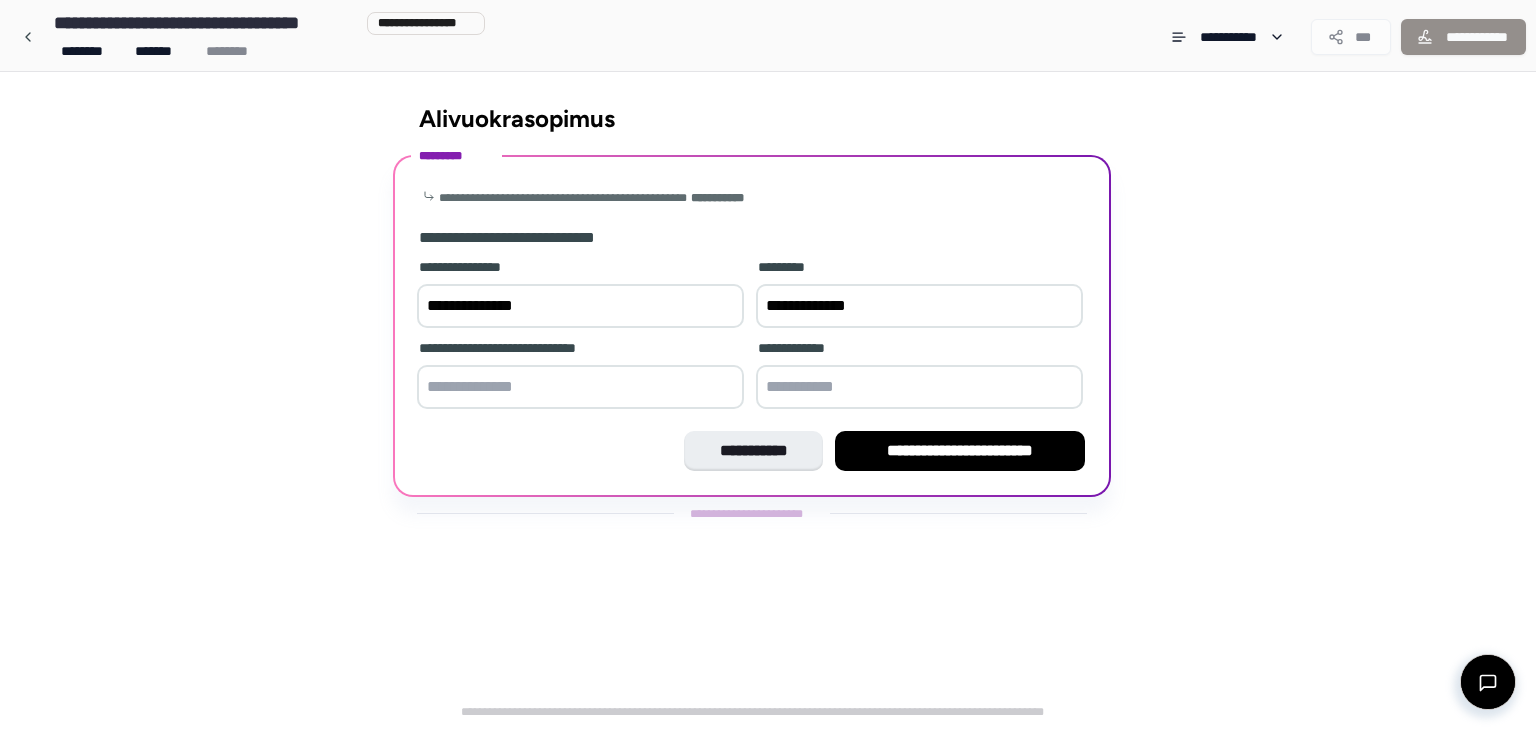 type on "**********" 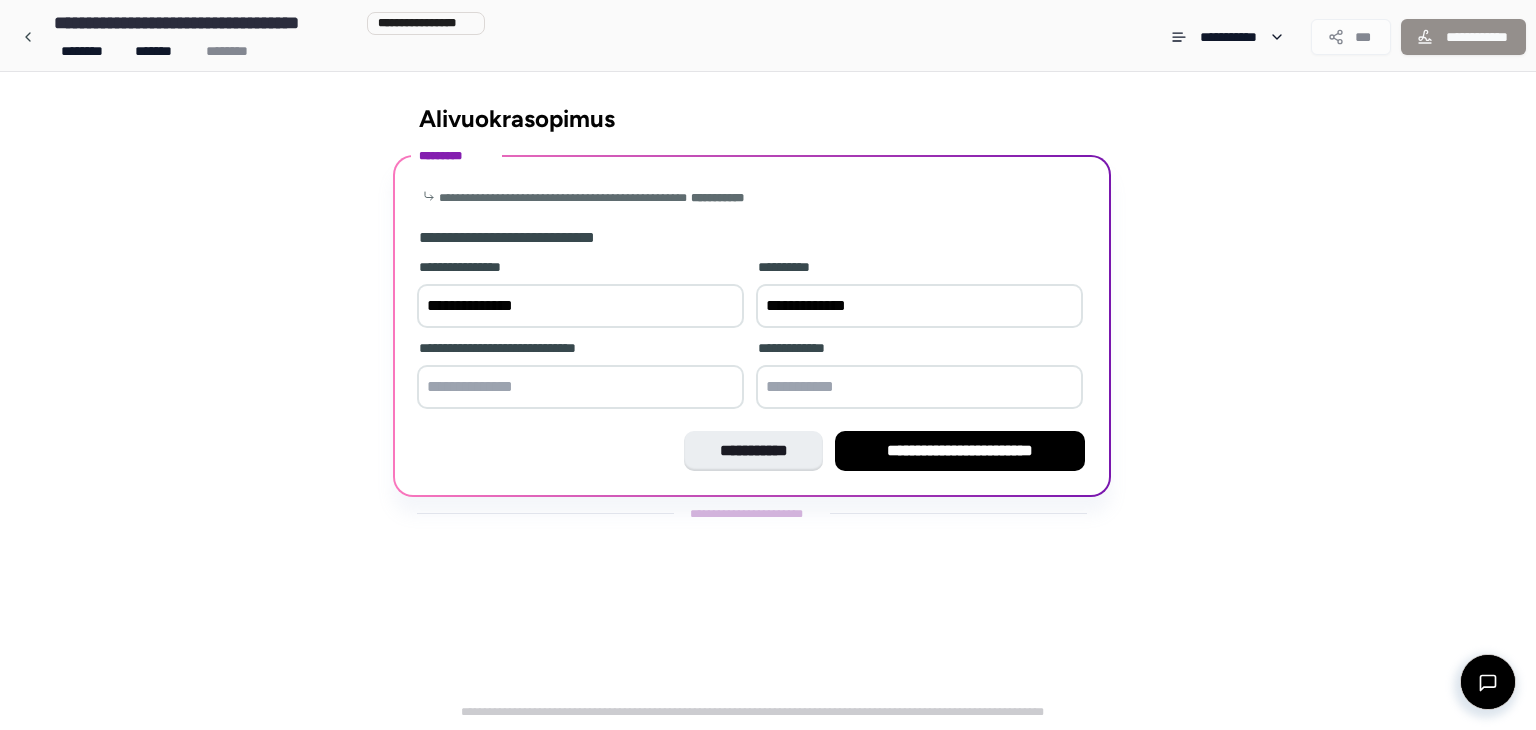 click at bounding box center (580, 387) 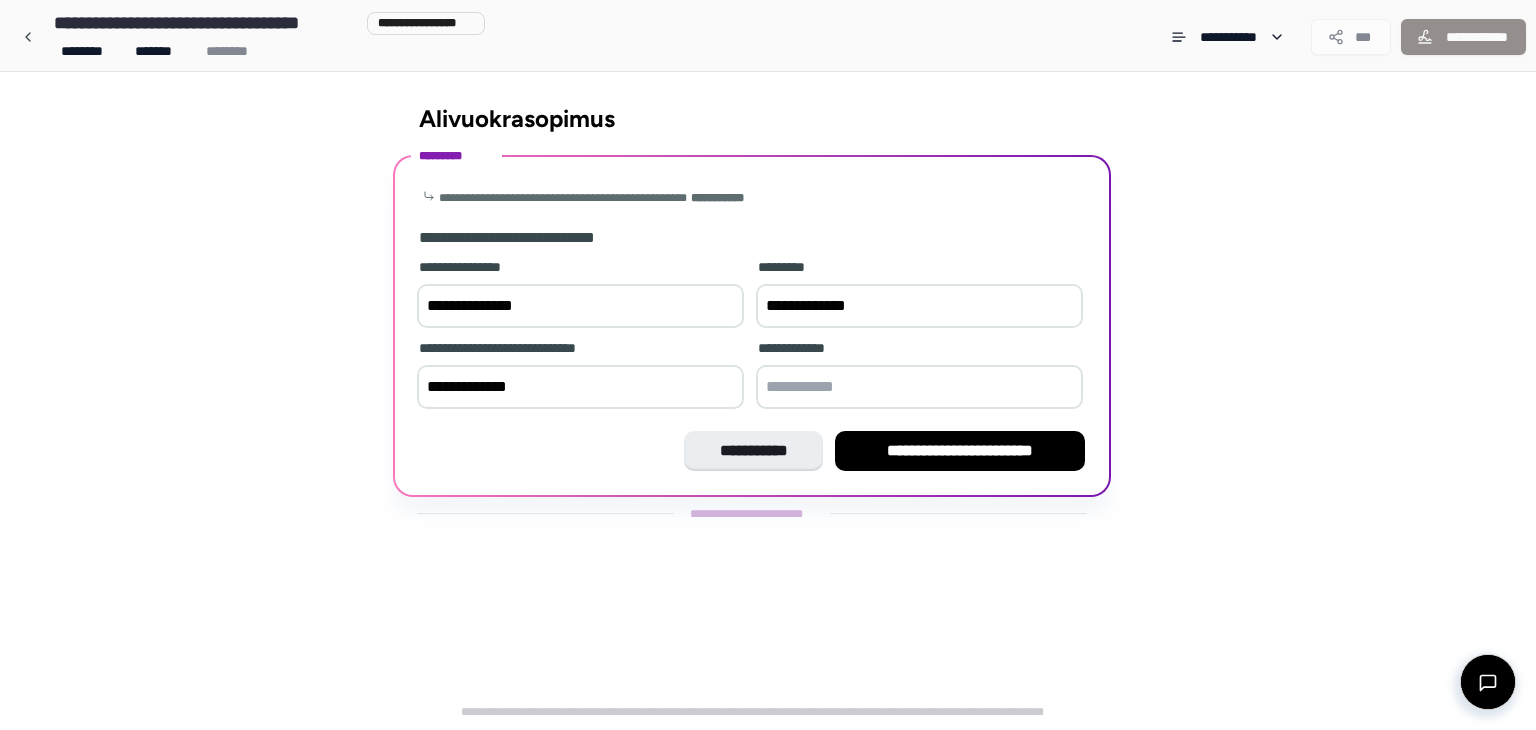 type on "**********" 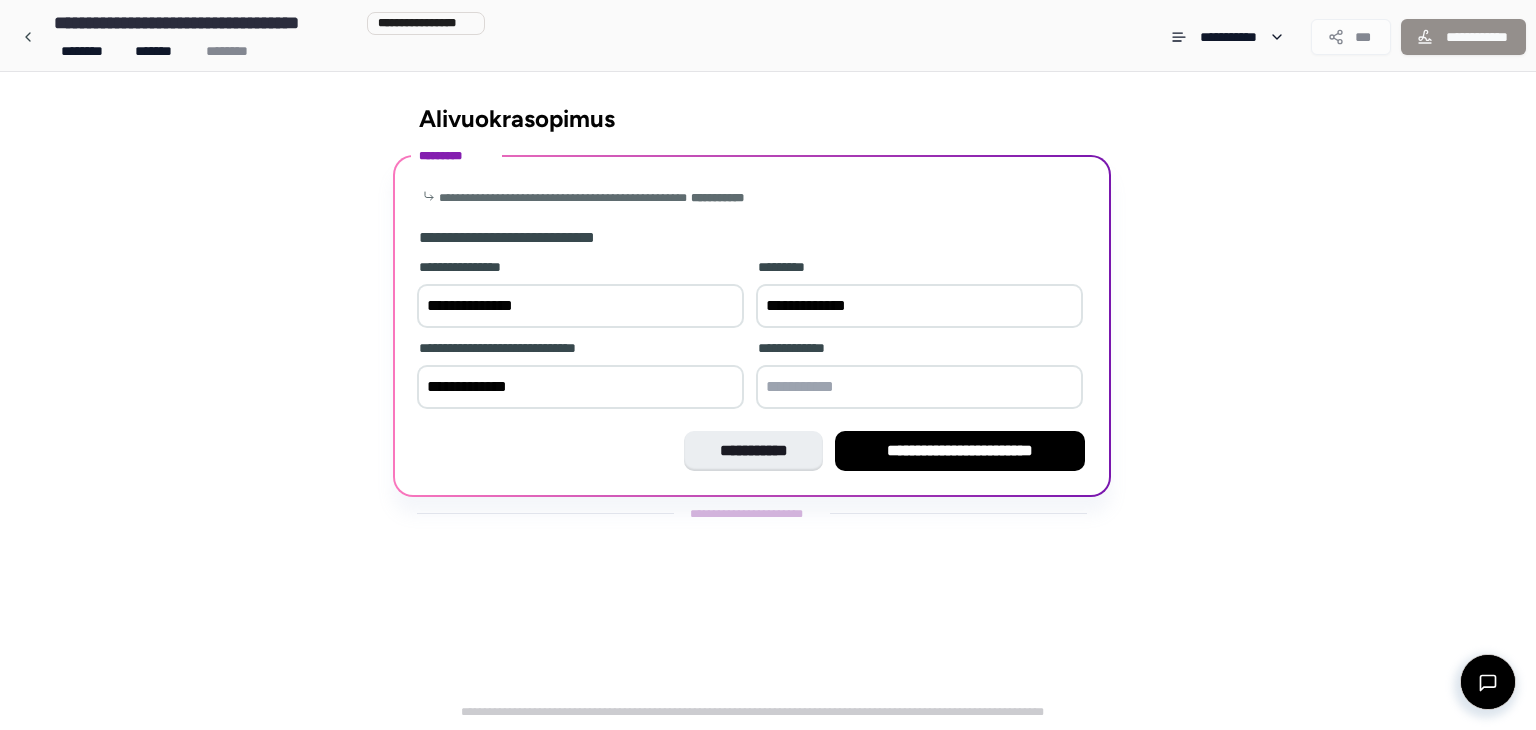 click at bounding box center (919, 387) 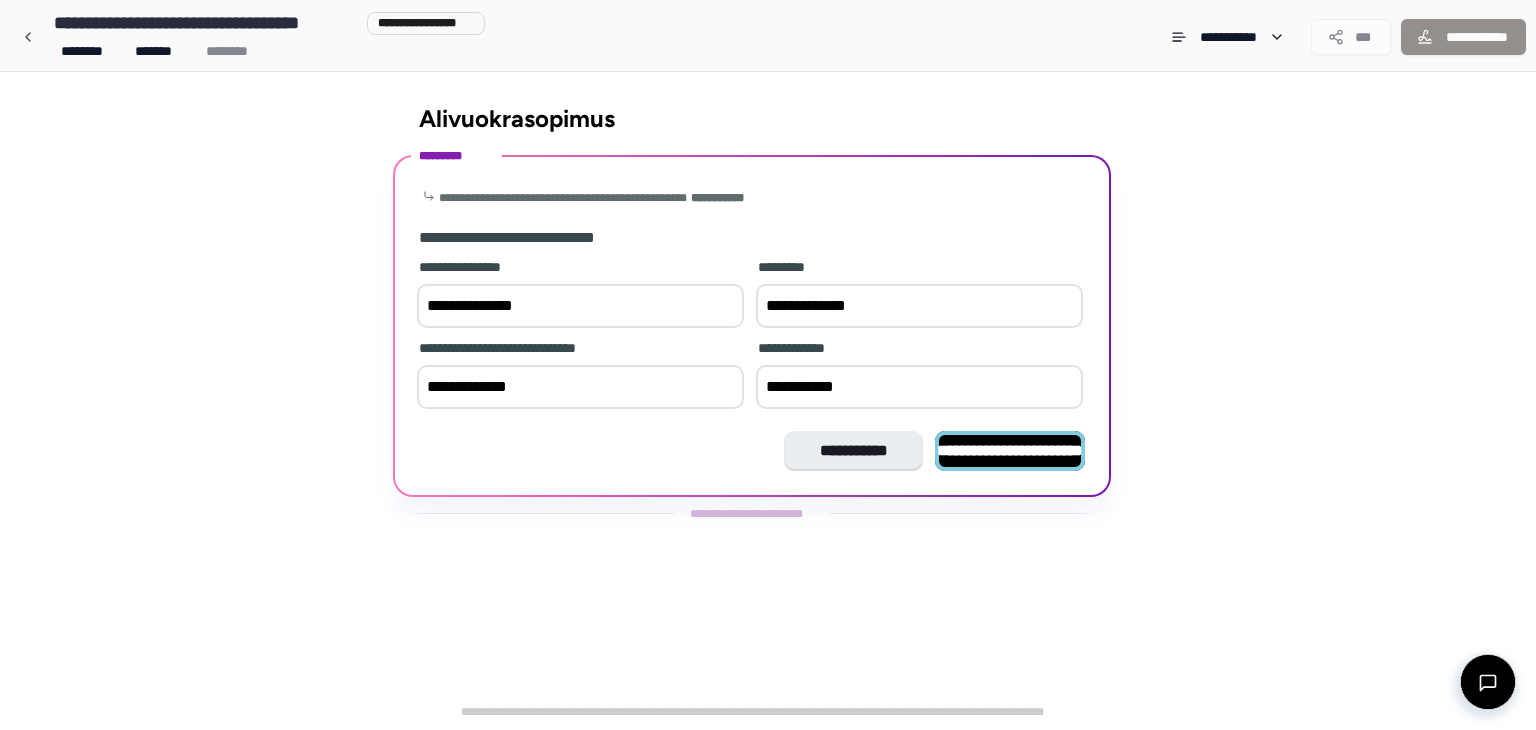 type on "**********" 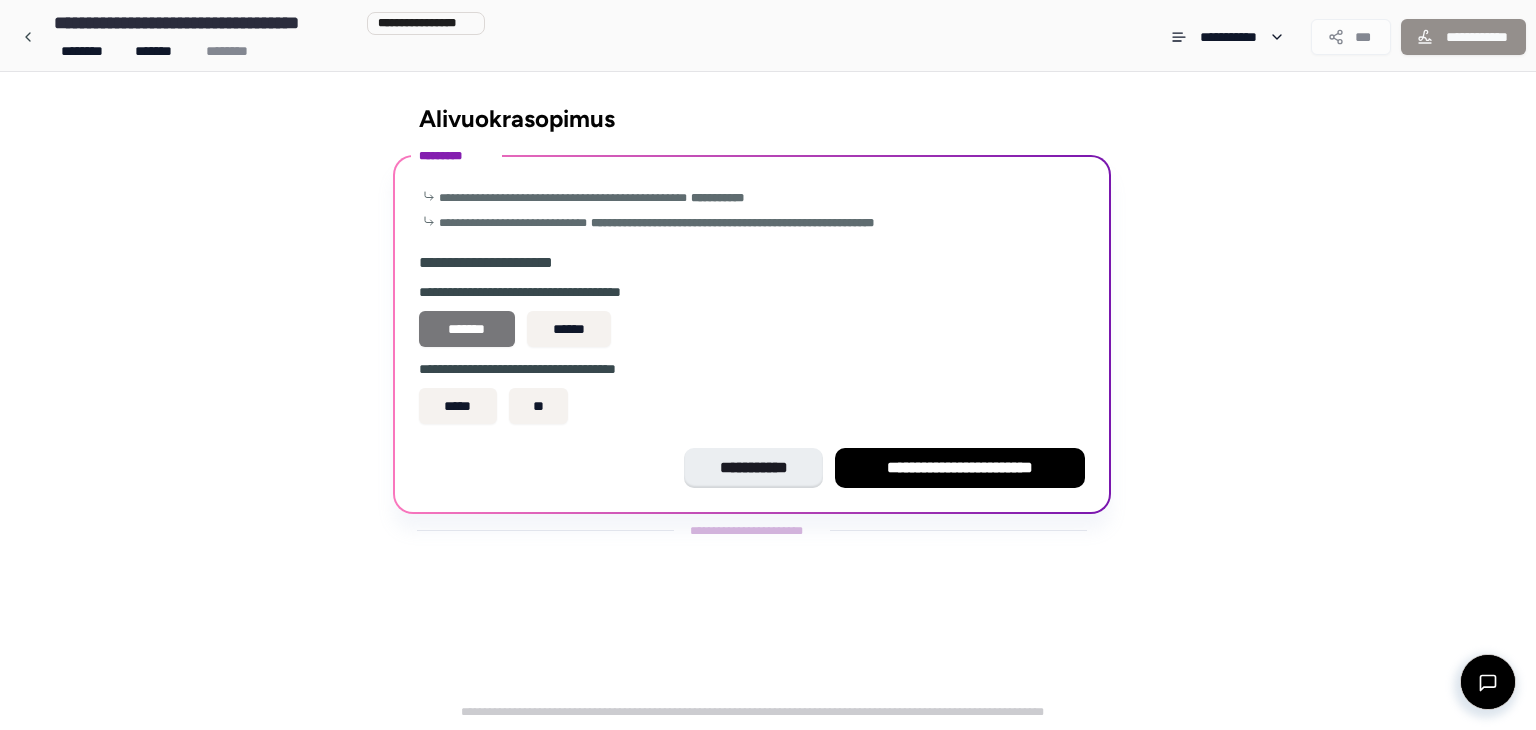 click on "*******" at bounding box center (467, 329) 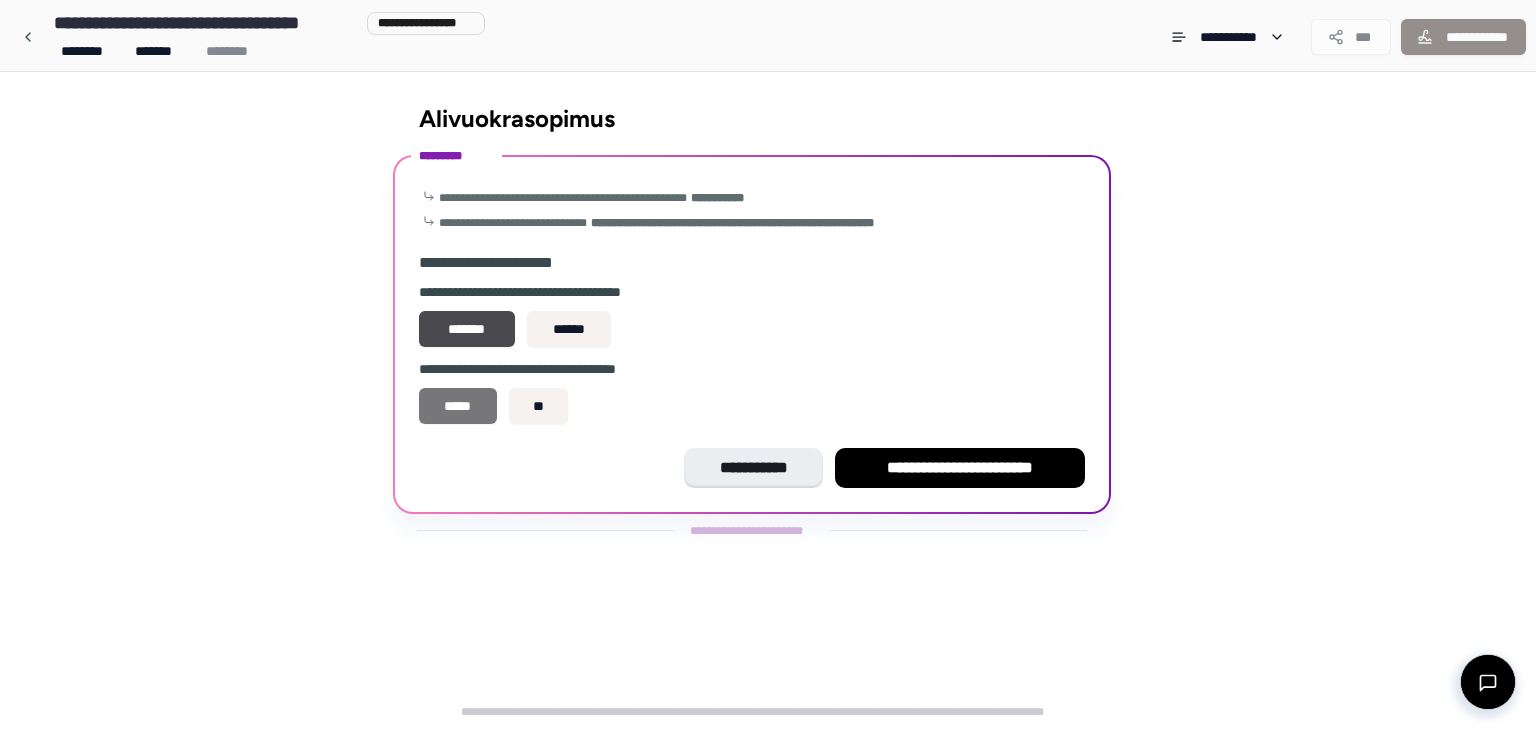 click on "*****" at bounding box center (457, 406) 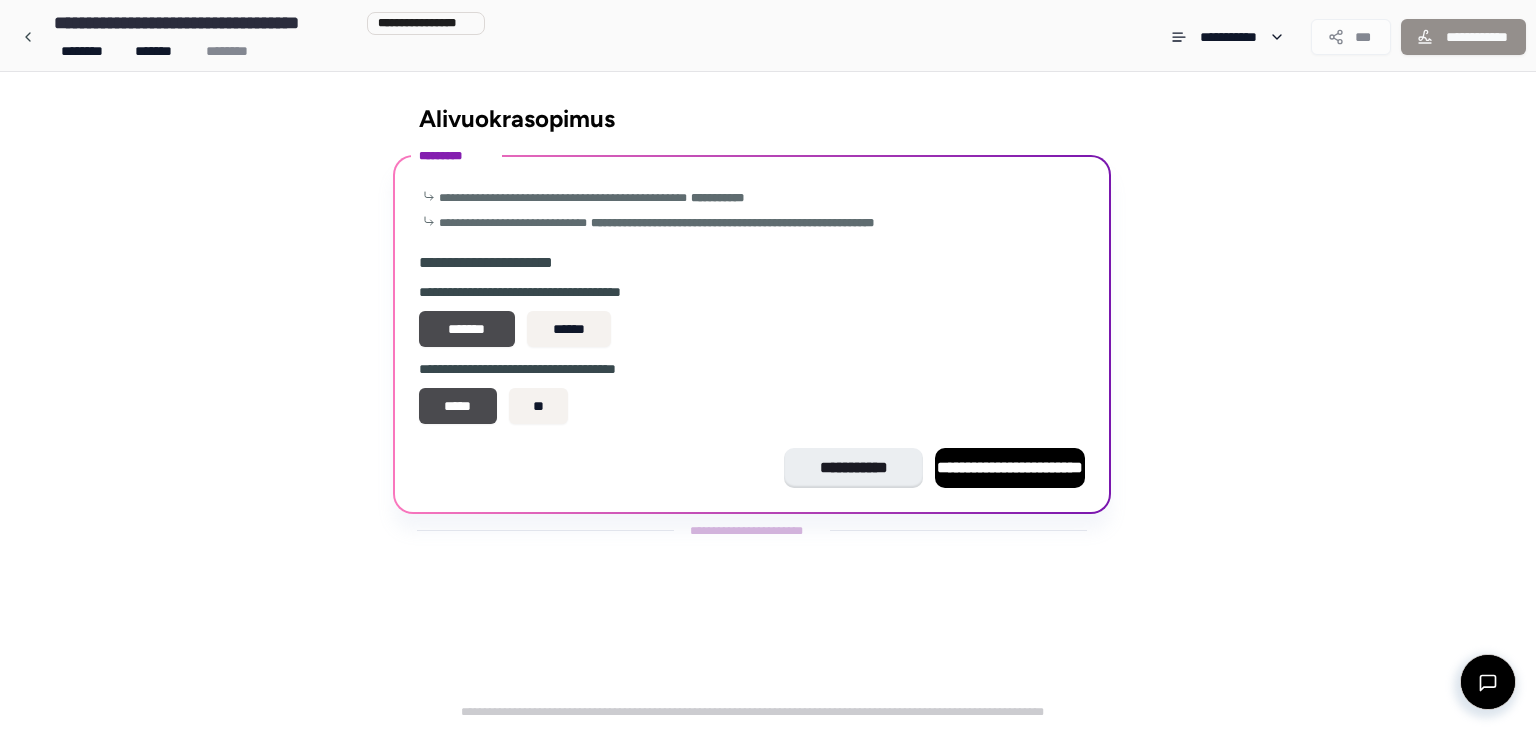 click on "**********" at bounding box center [1010, 467] 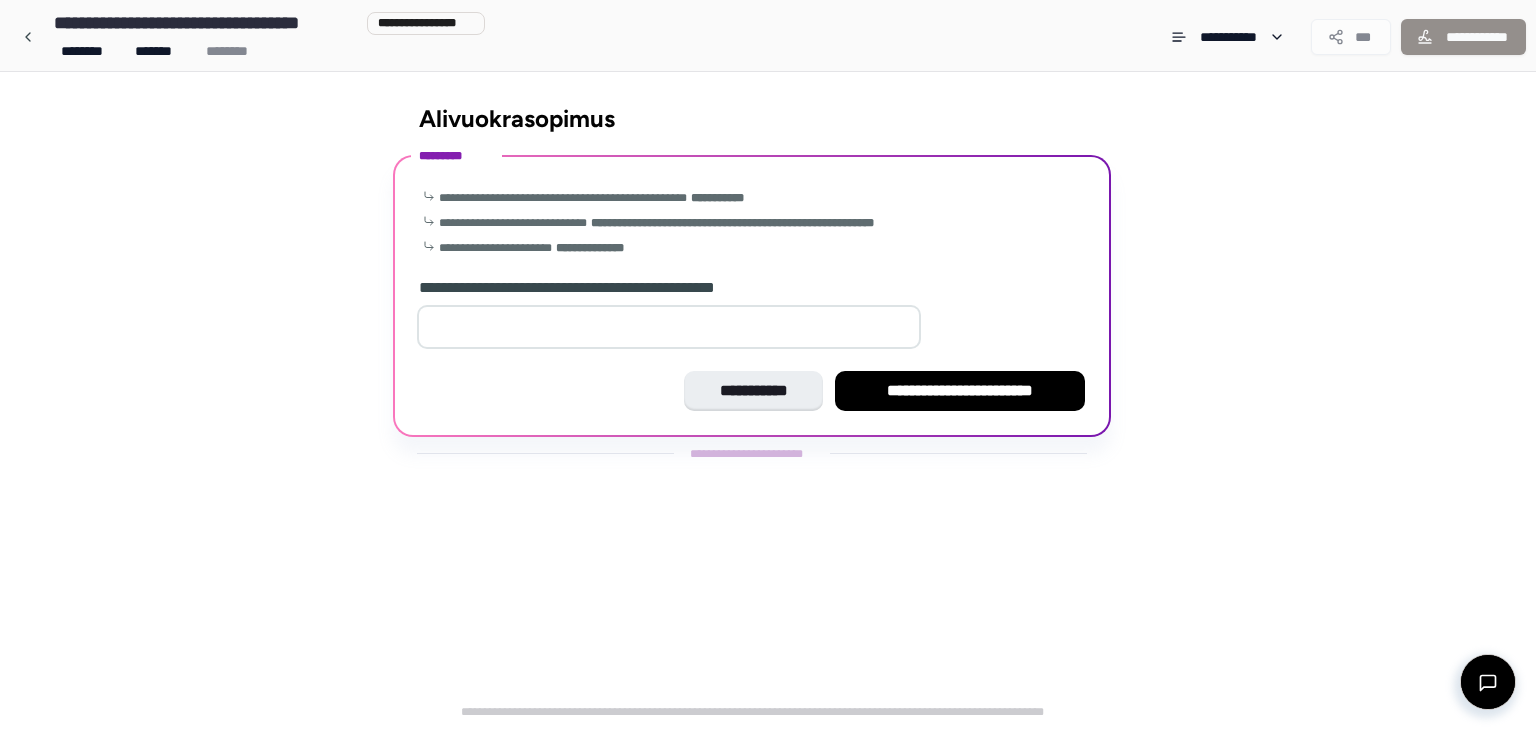 click at bounding box center [669, 327] 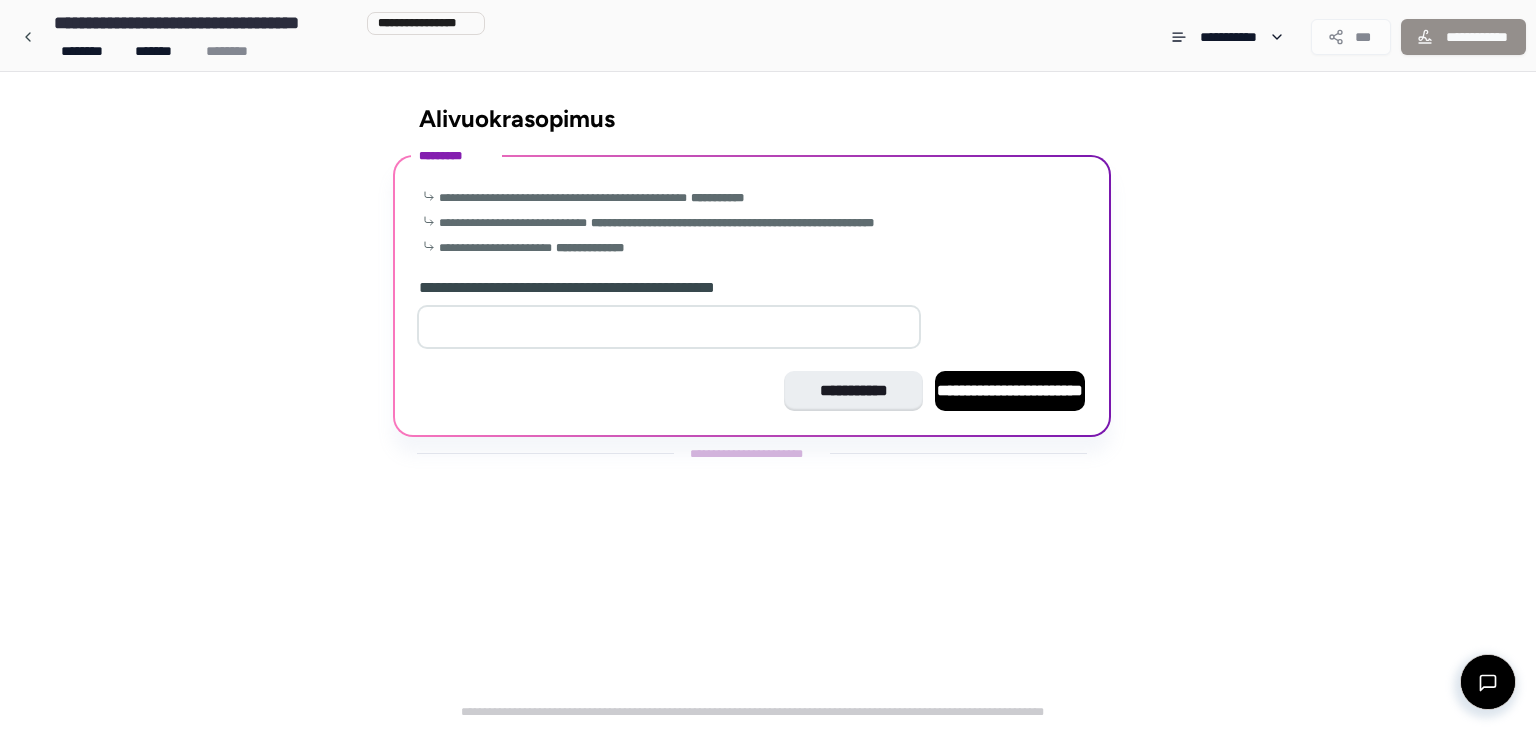 type on "*" 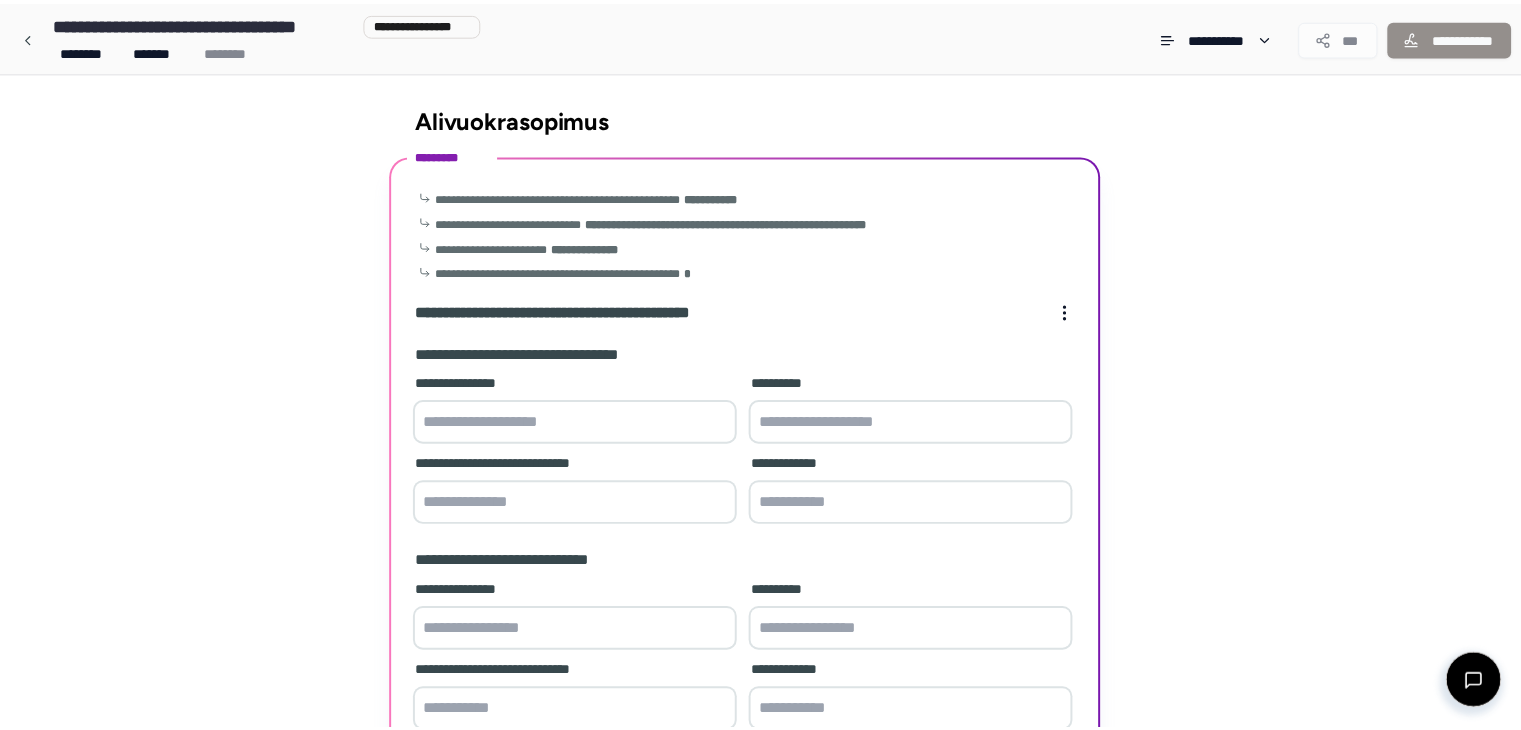 scroll, scrollTop: 169, scrollLeft: 0, axis: vertical 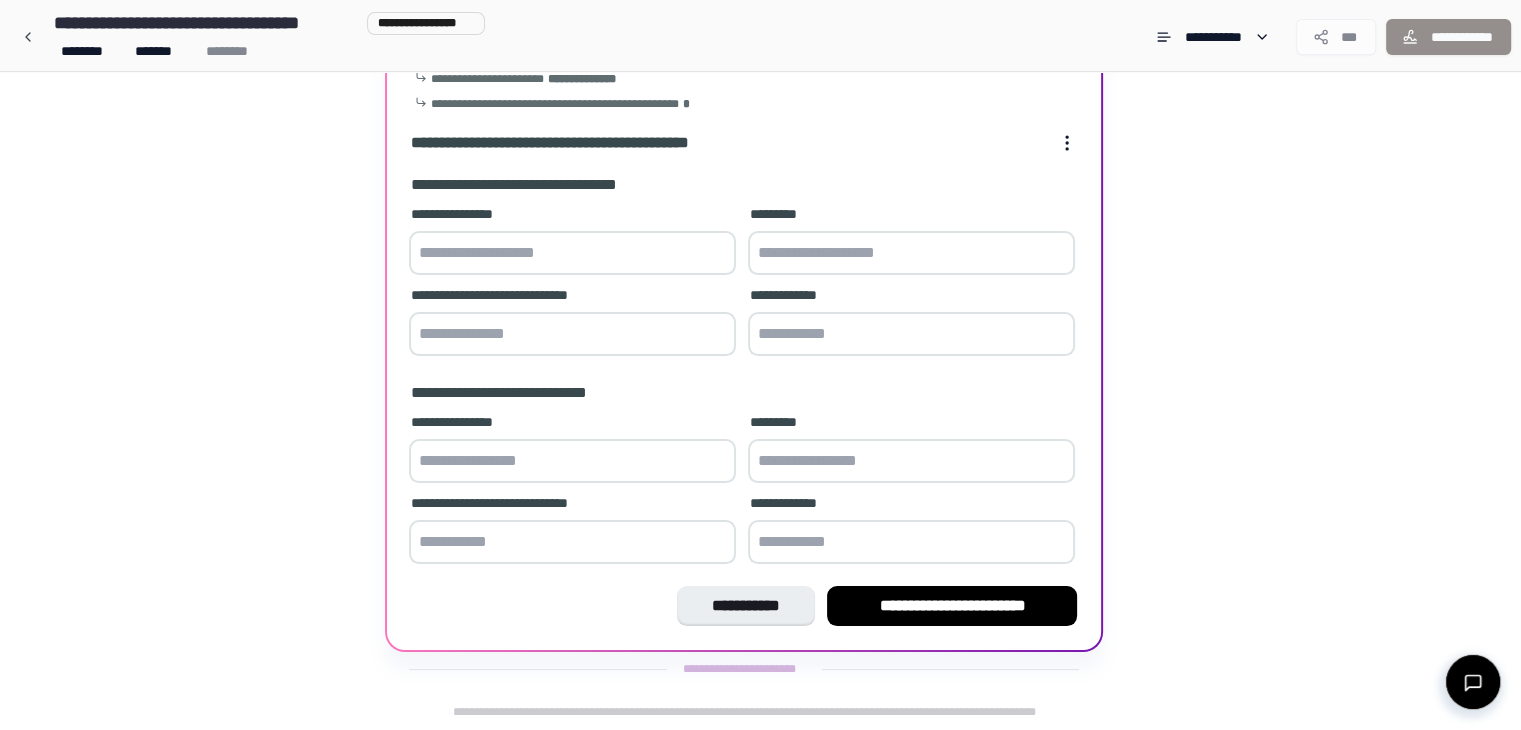 click at bounding box center (572, 253) 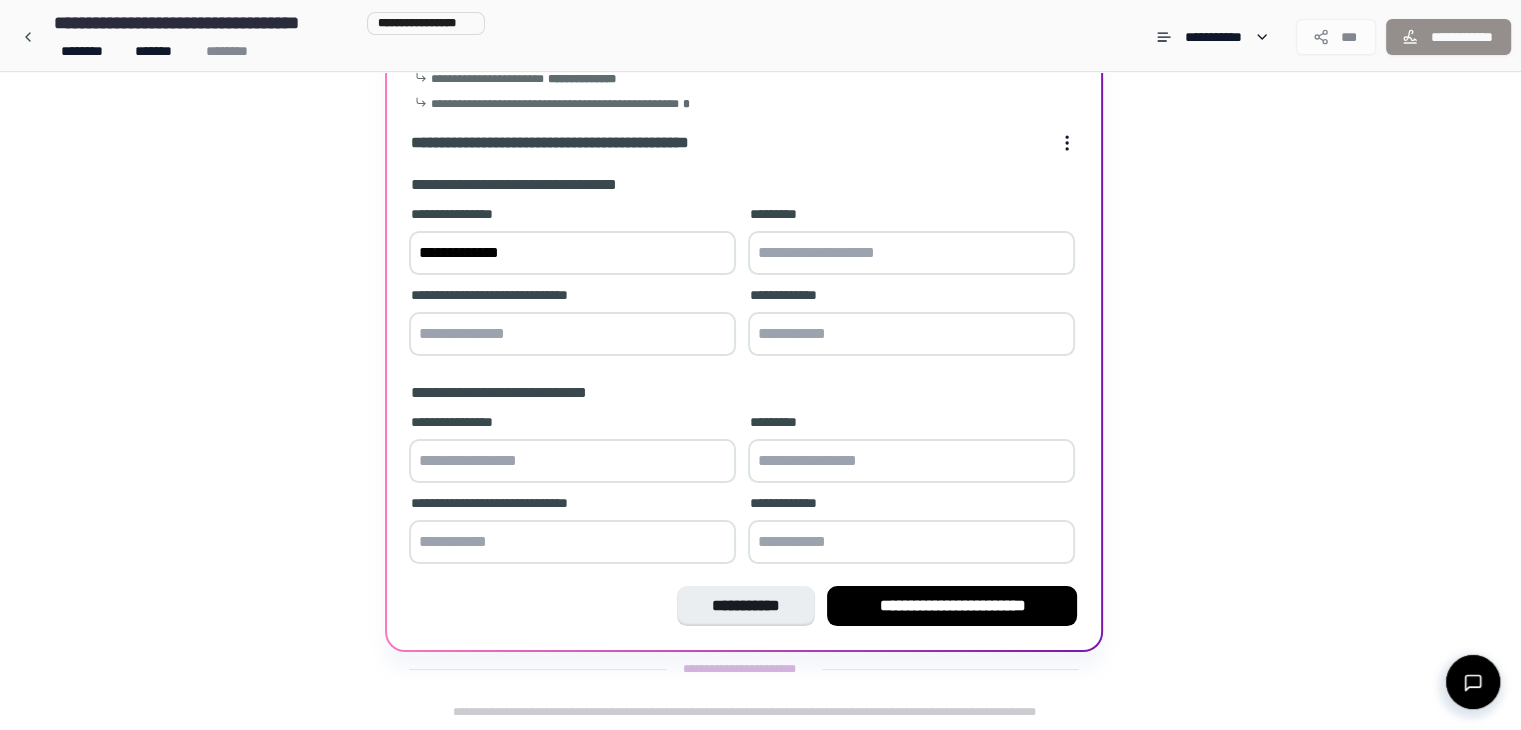 type on "**********" 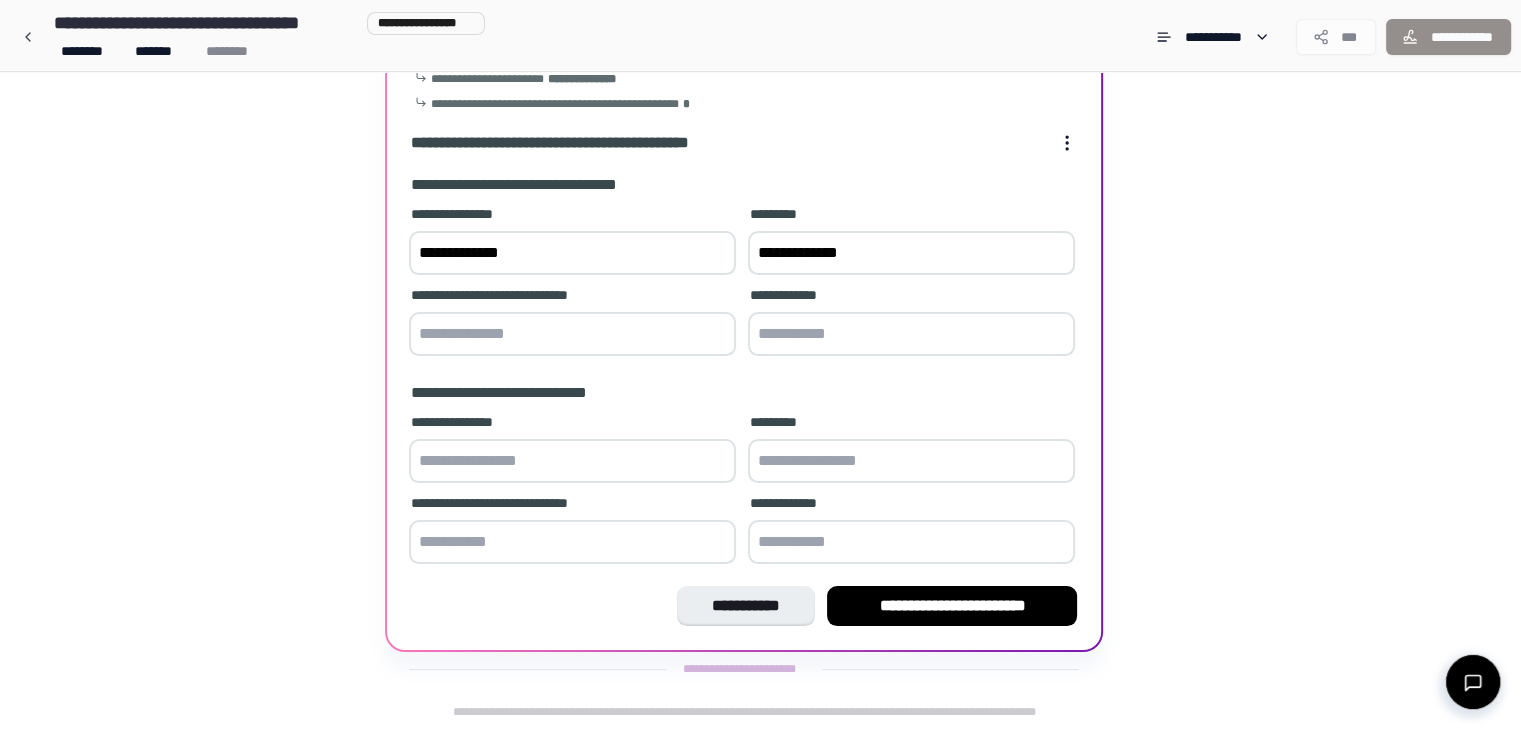 type on "**********" 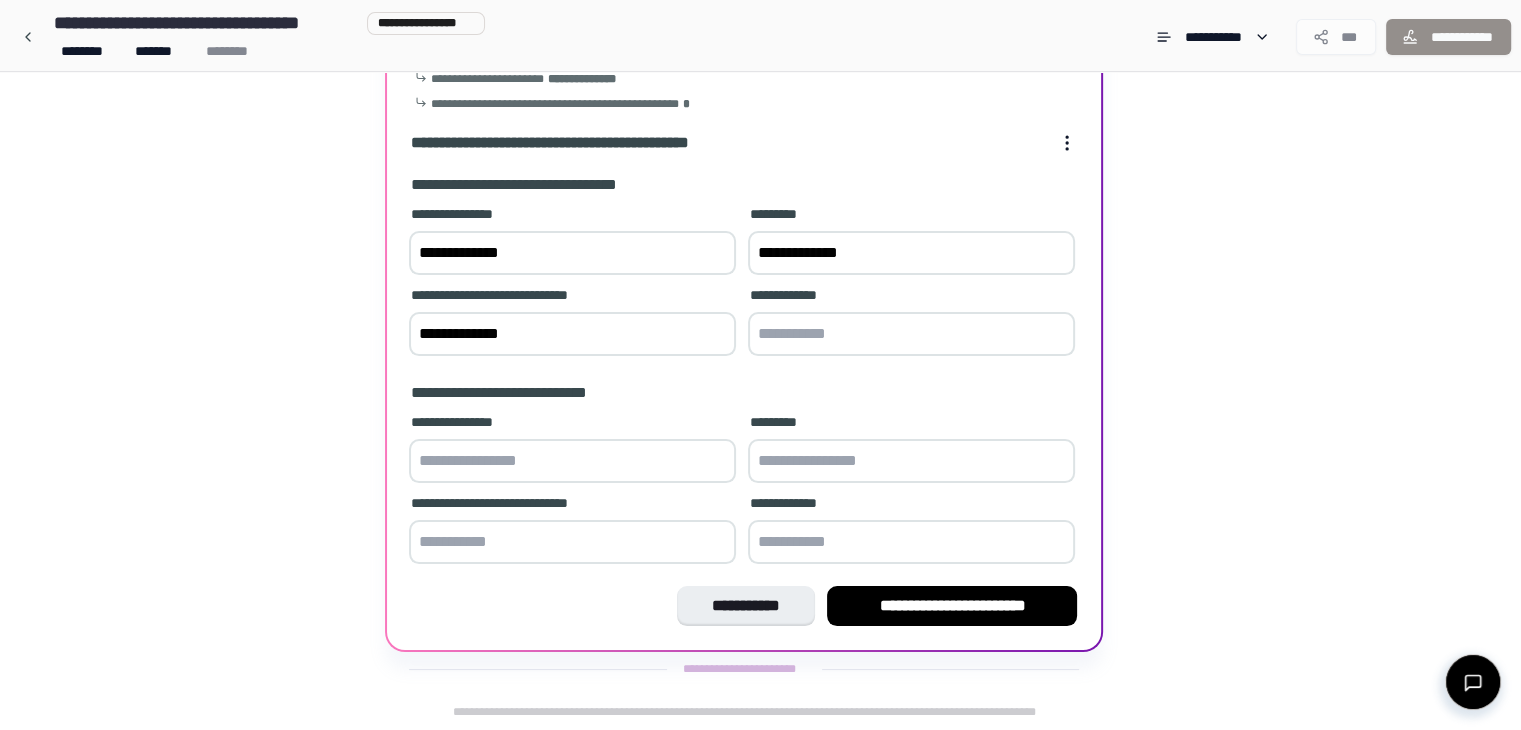 type on "**********" 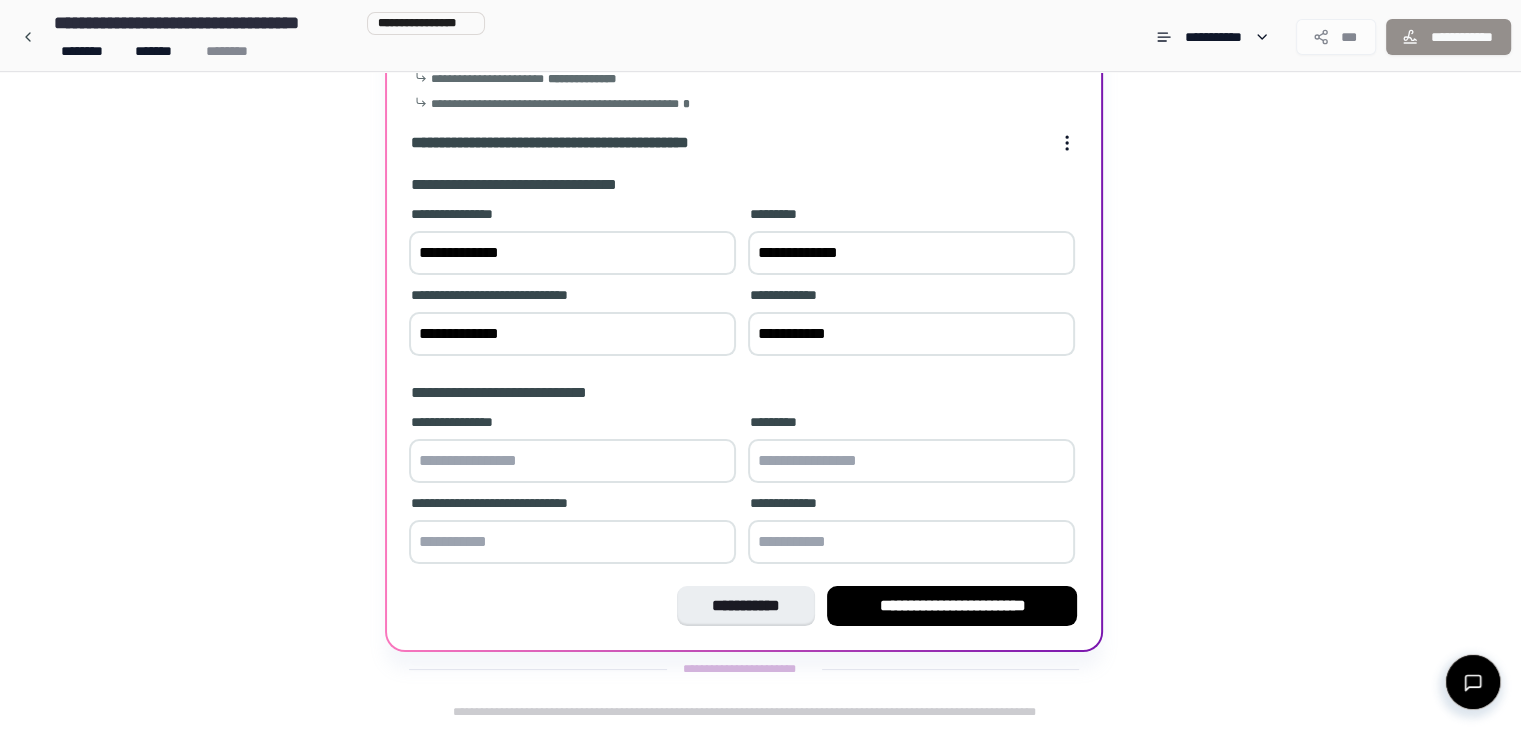 type on "**********" 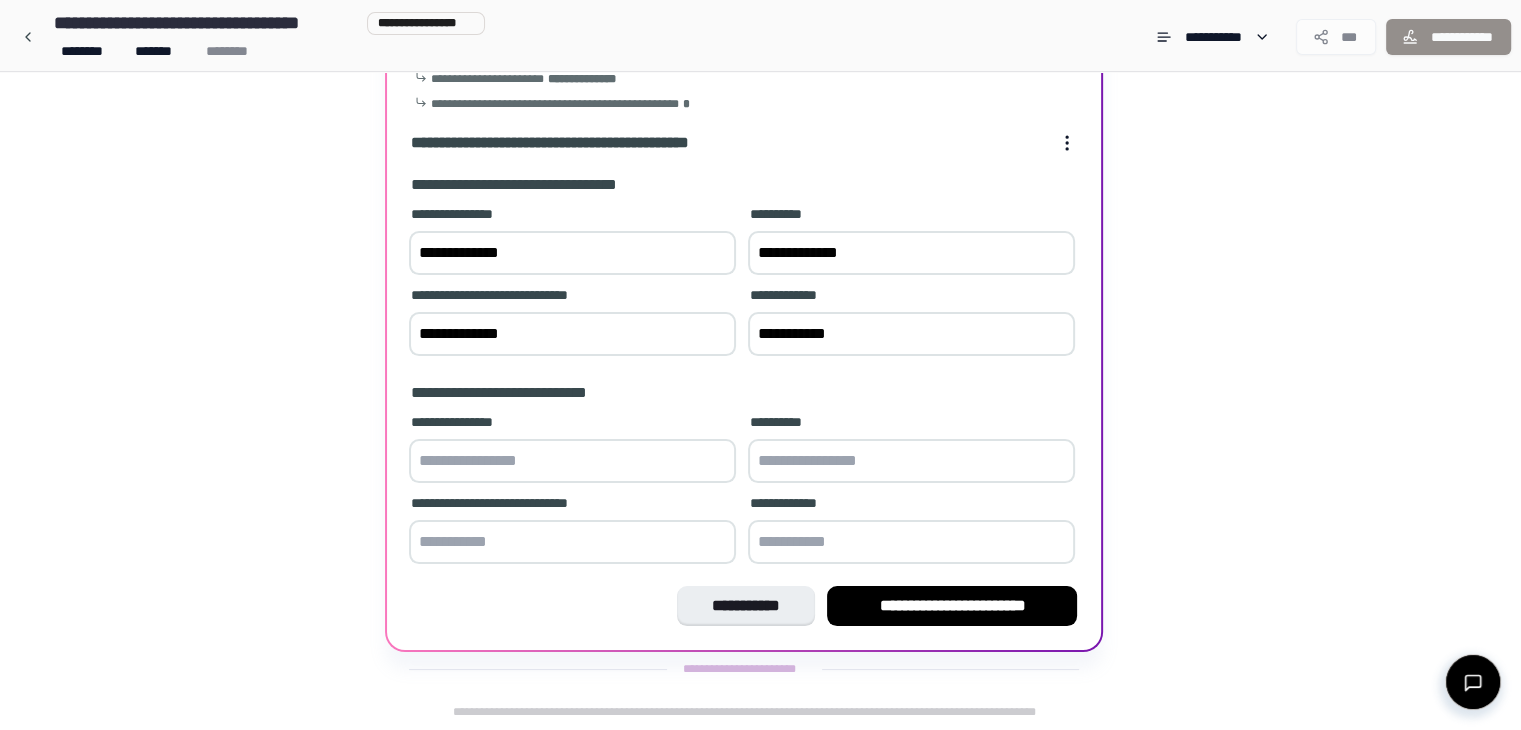 click at bounding box center (572, 461) 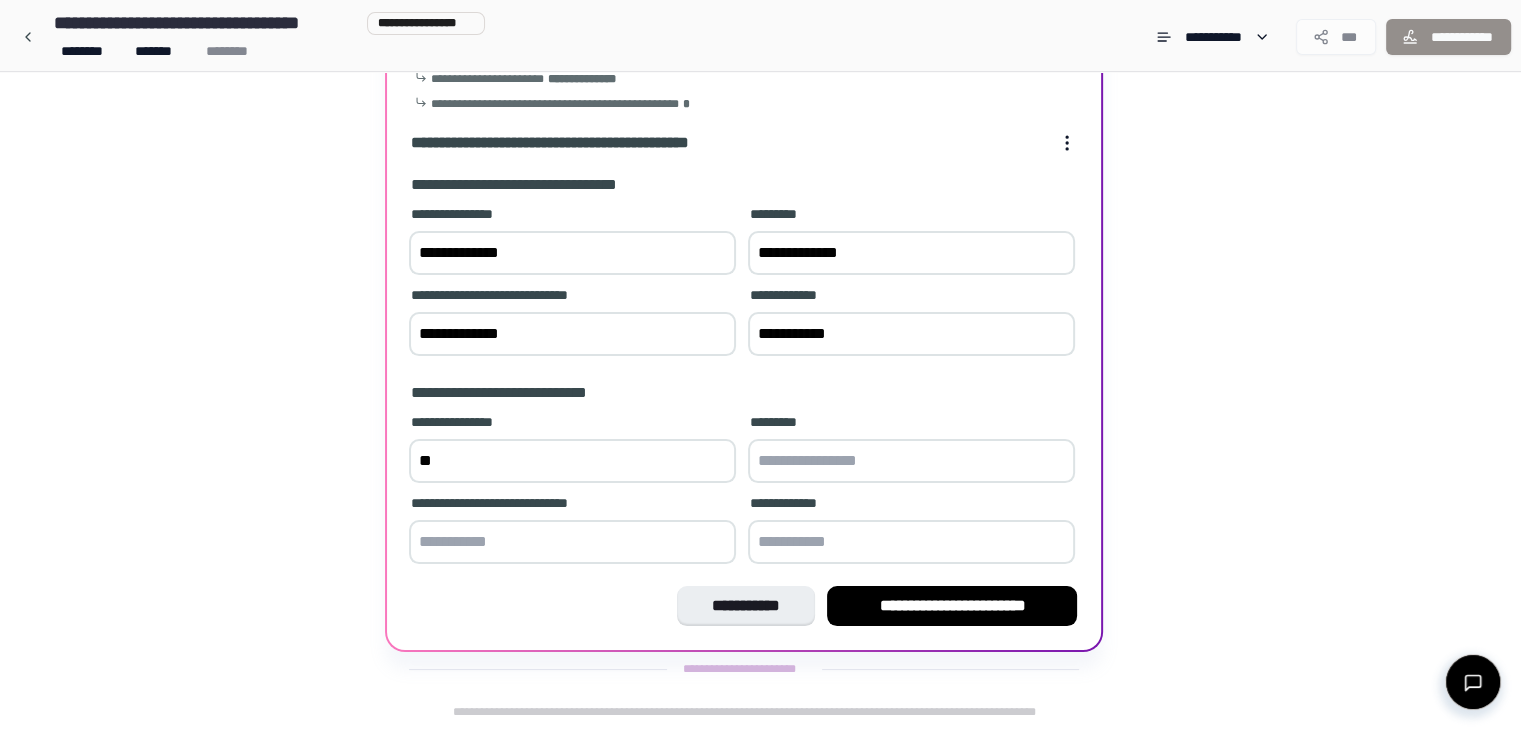 type on "*" 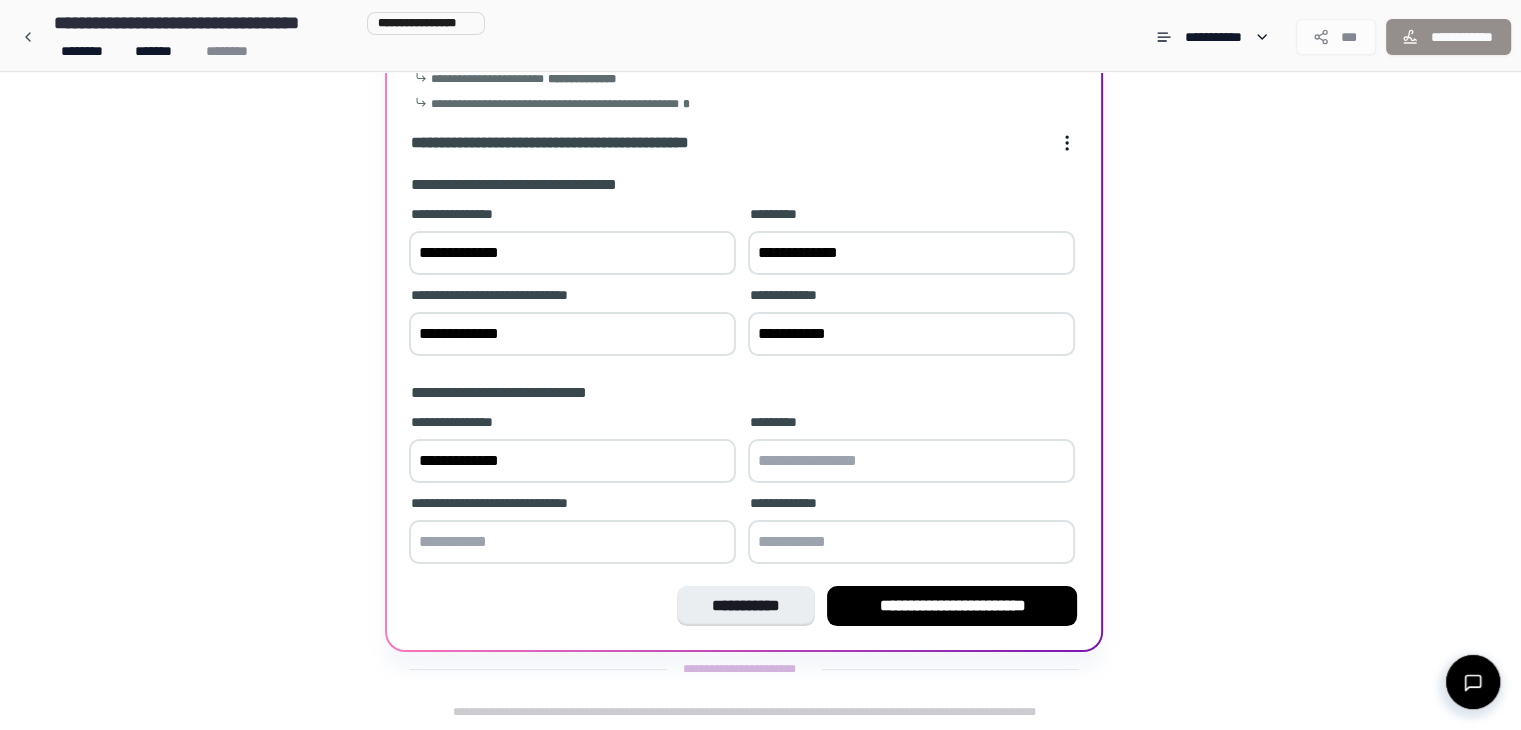 type on "**********" 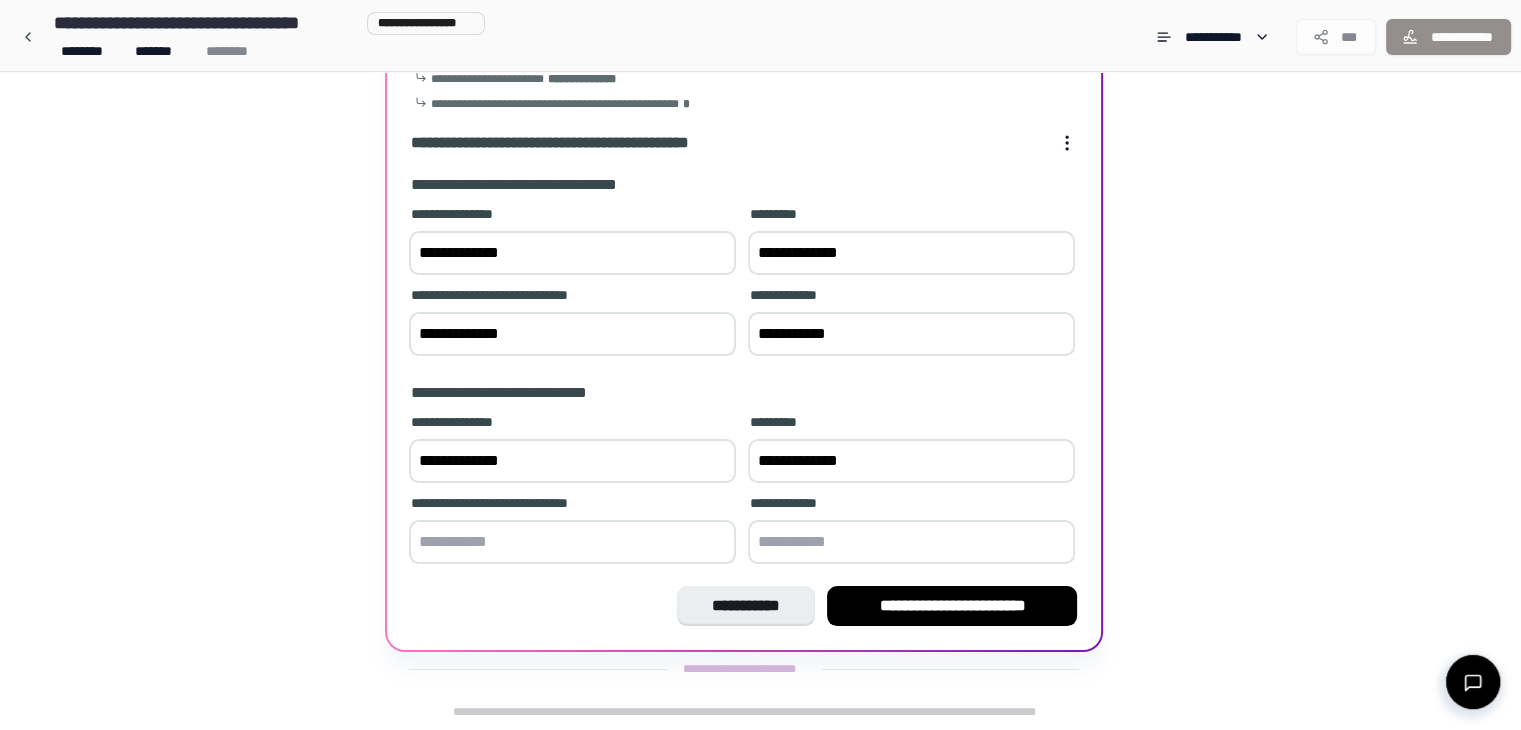 type on "**********" 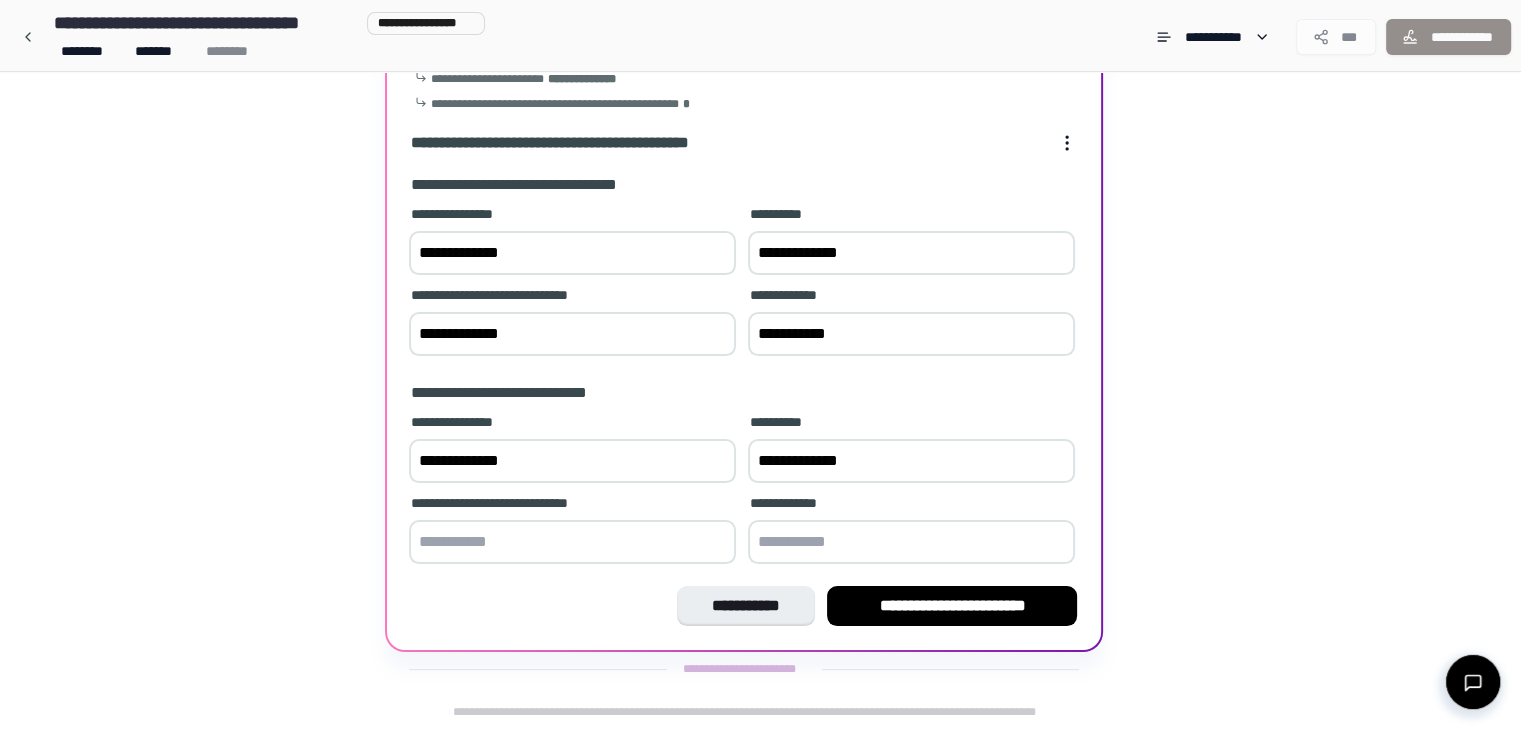 click at bounding box center (572, 542) 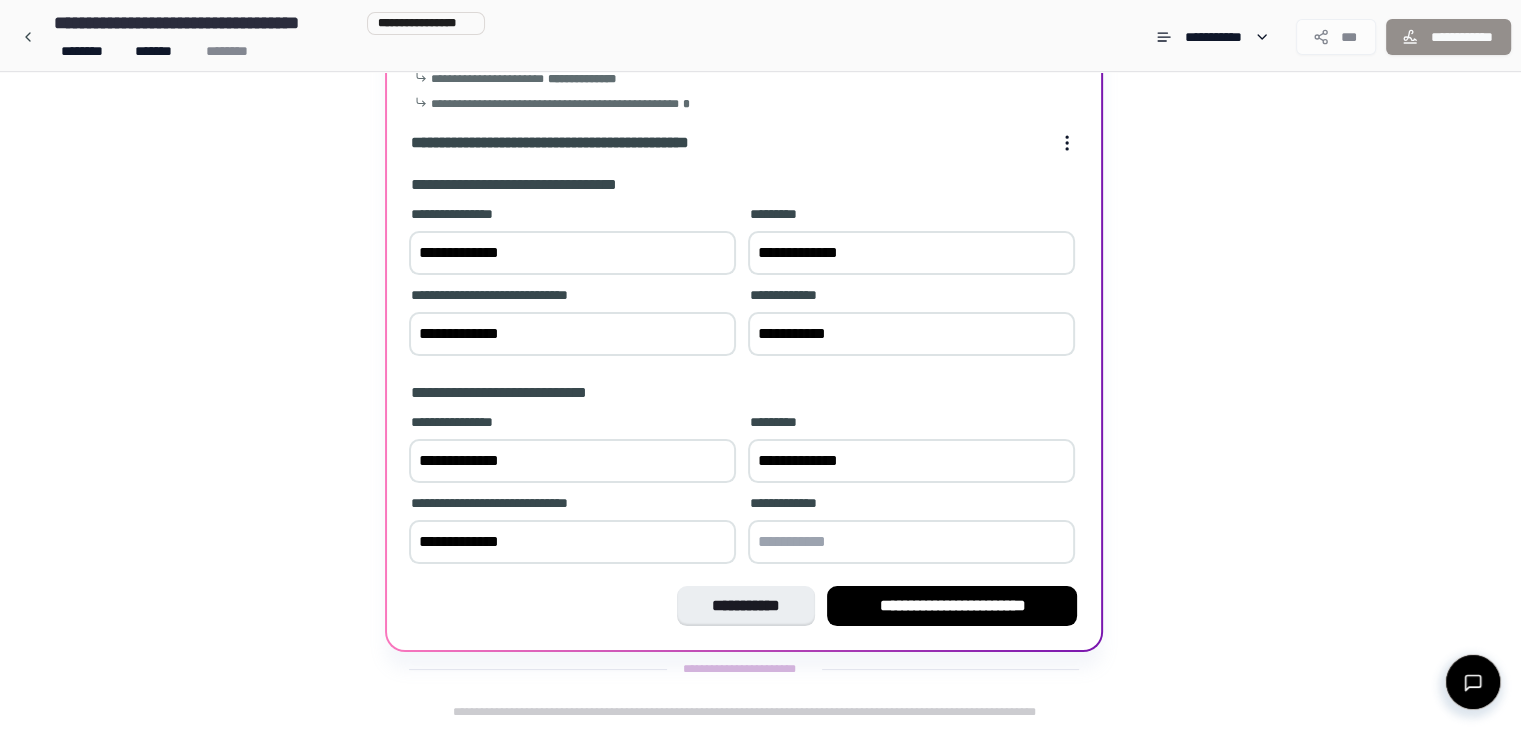 type on "**********" 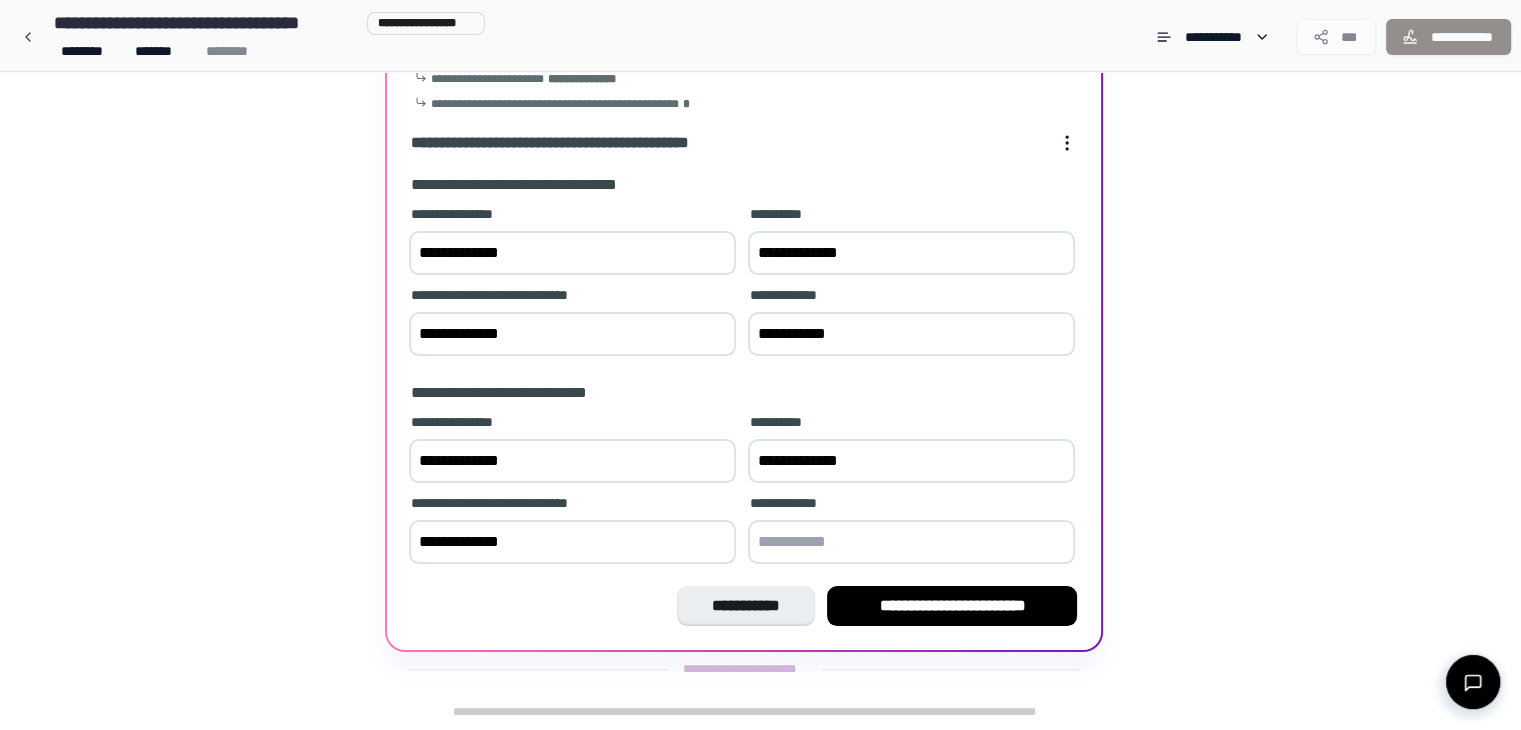 click at bounding box center [911, 542] 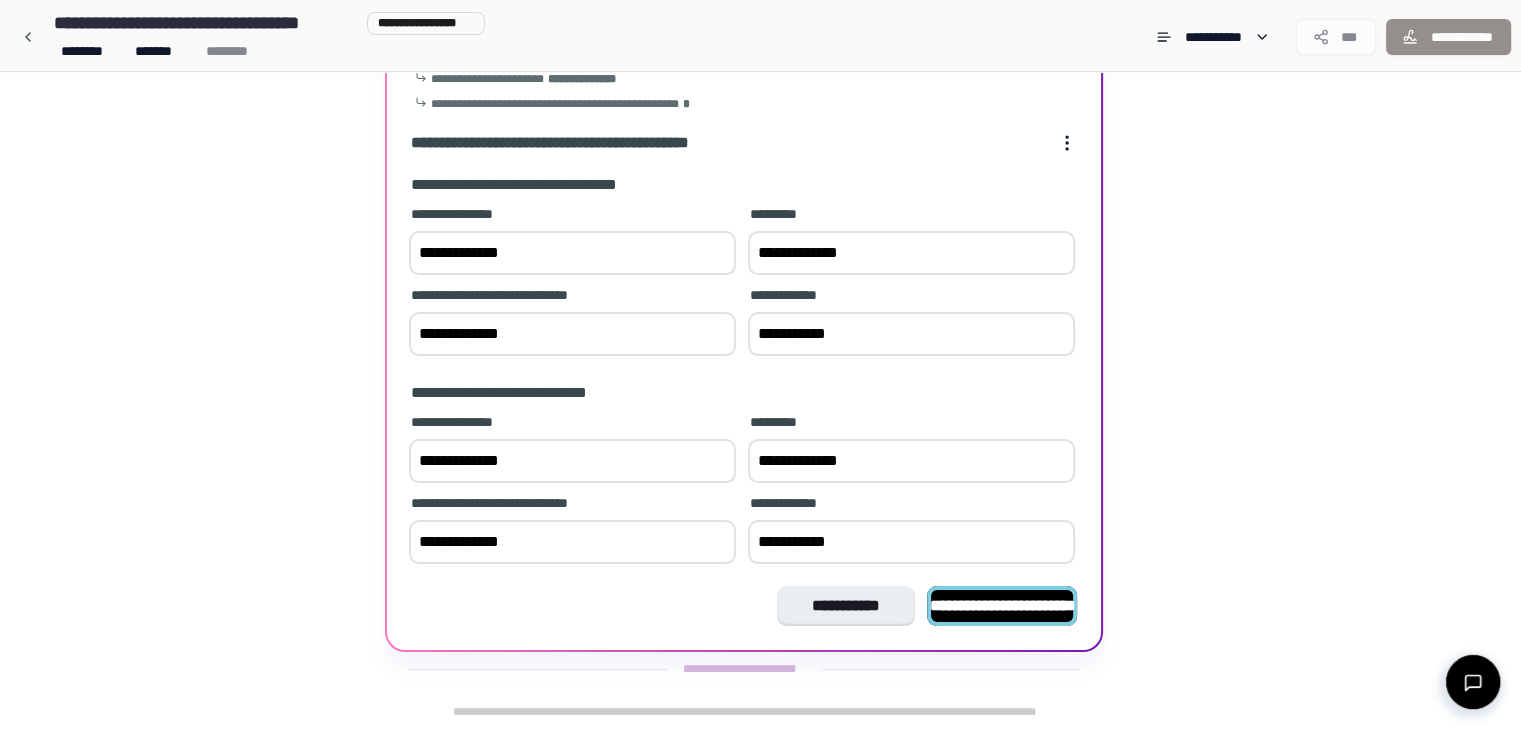 type on "**********" 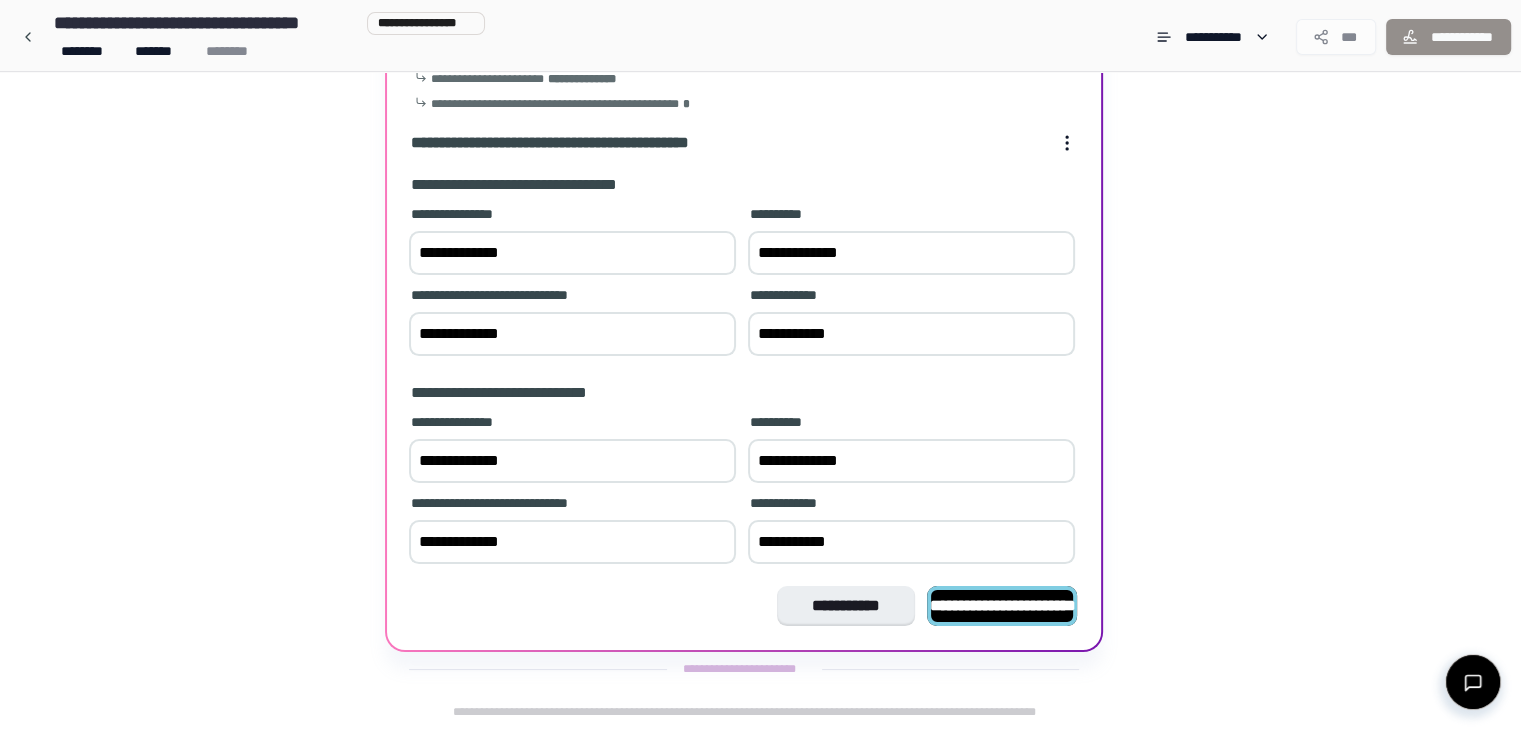 click on "**********" at bounding box center [1002, 605] 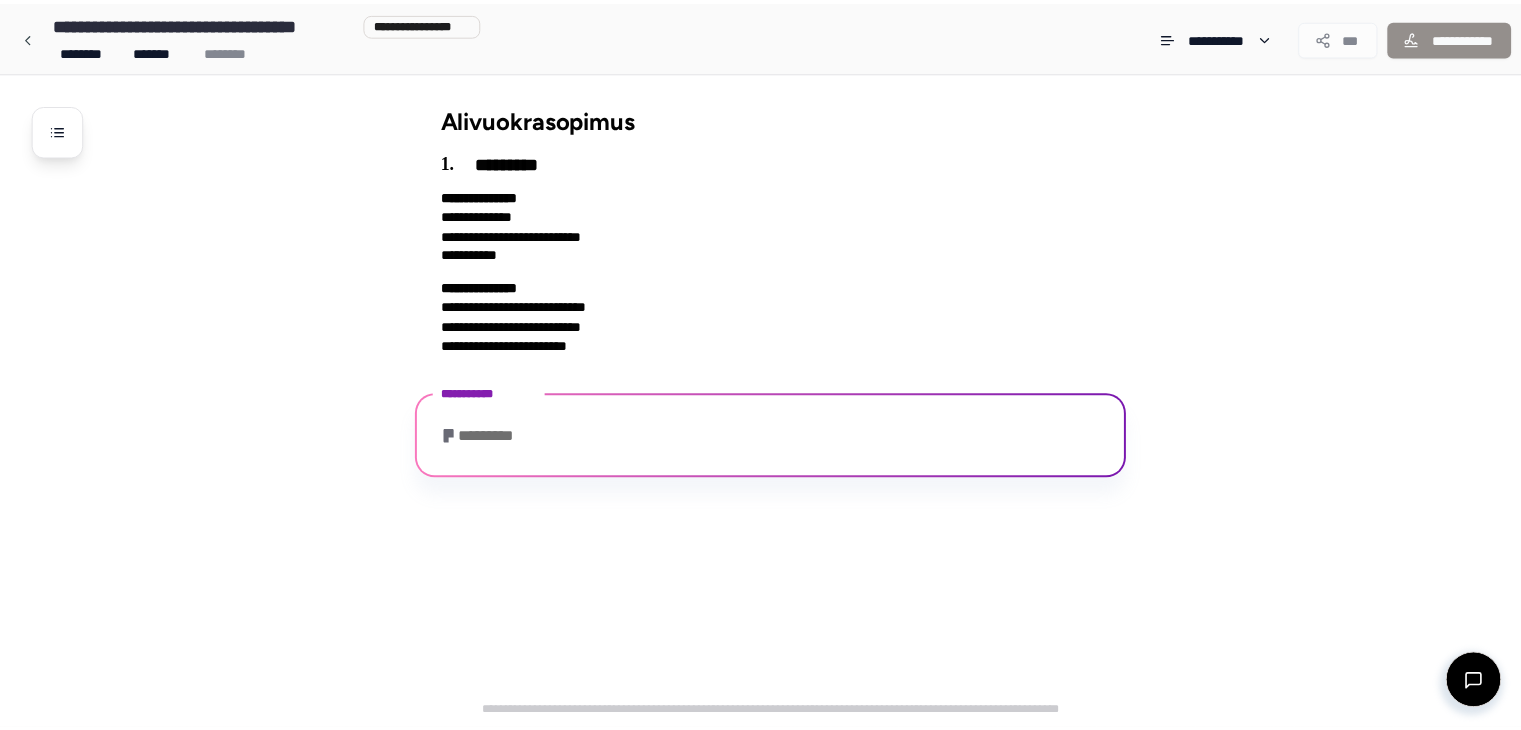 scroll, scrollTop: 128, scrollLeft: 0, axis: vertical 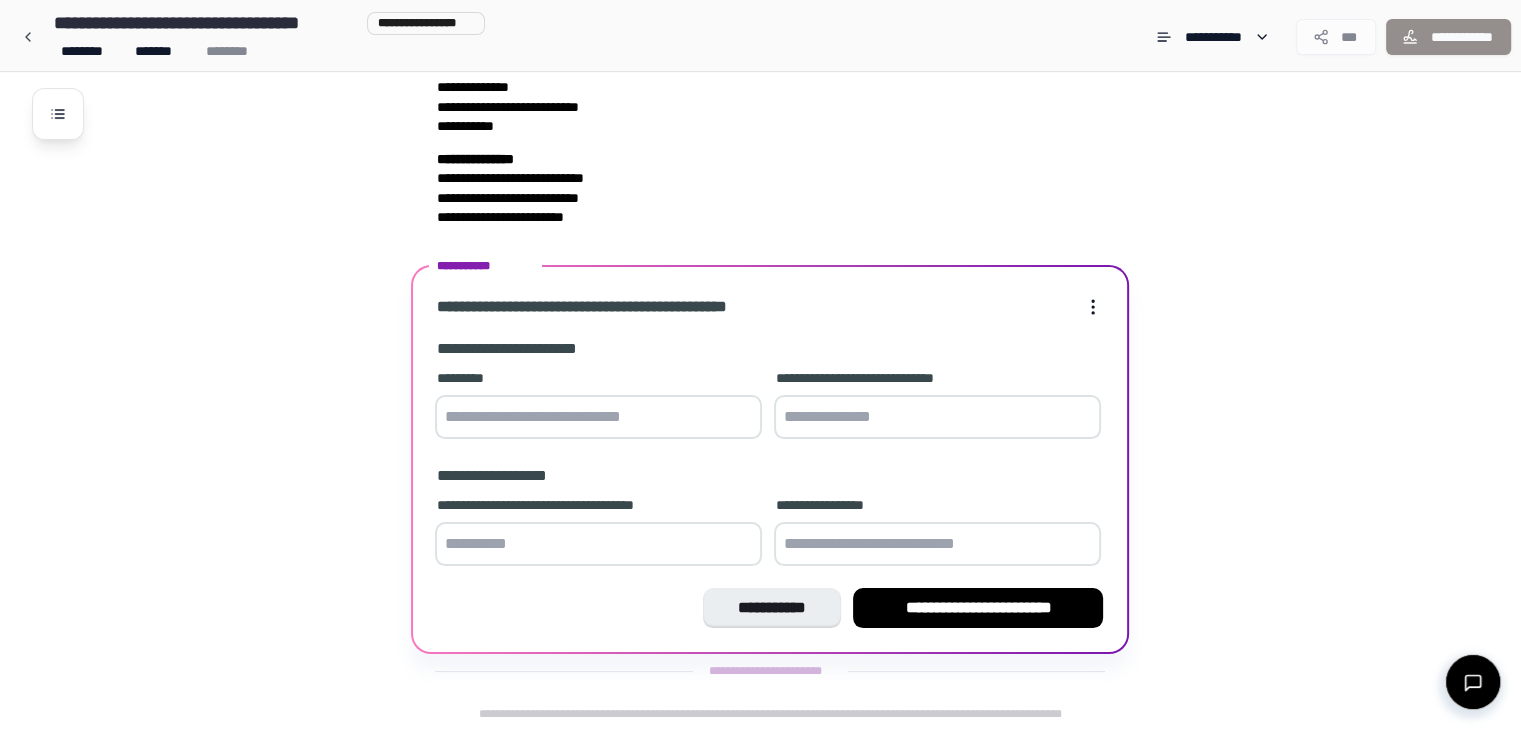 click at bounding box center (598, 417) 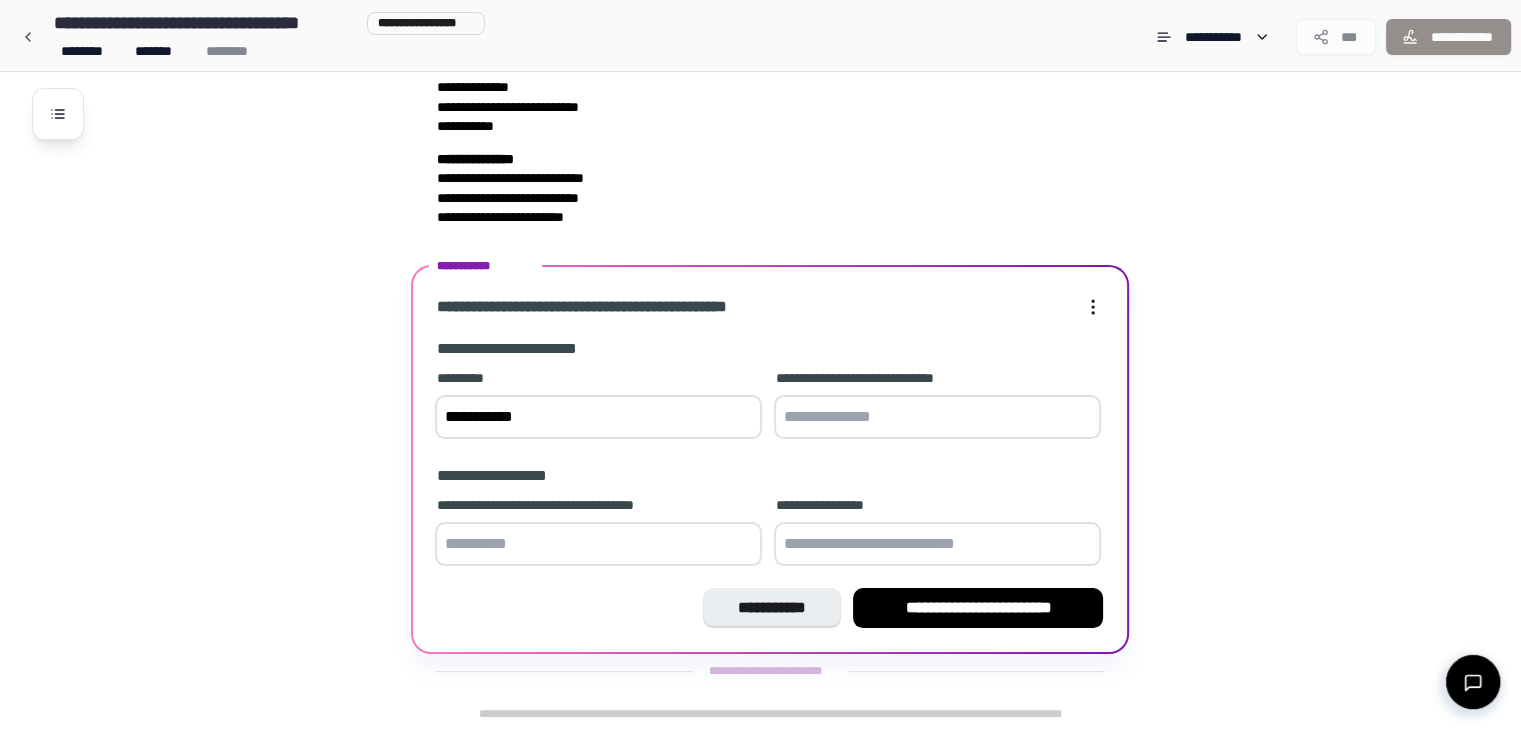 type on "**********" 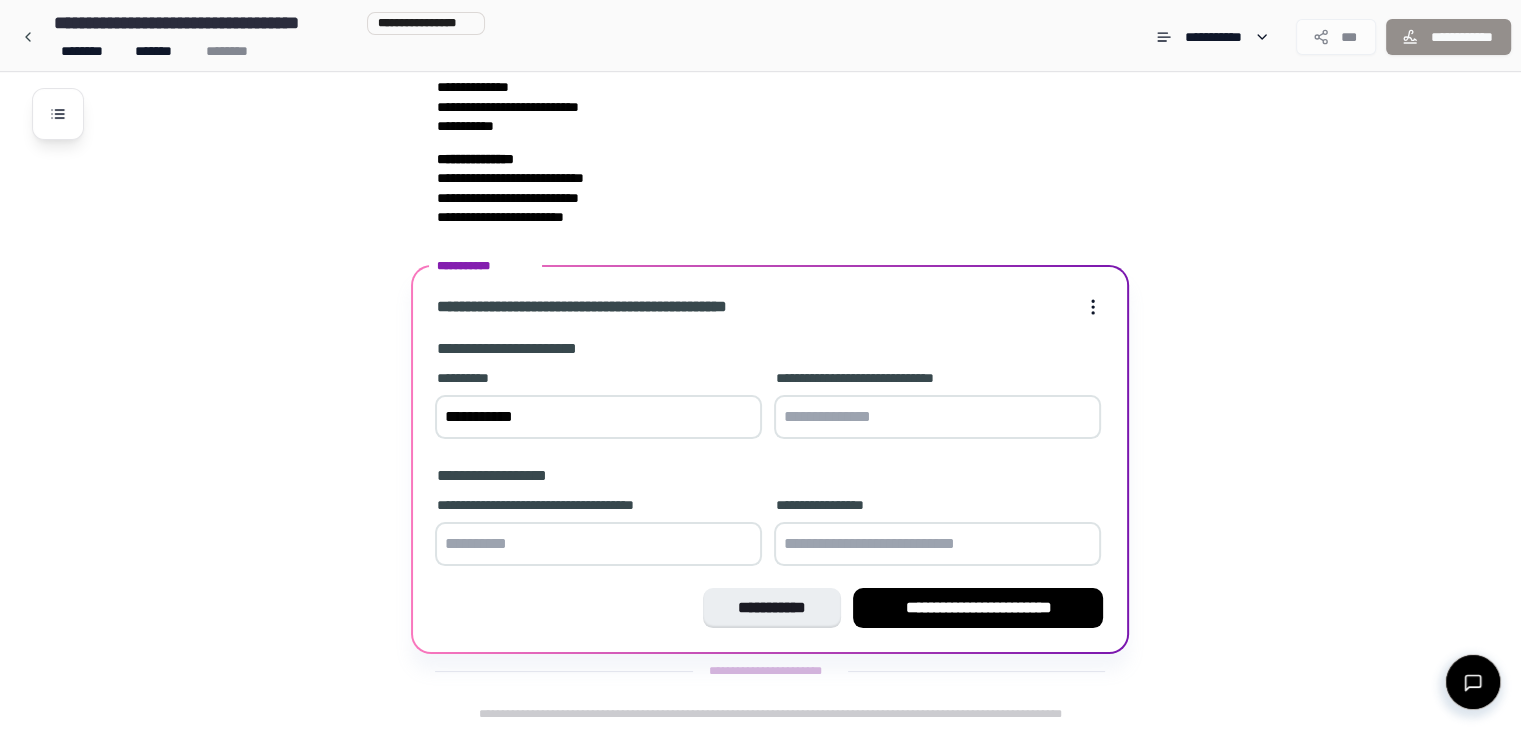 click at bounding box center (937, 417) 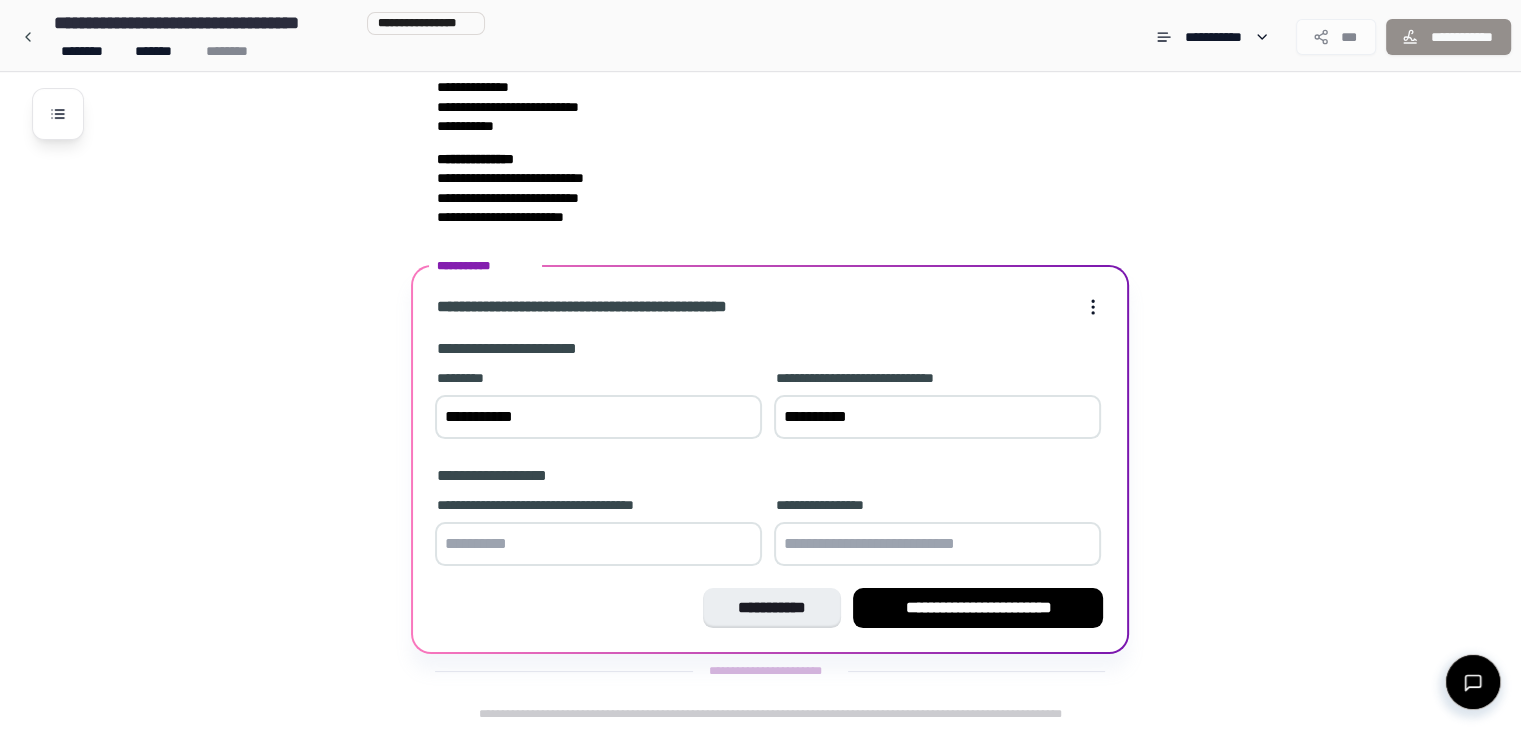 type on "**********" 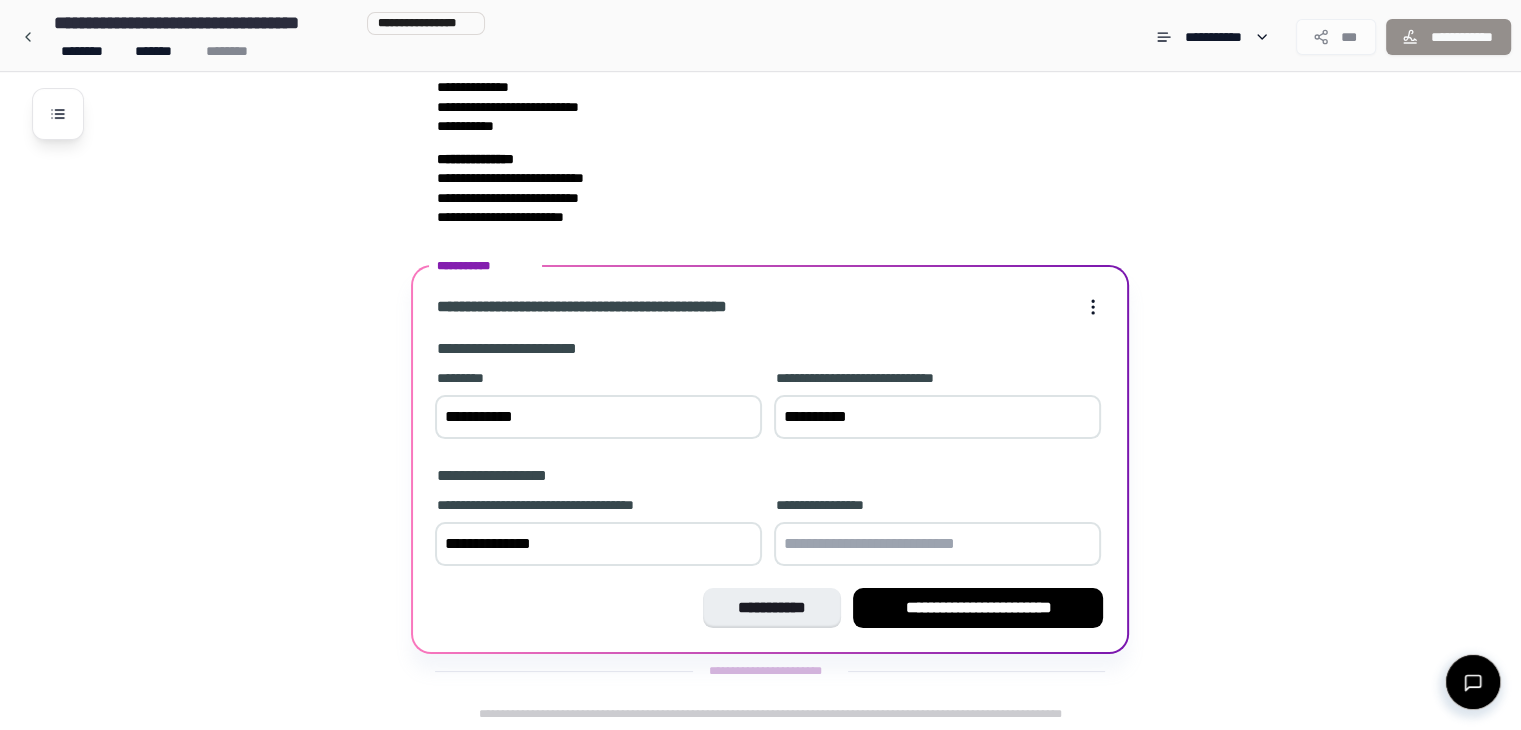 type on "**********" 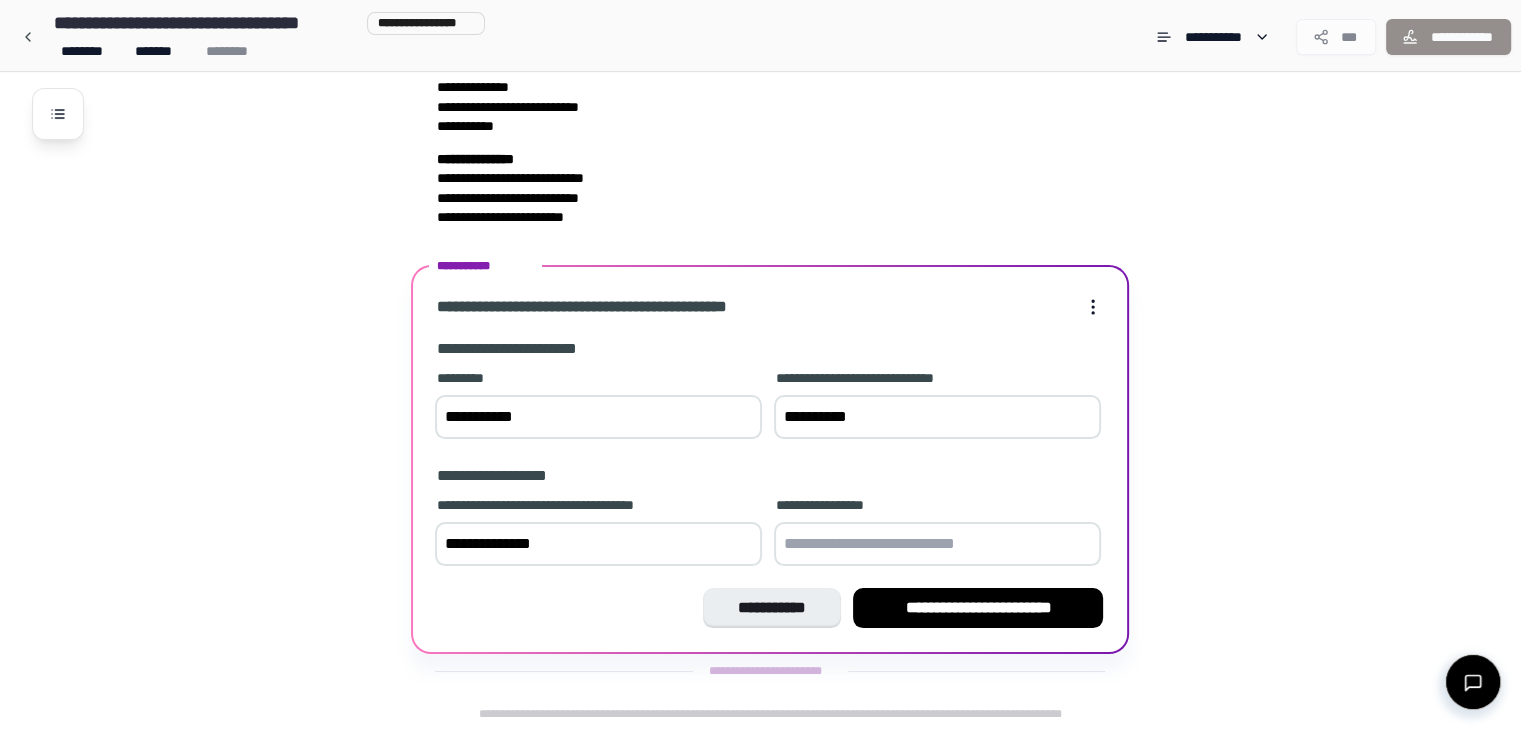 click at bounding box center (937, 544) 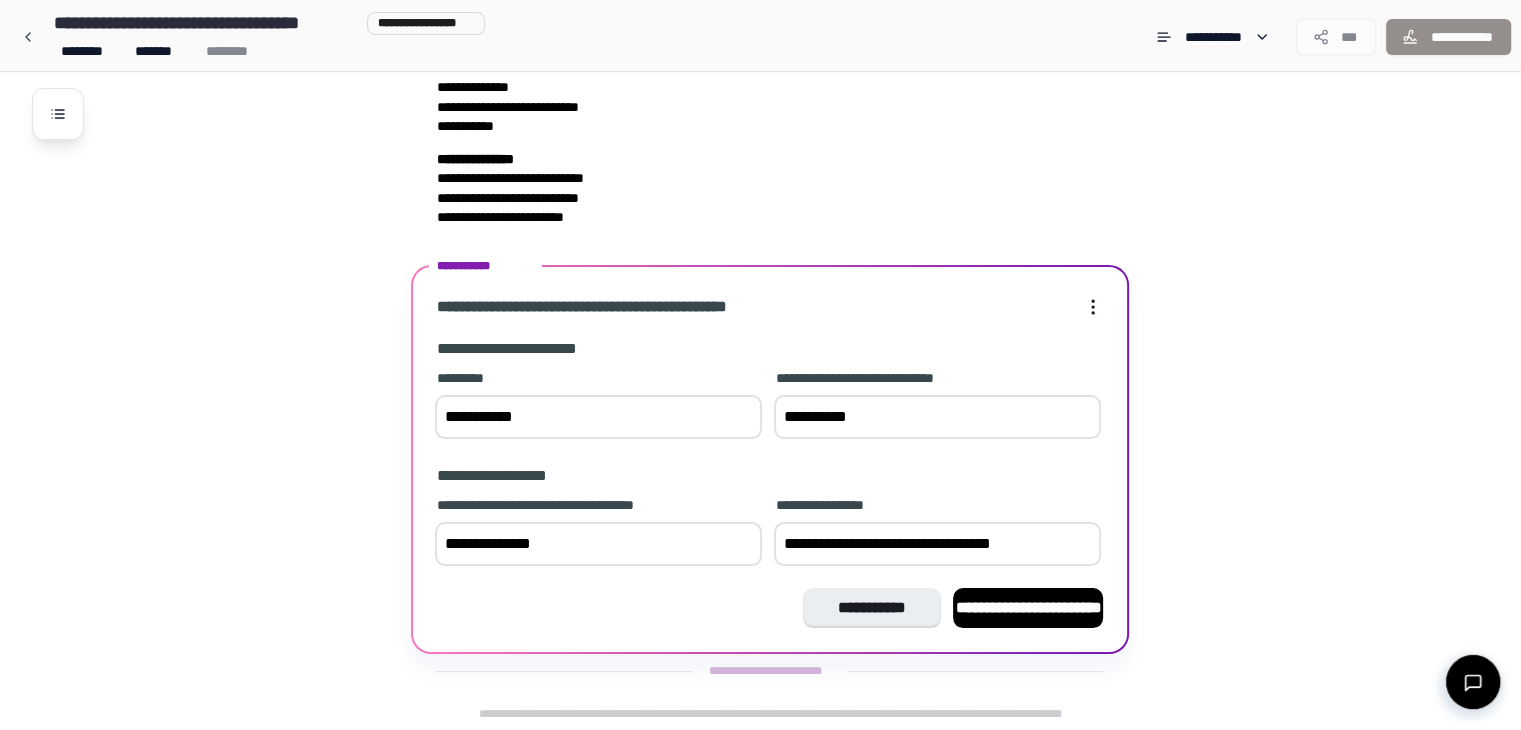 click on "**********" at bounding box center (937, 544) 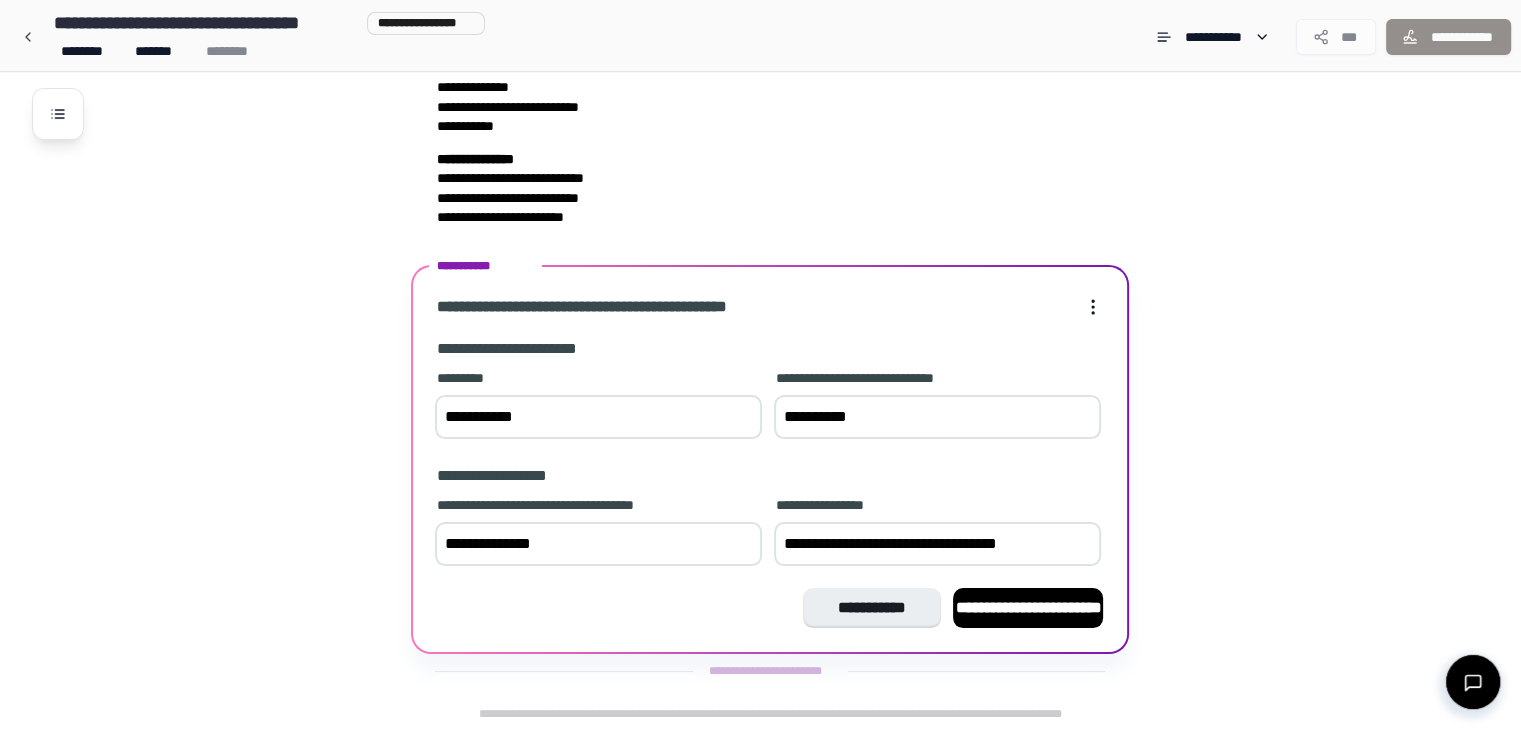click on "**********" at bounding box center (937, 544) 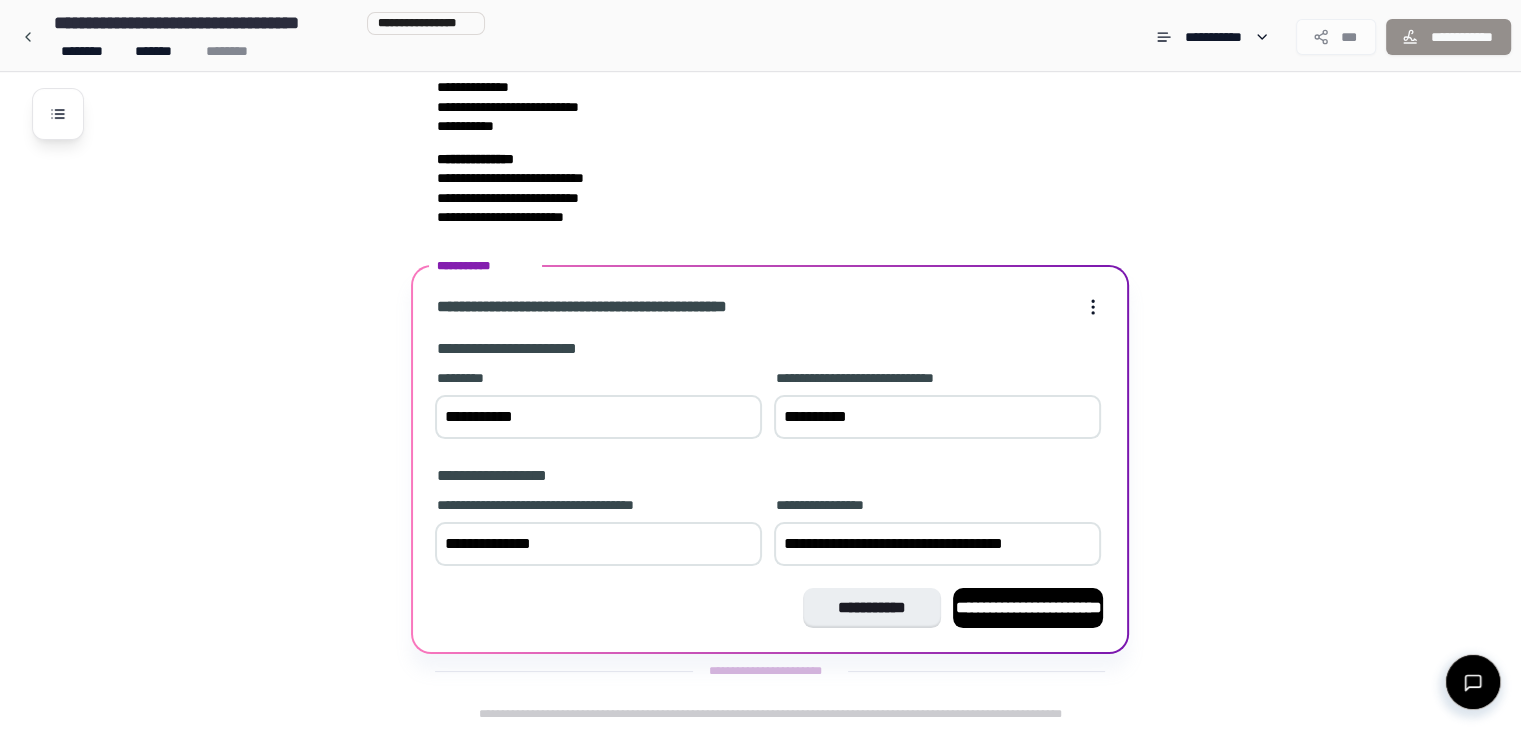 click on "**********" at bounding box center [937, 544] 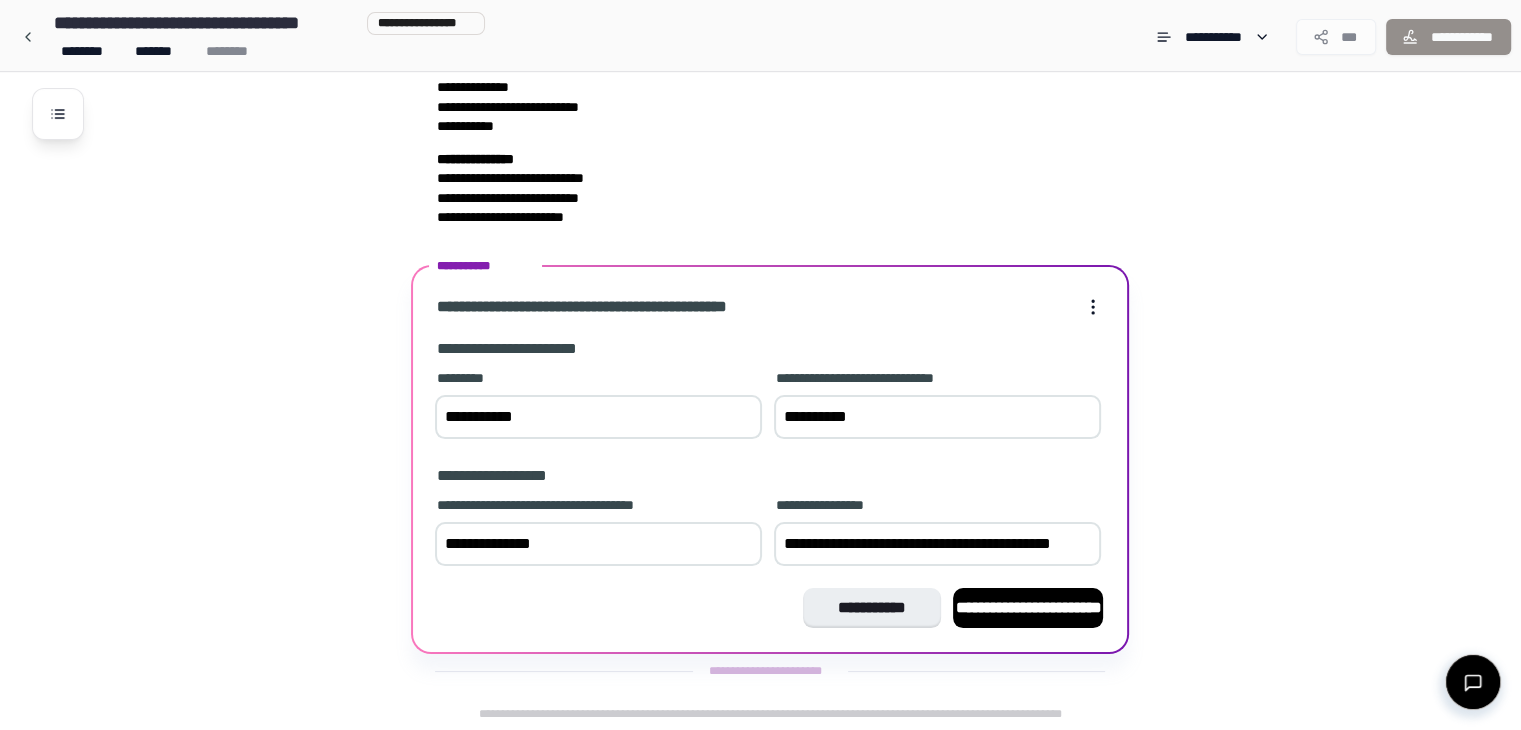 scroll, scrollTop: 152, scrollLeft: 0, axis: vertical 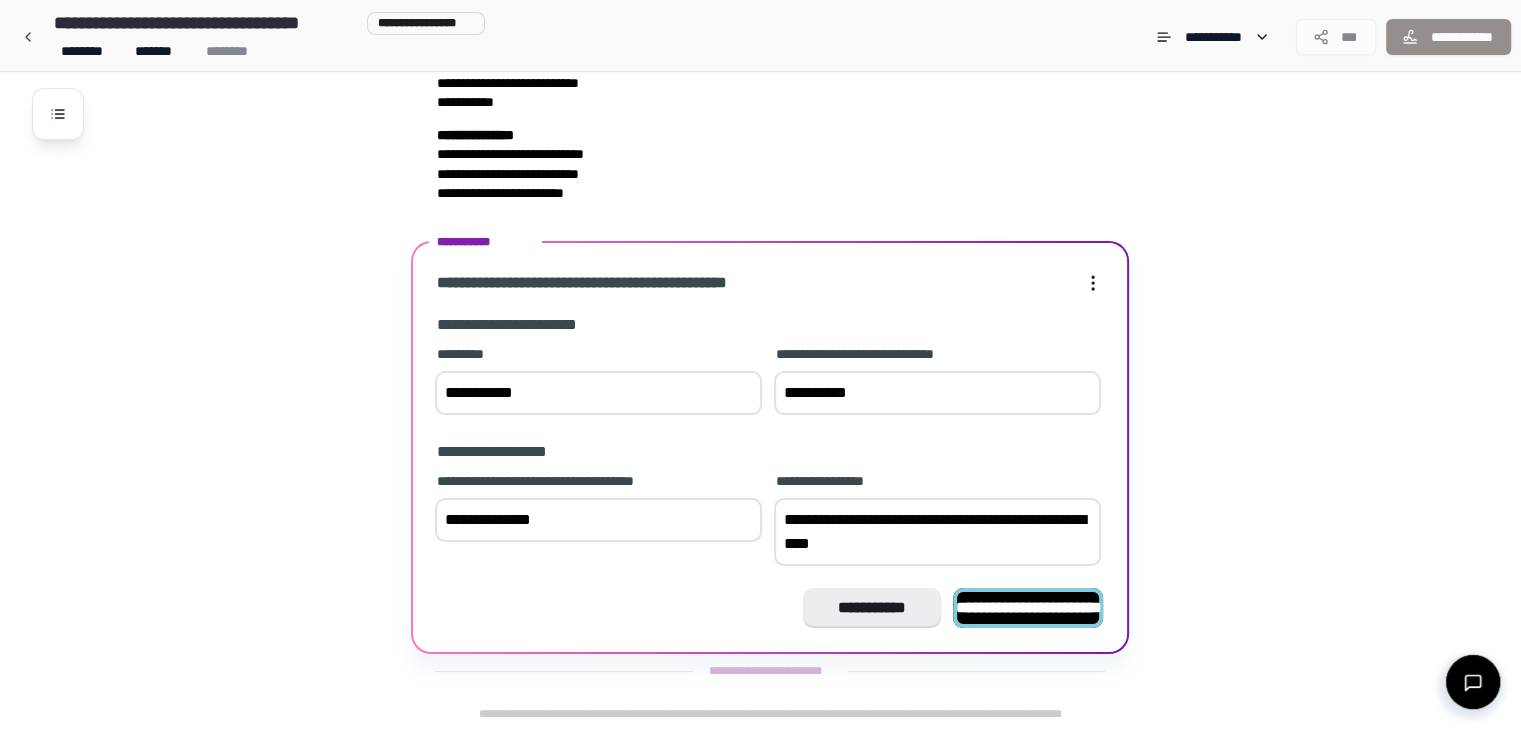 type on "**********" 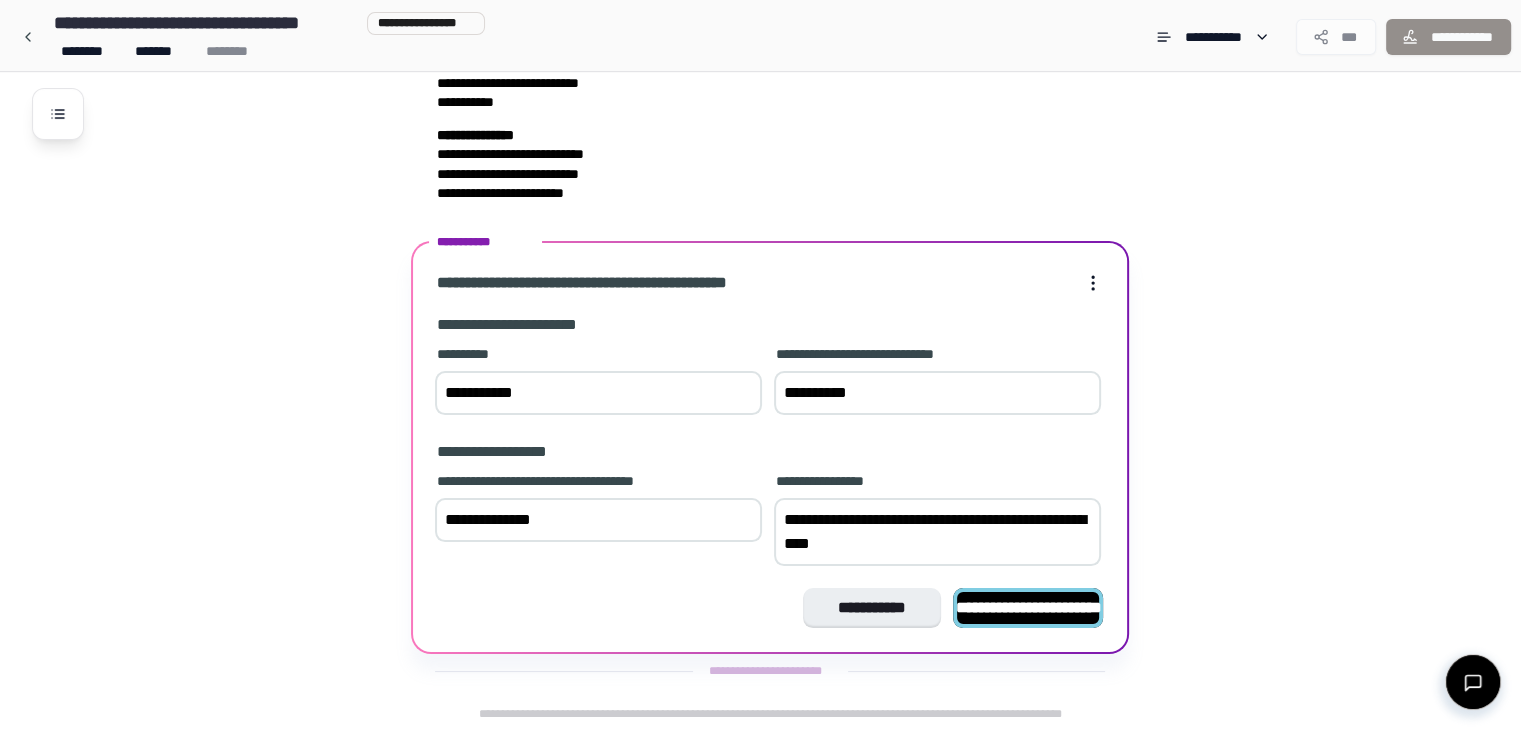 click on "**********" at bounding box center [1028, 608] 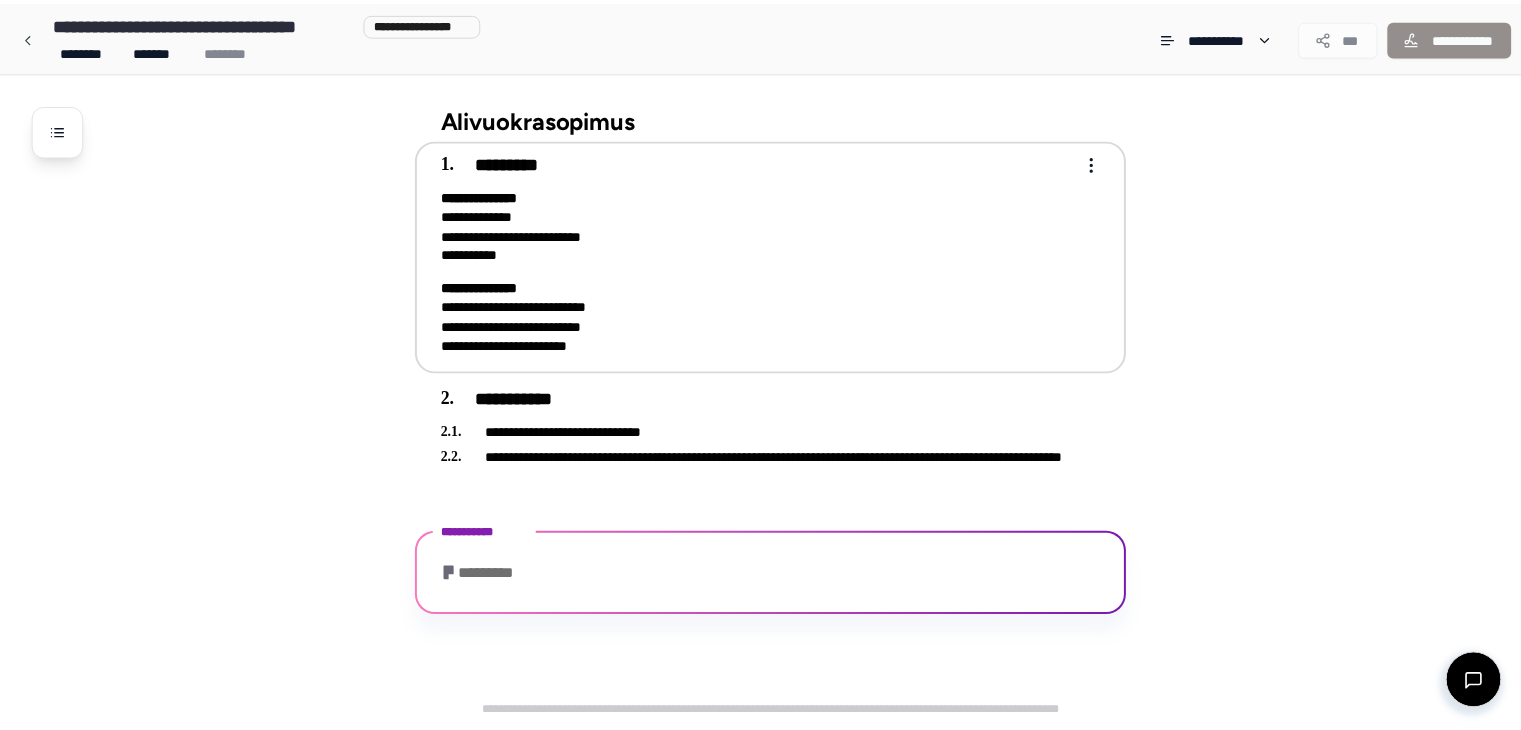 scroll, scrollTop: 4, scrollLeft: 0, axis: vertical 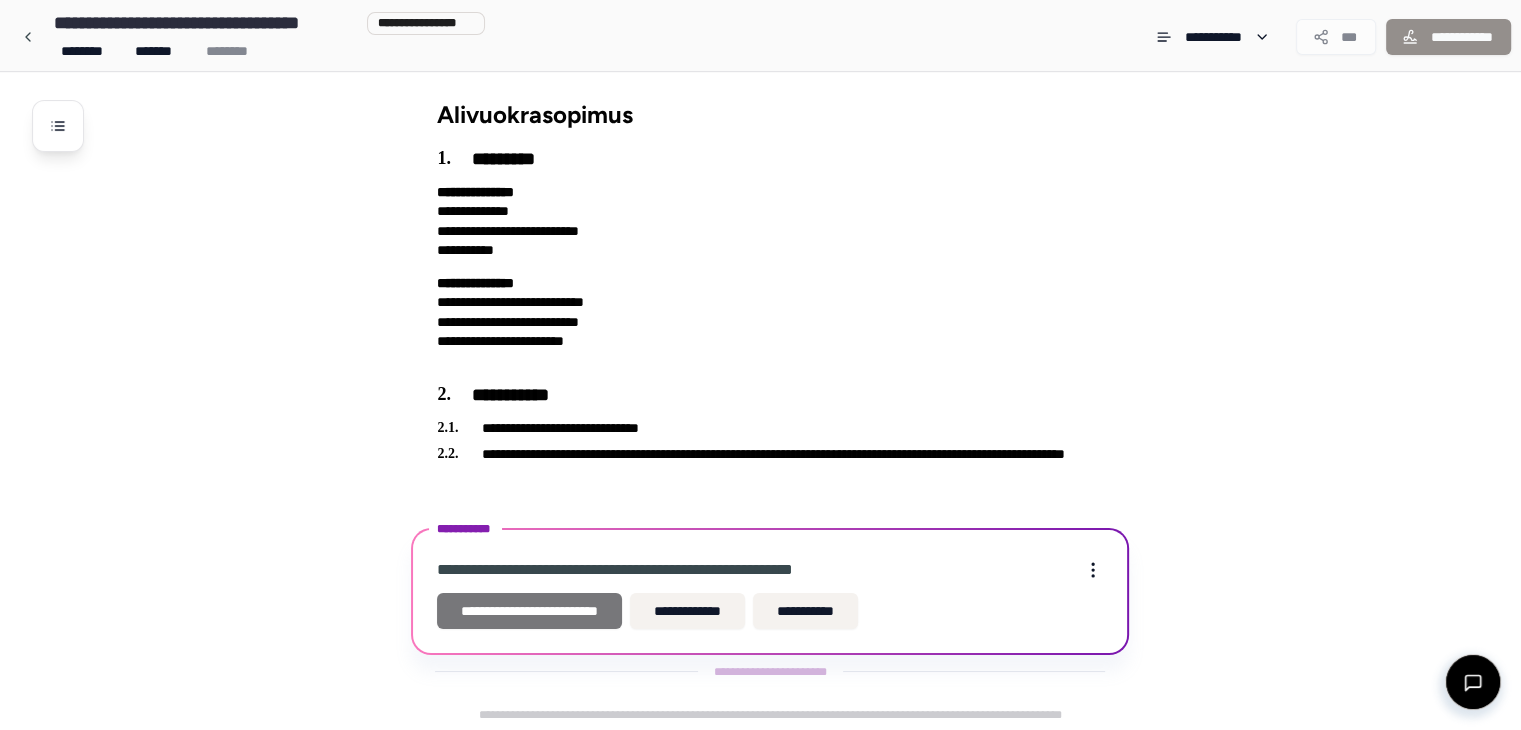 click on "**********" at bounding box center (529, 611) 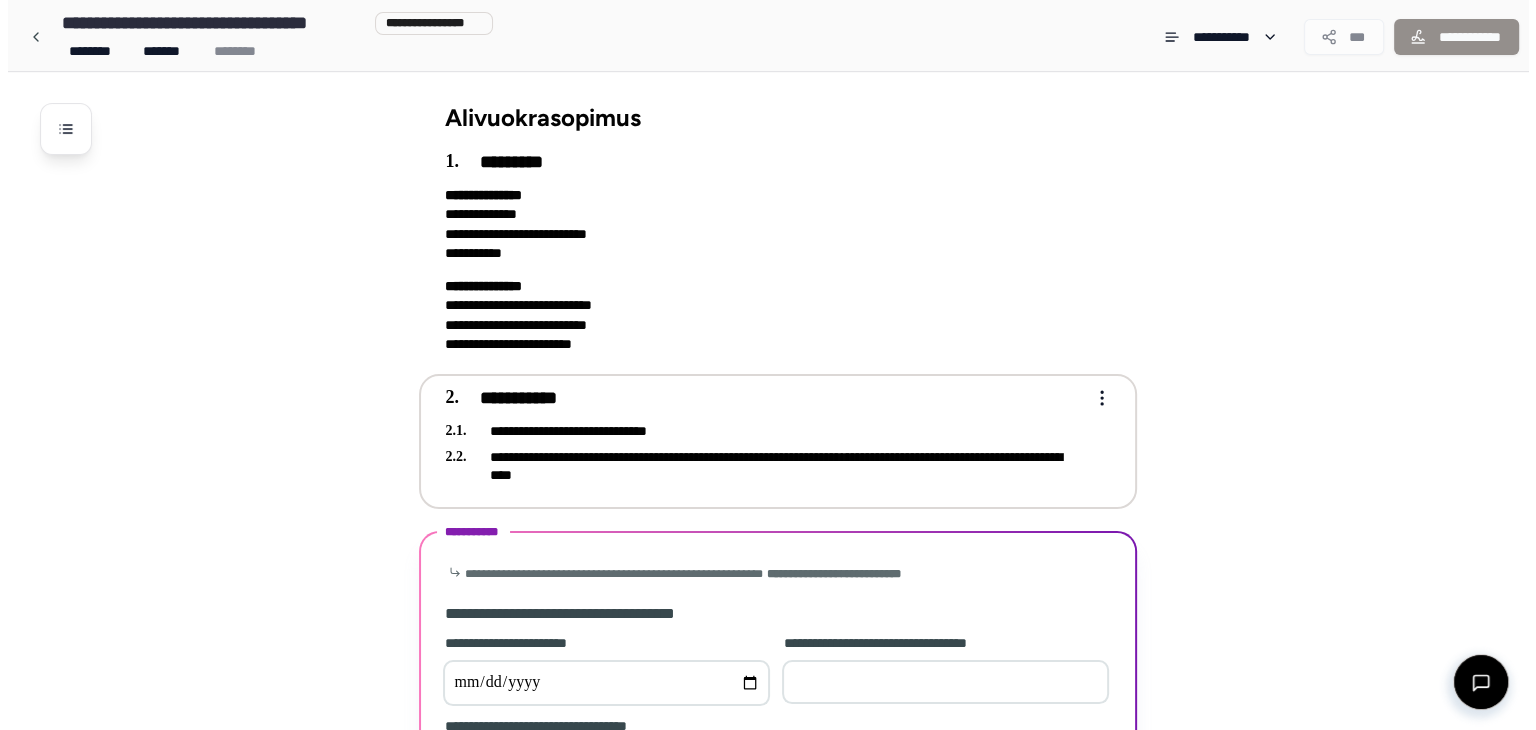 scroll, scrollTop: 222, scrollLeft: 0, axis: vertical 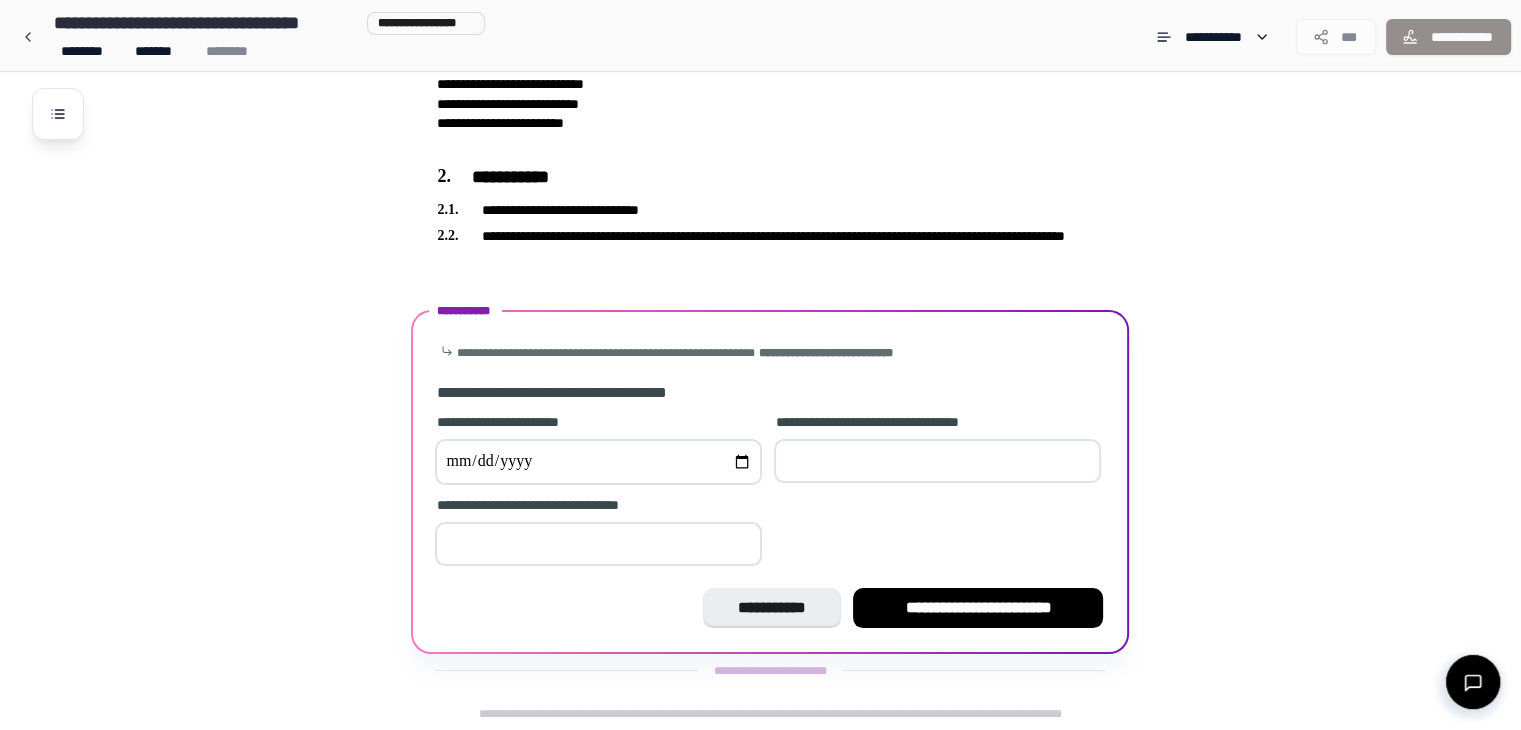 click at bounding box center [598, 462] 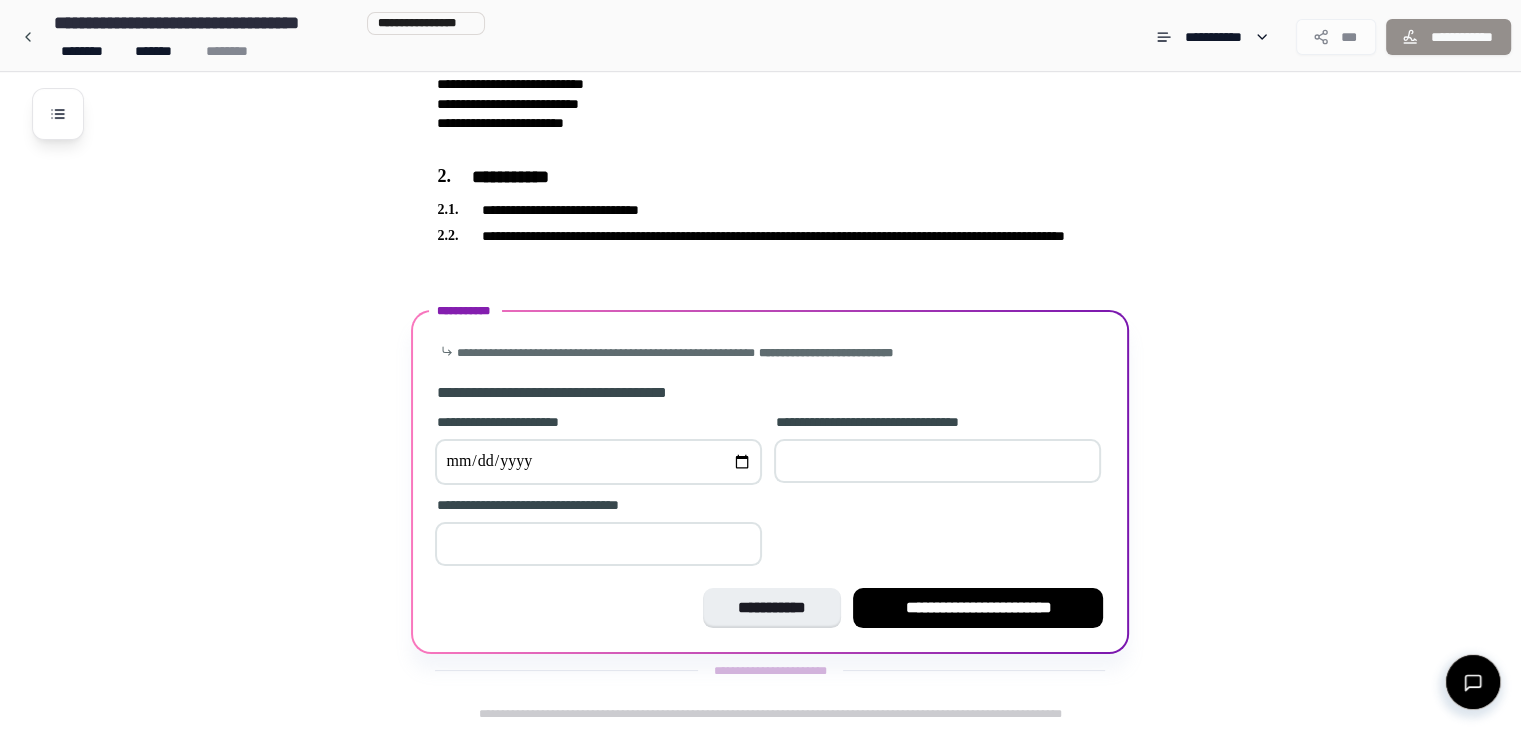 click at bounding box center [598, 462] 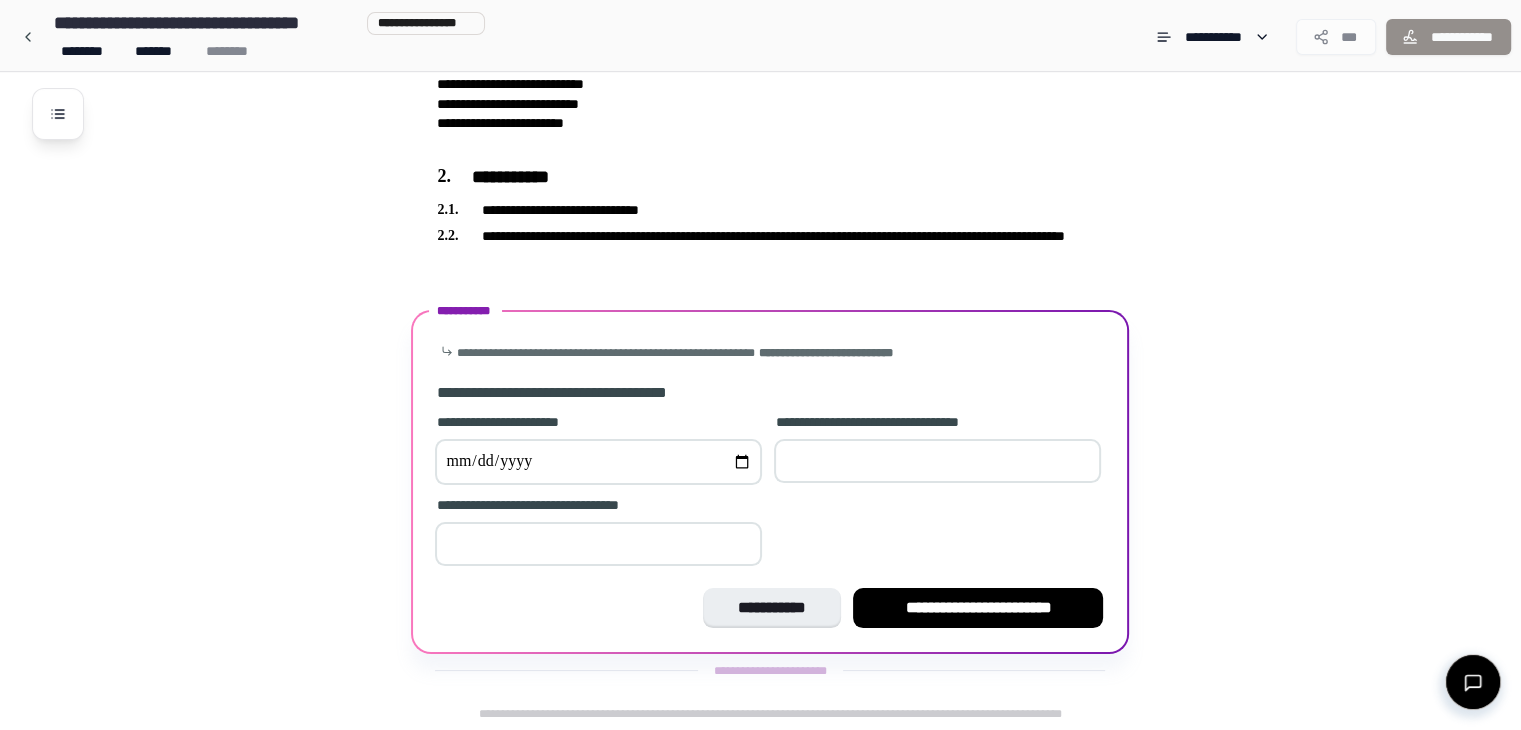click on "*" at bounding box center (598, 544) 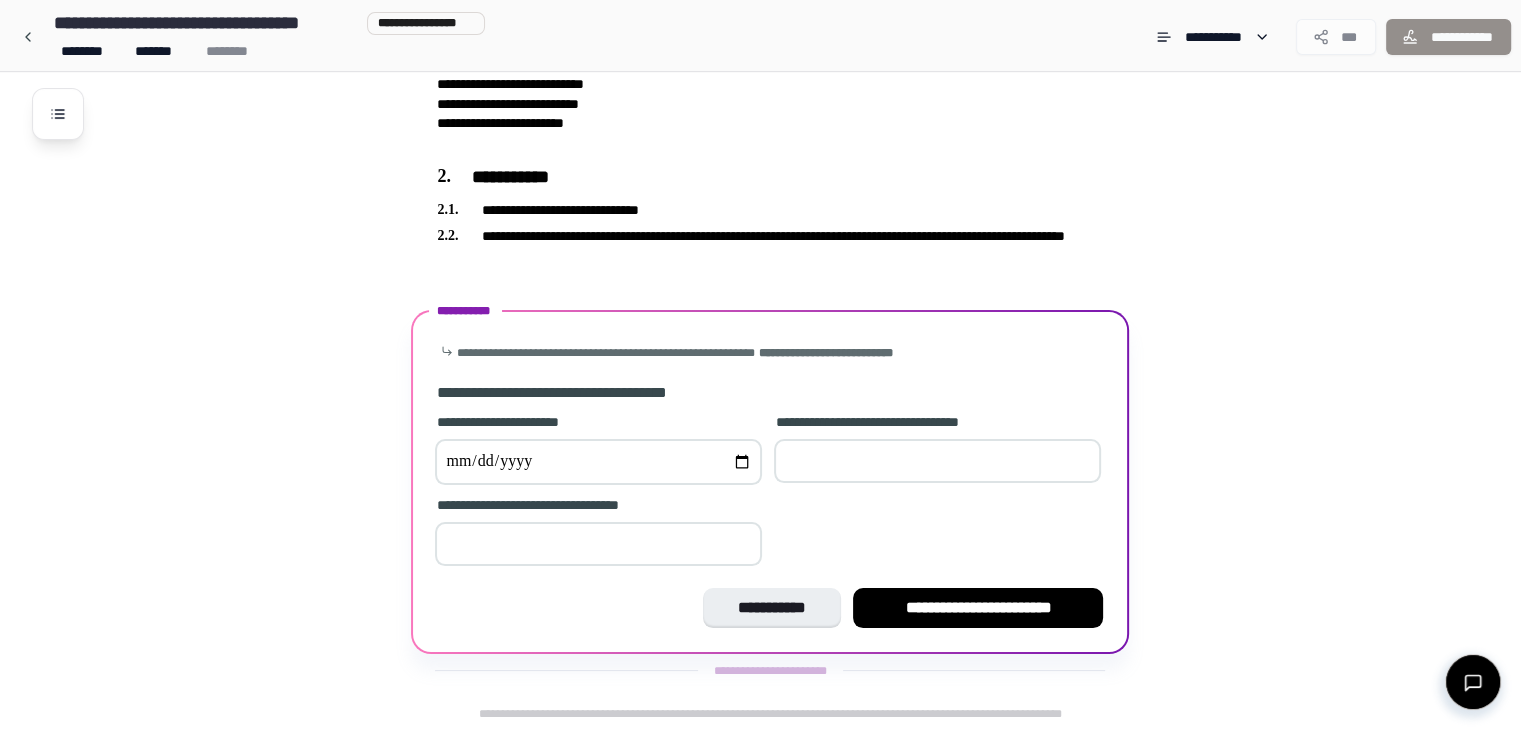click at bounding box center (937, 461) 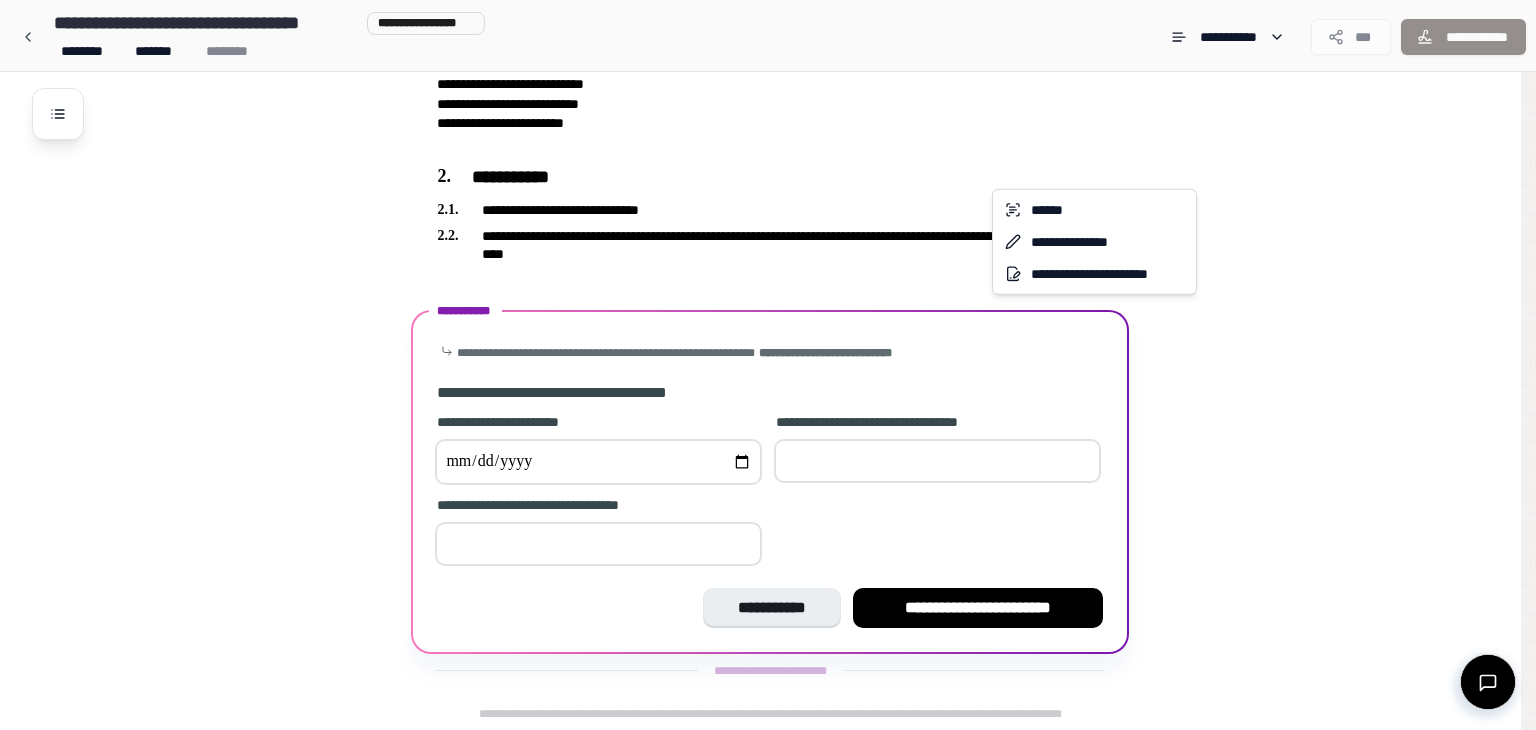 click on "**********" at bounding box center (760, 254) 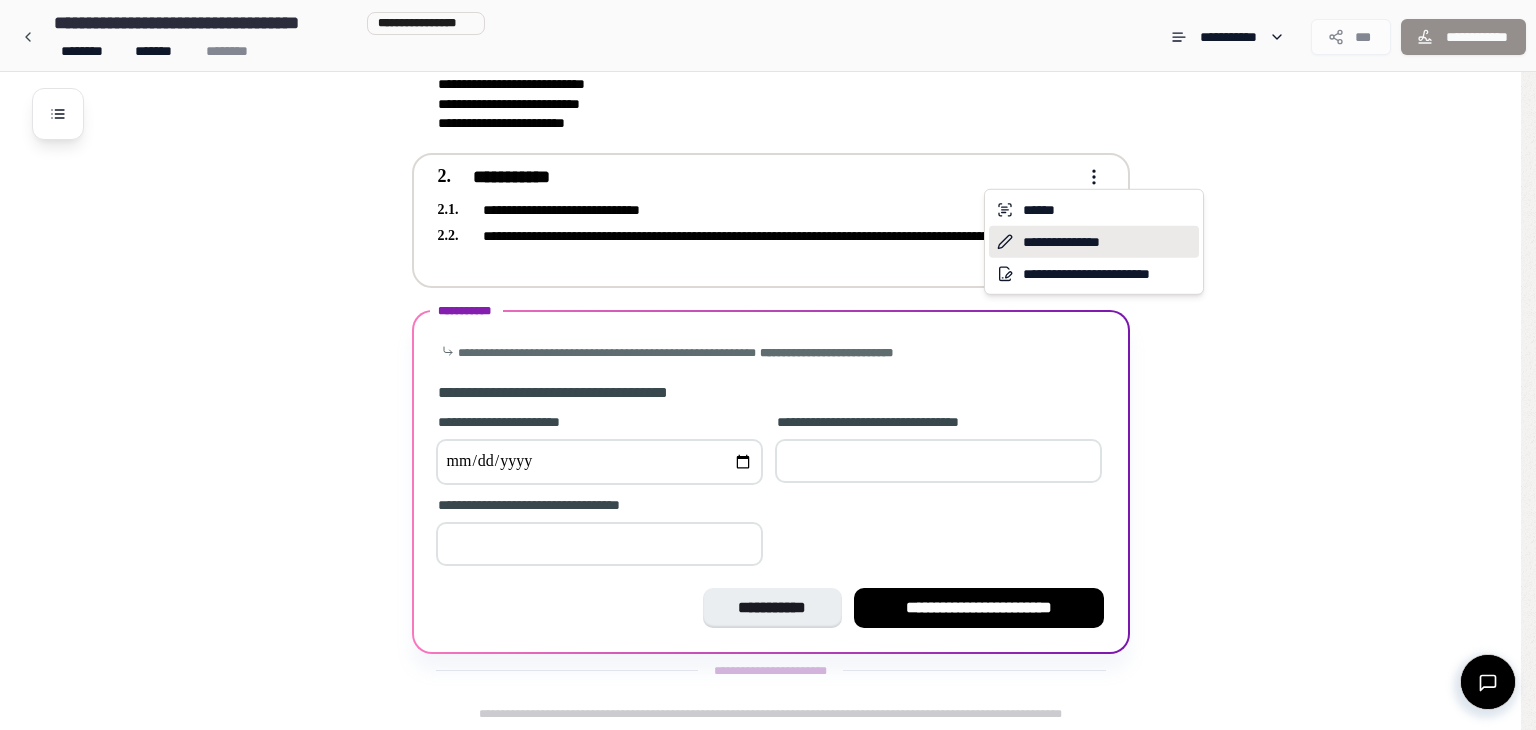 click on "**********" at bounding box center [1061, 242] 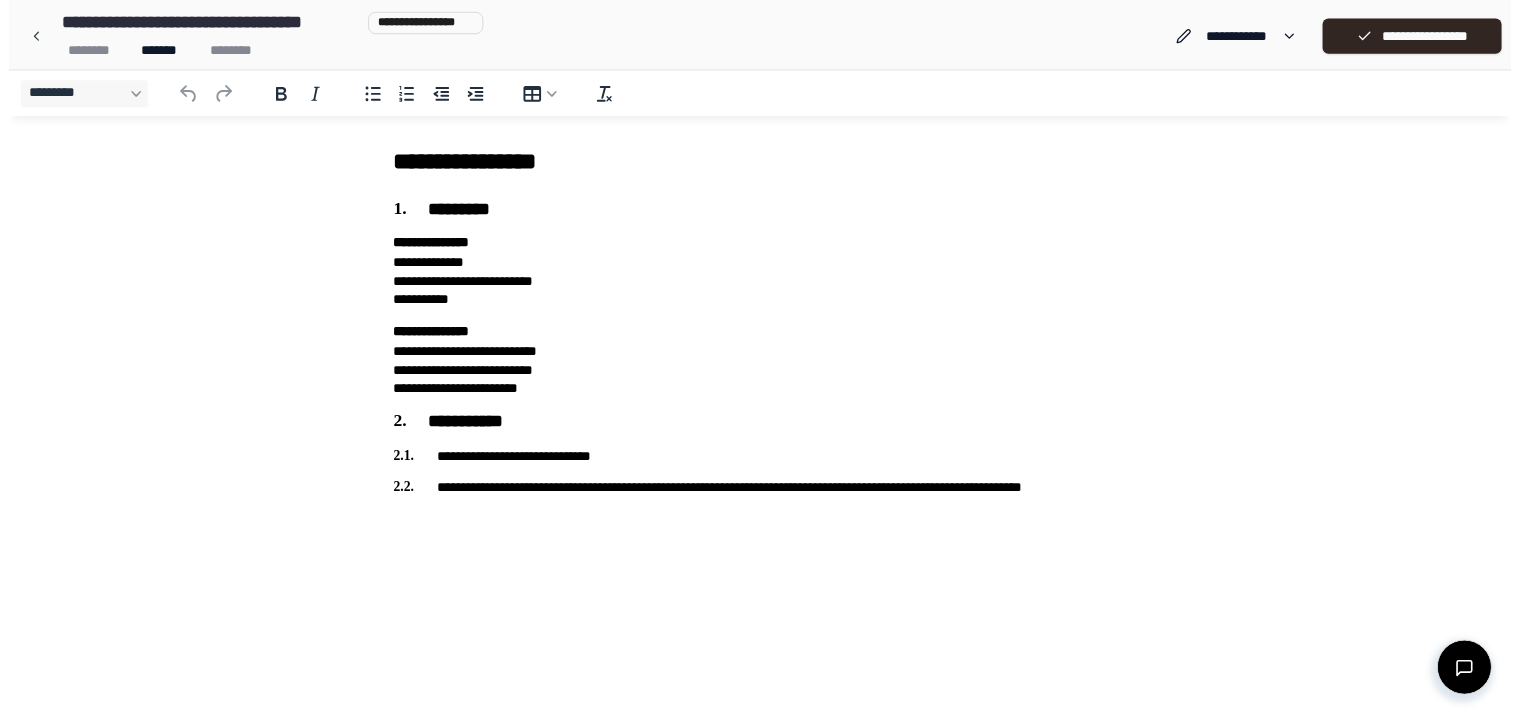 scroll, scrollTop: 0, scrollLeft: 0, axis: both 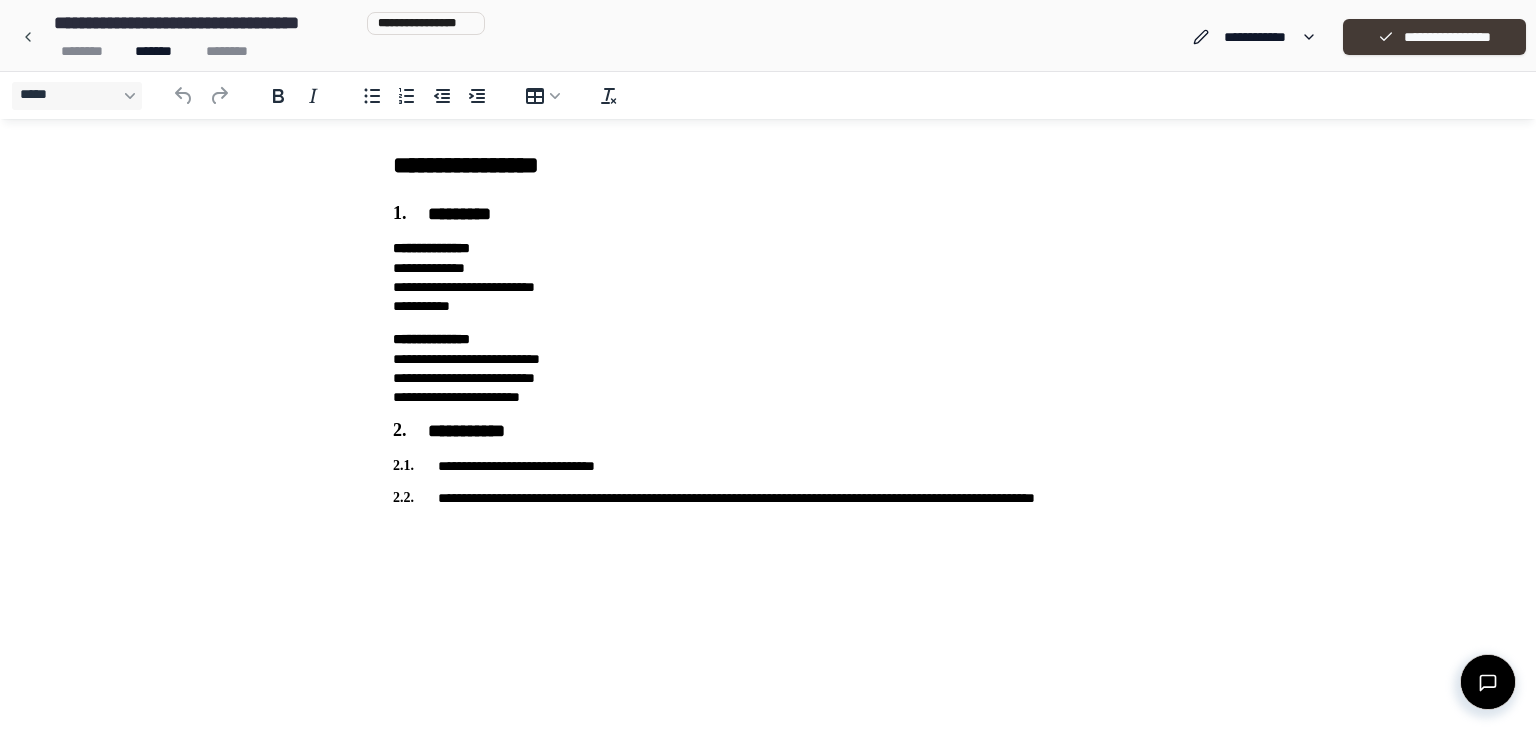 click on "**********" at bounding box center [1434, 37] 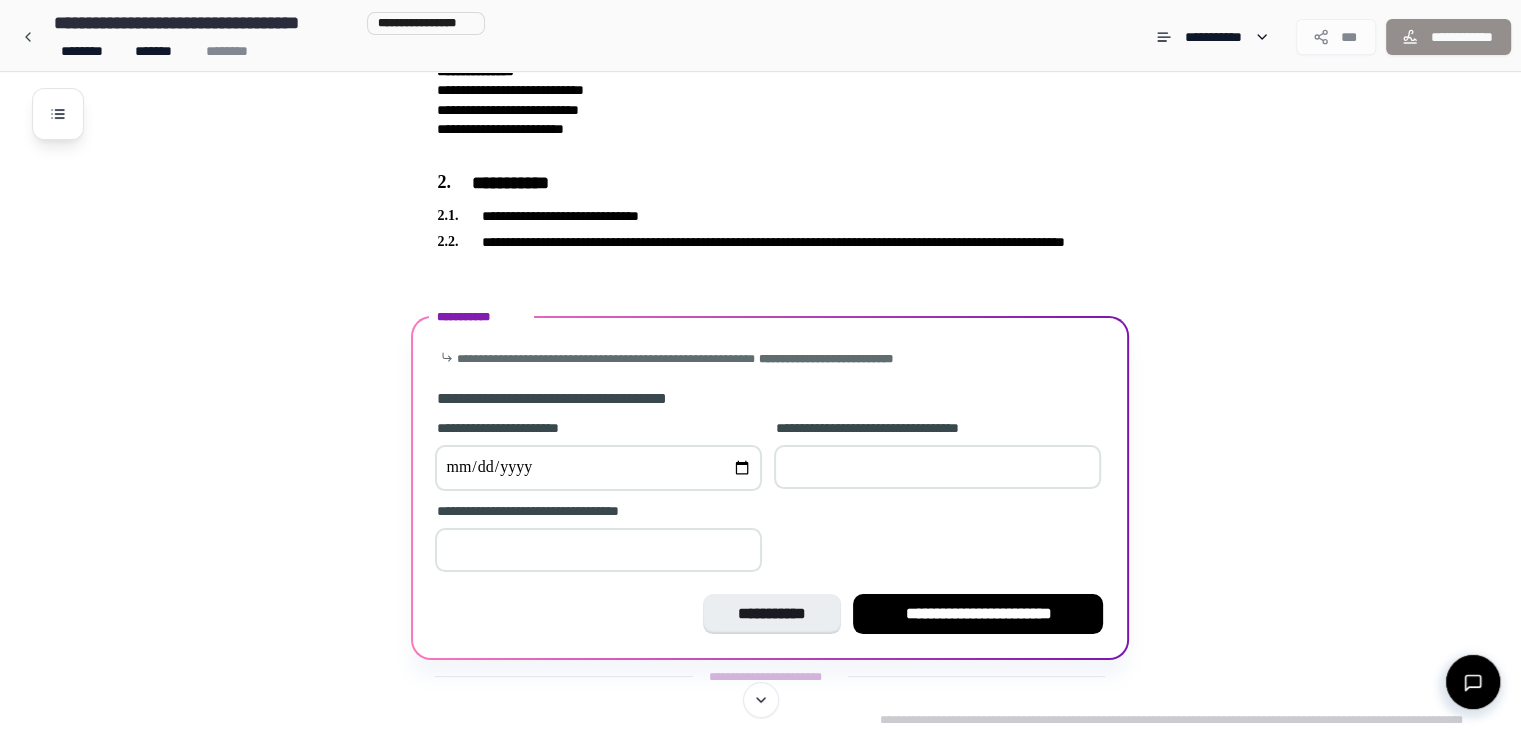 scroll, scrollTop: 222, scrollLeft: 0, axis: vertical 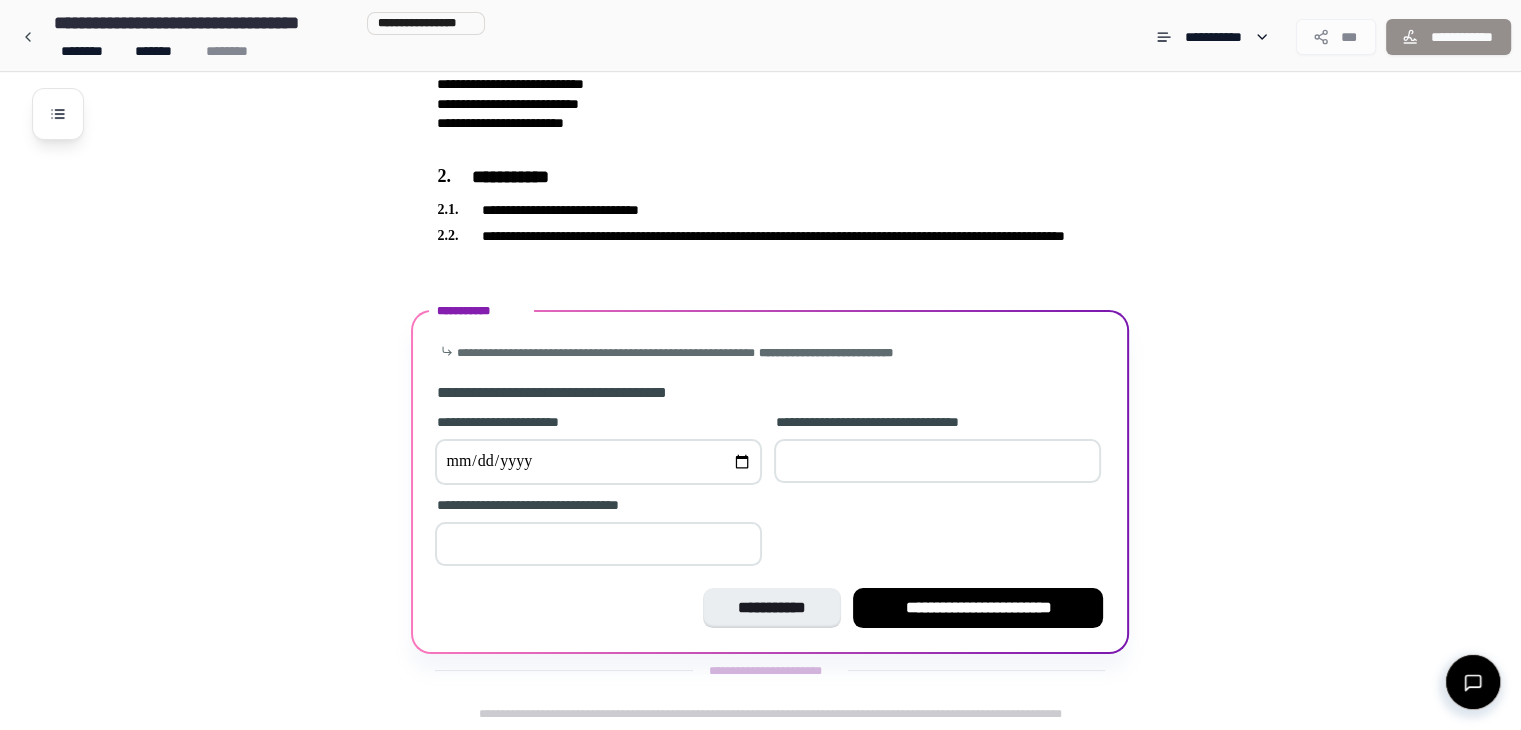 click at bounding box center (598, 462) 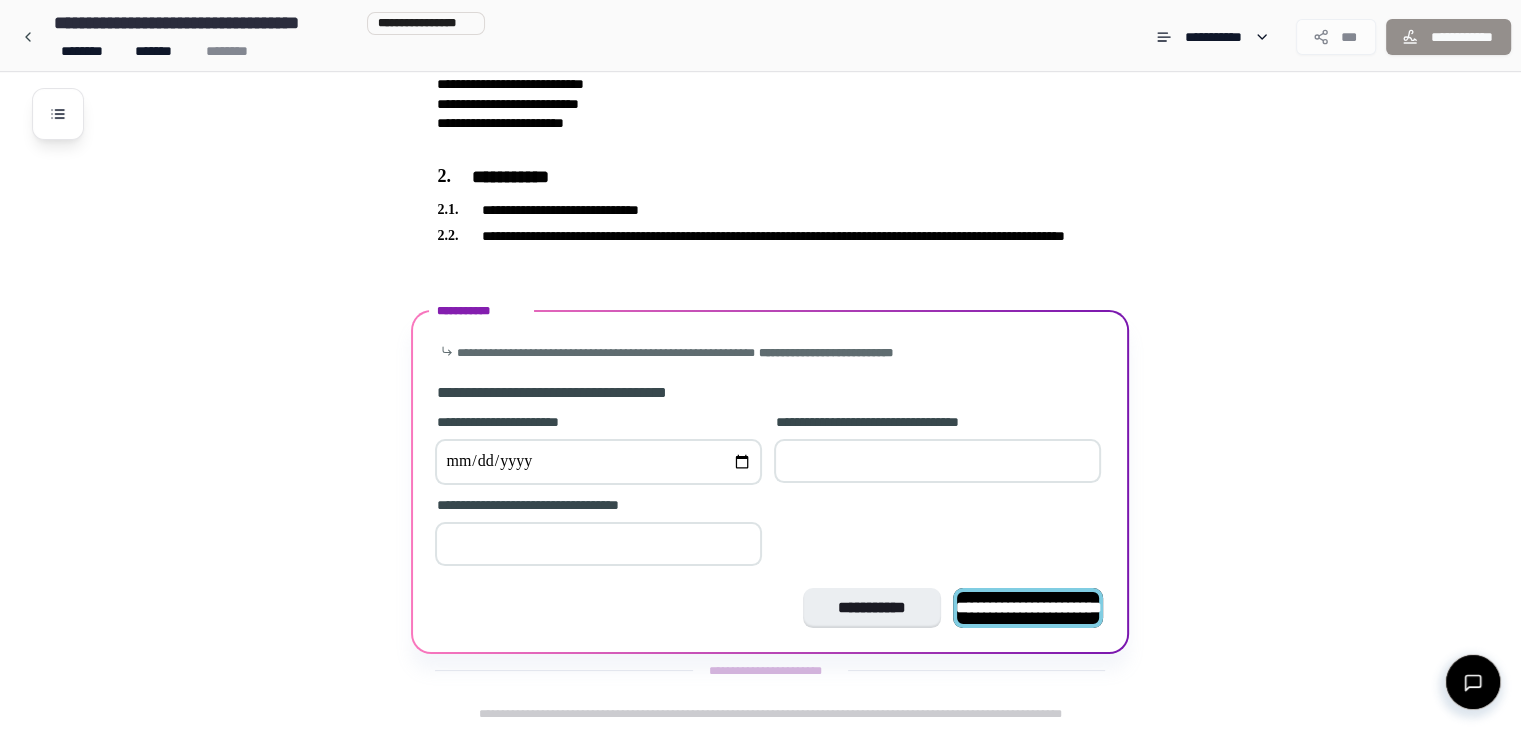 type on "*" 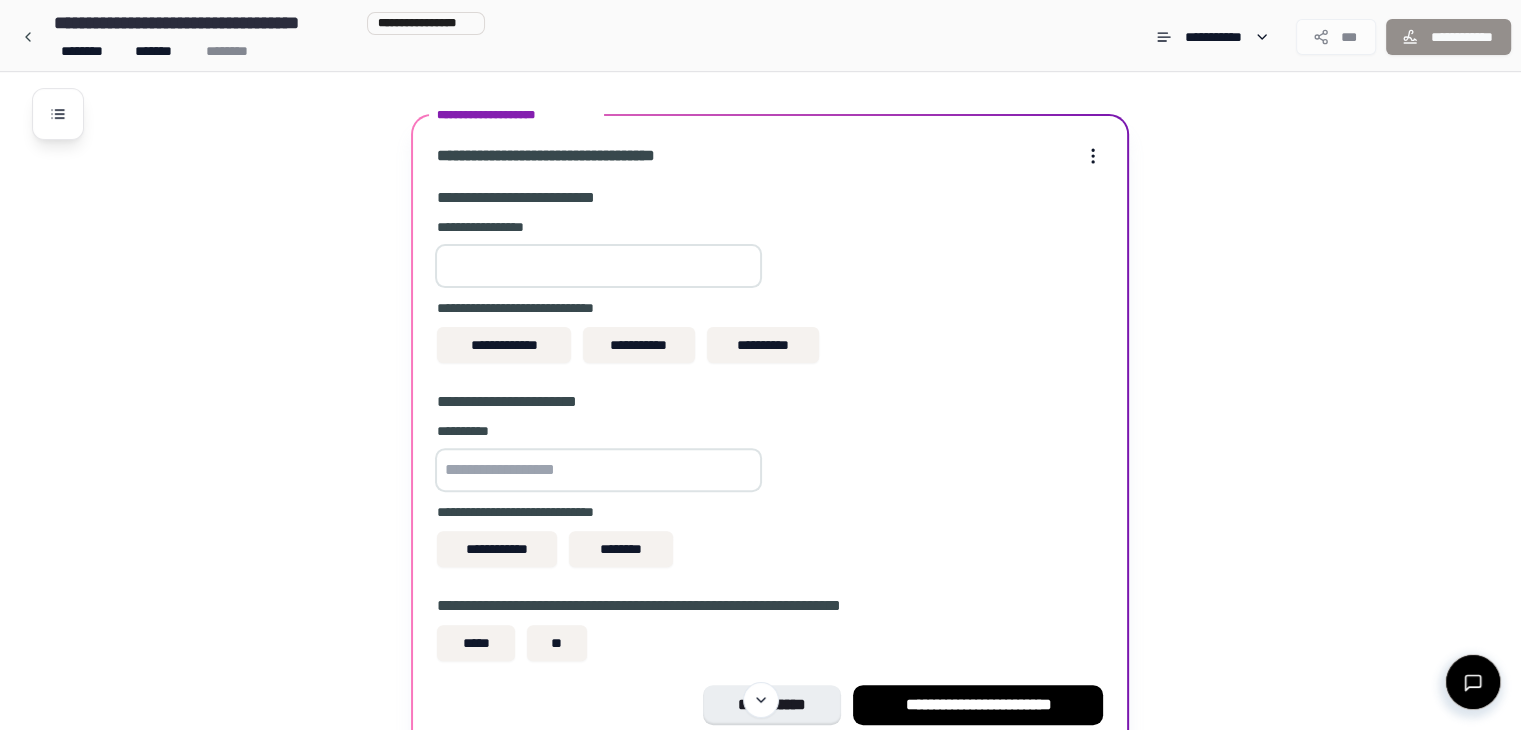 scroll, scrollTop: 541, scrollLeft: 0, axis: vertical 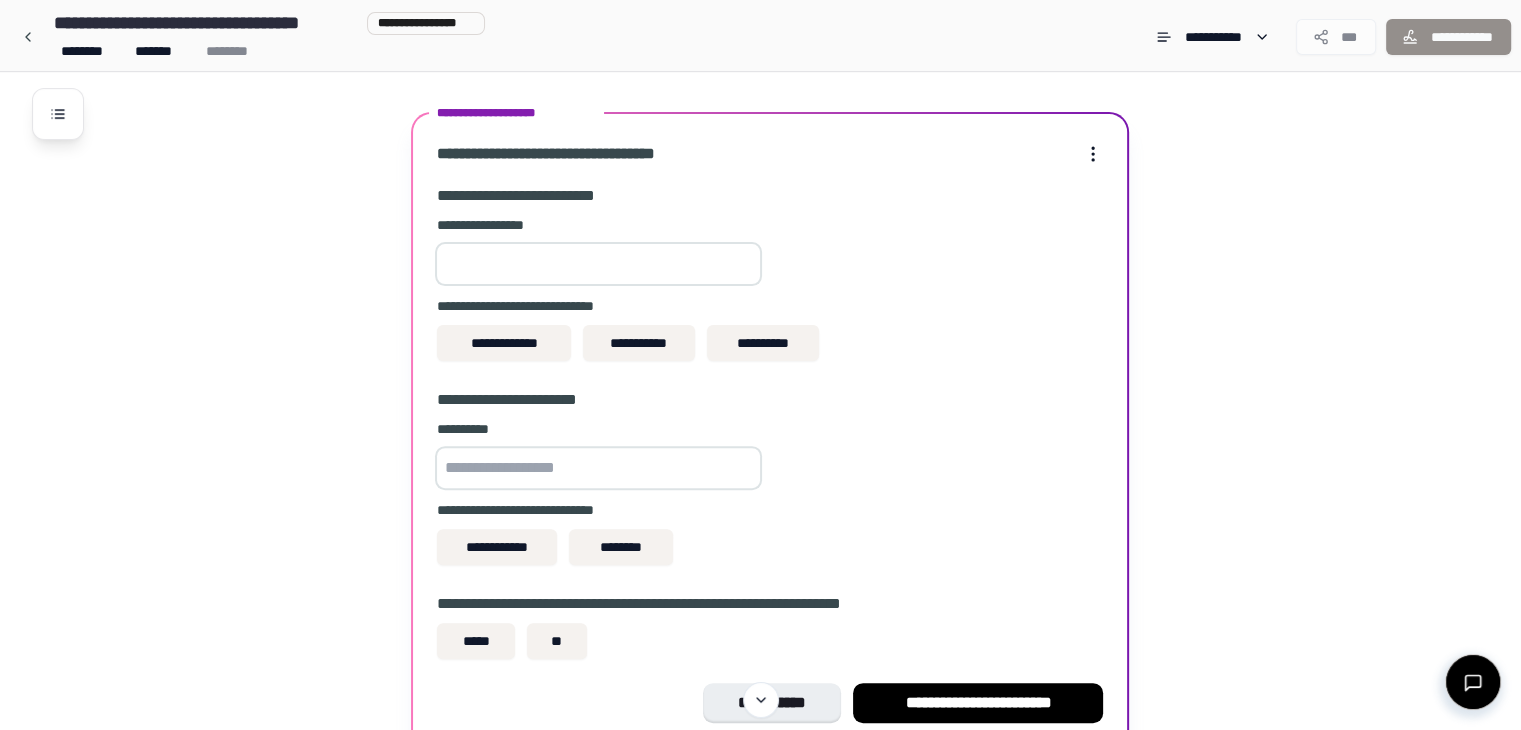 click at bounding box center (598, 264) 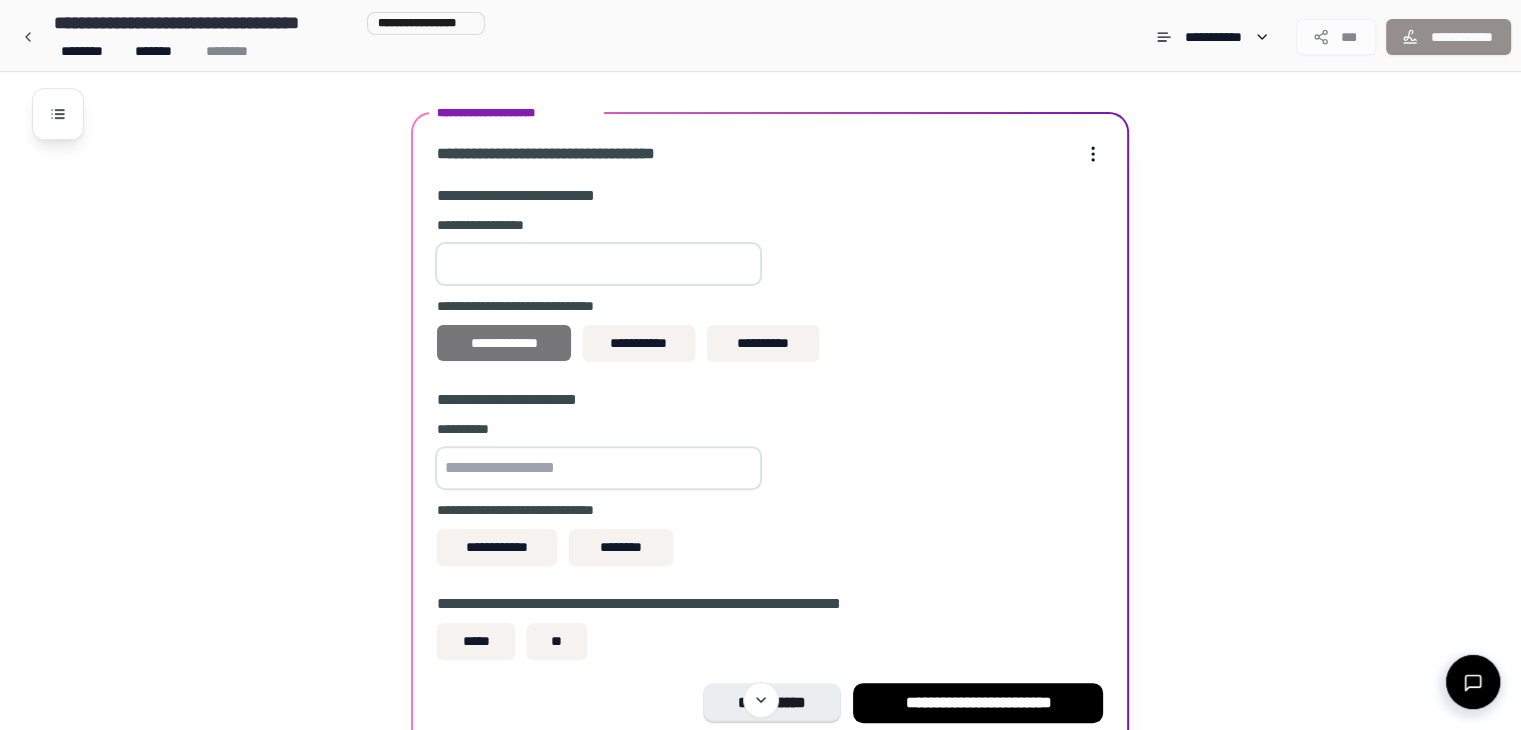 click on "**********" at bounding box center [503, 343] 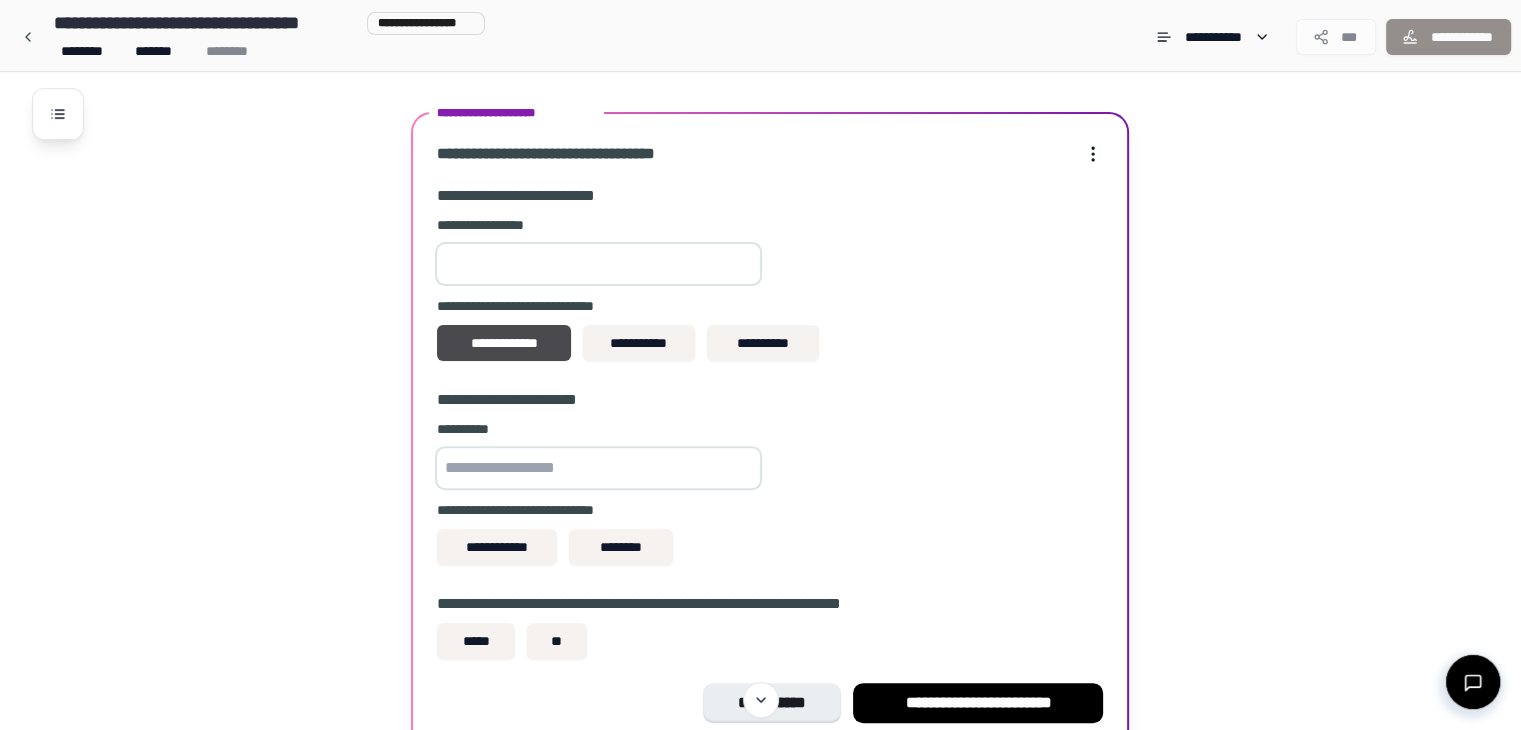 click at bounding box center (598, 264) 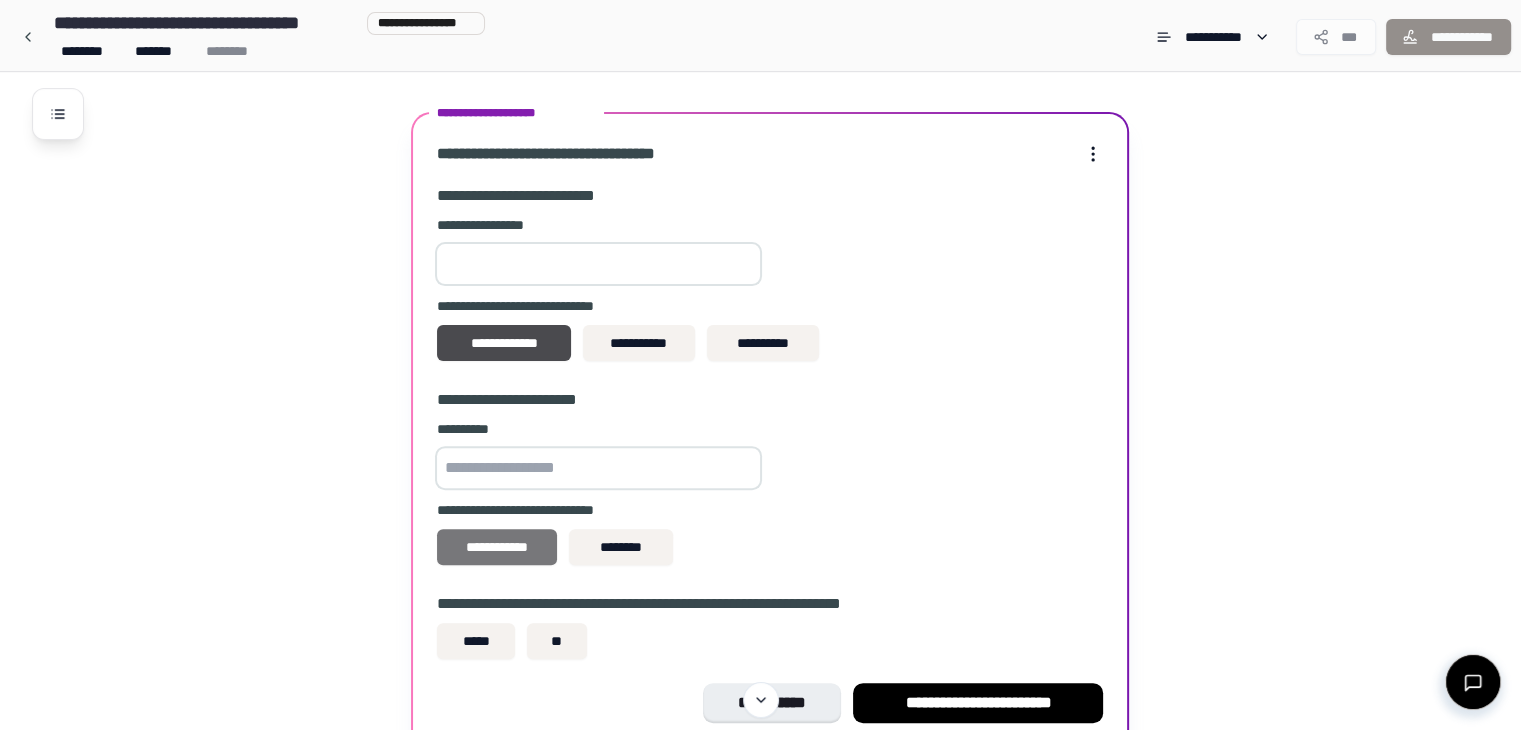 click on "**********" at bounding box center [497, 547] 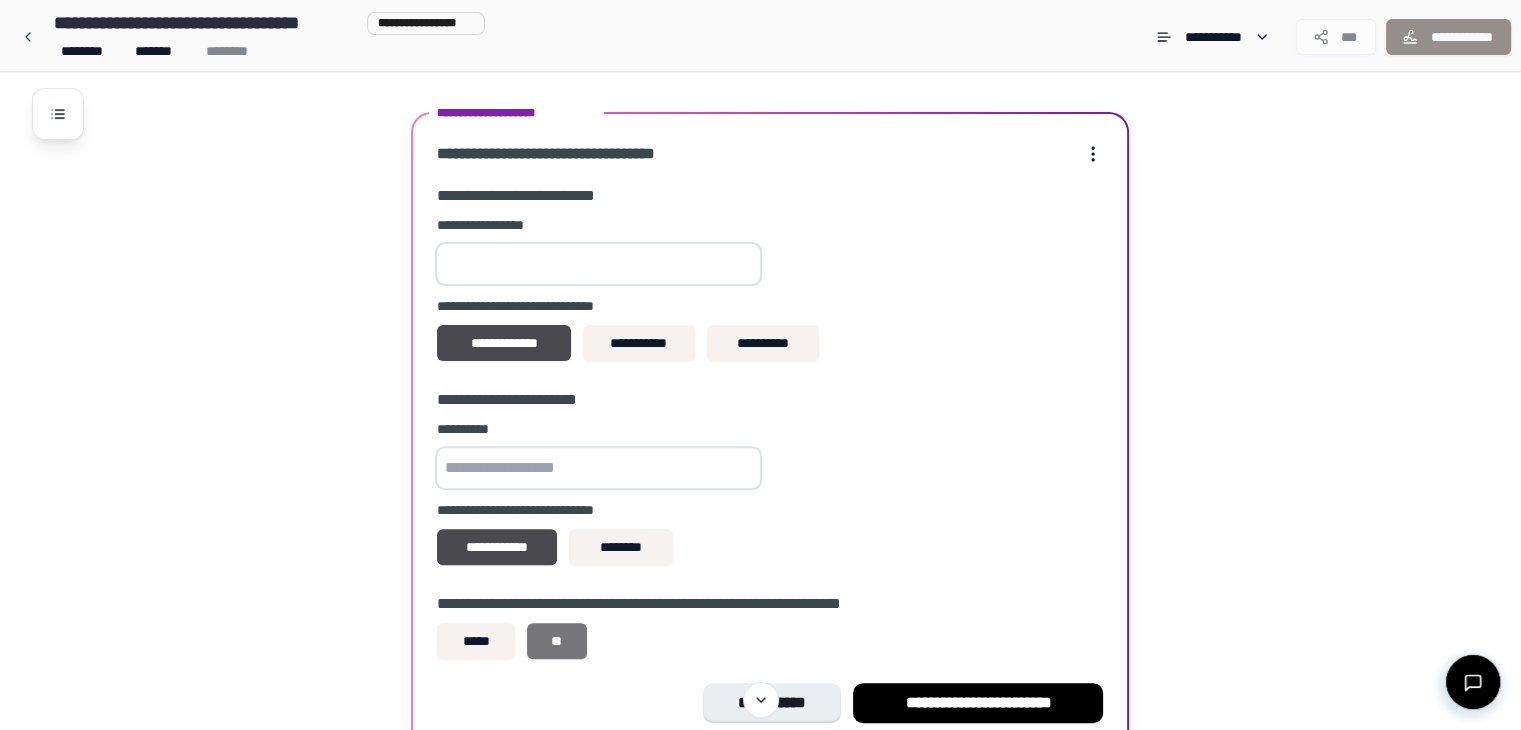 click on "**" at bounding box center (557, 641) 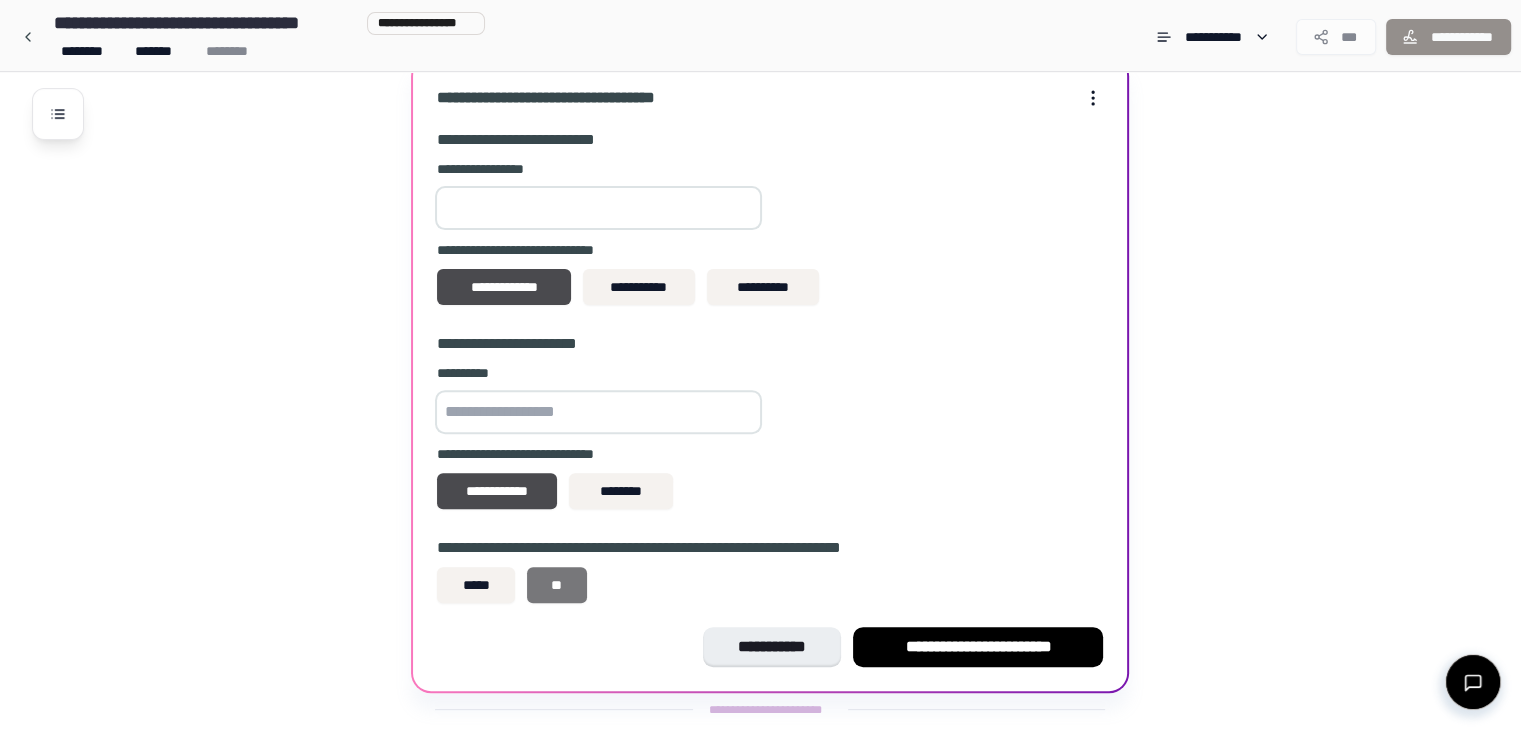 scroll, scrollTop: 635, scrollLeft: 0, axis: vertical 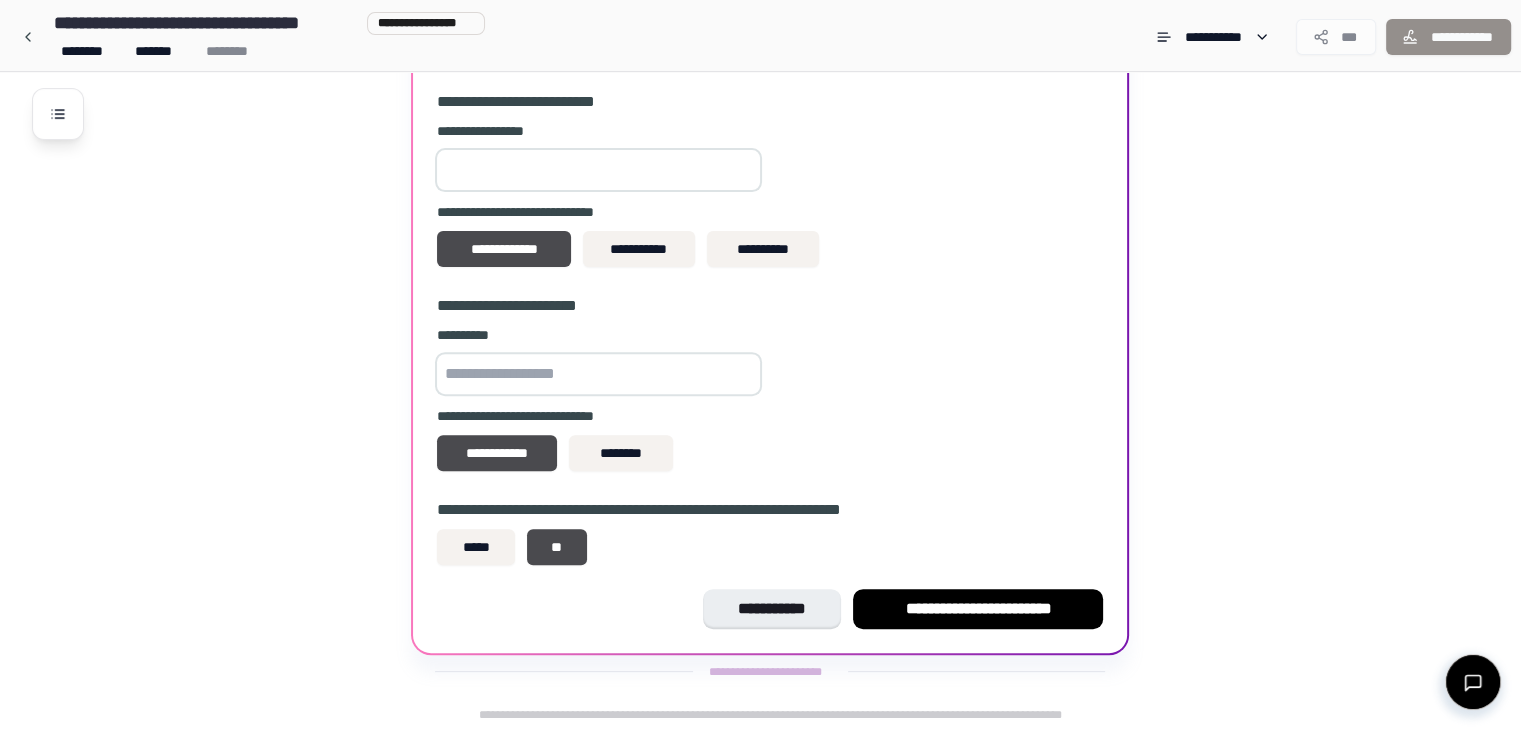 click at bounding box center [598, 374] 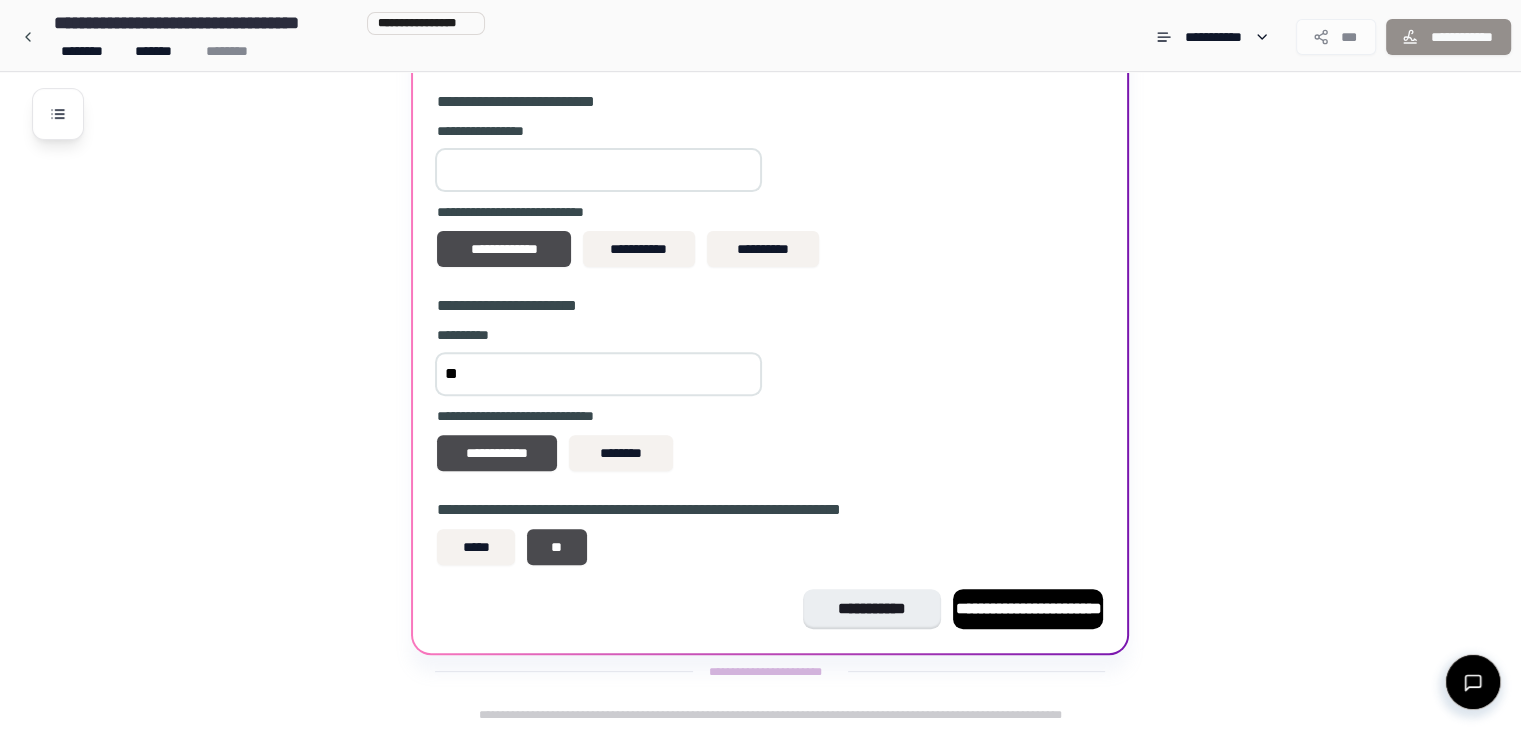 type on "*" 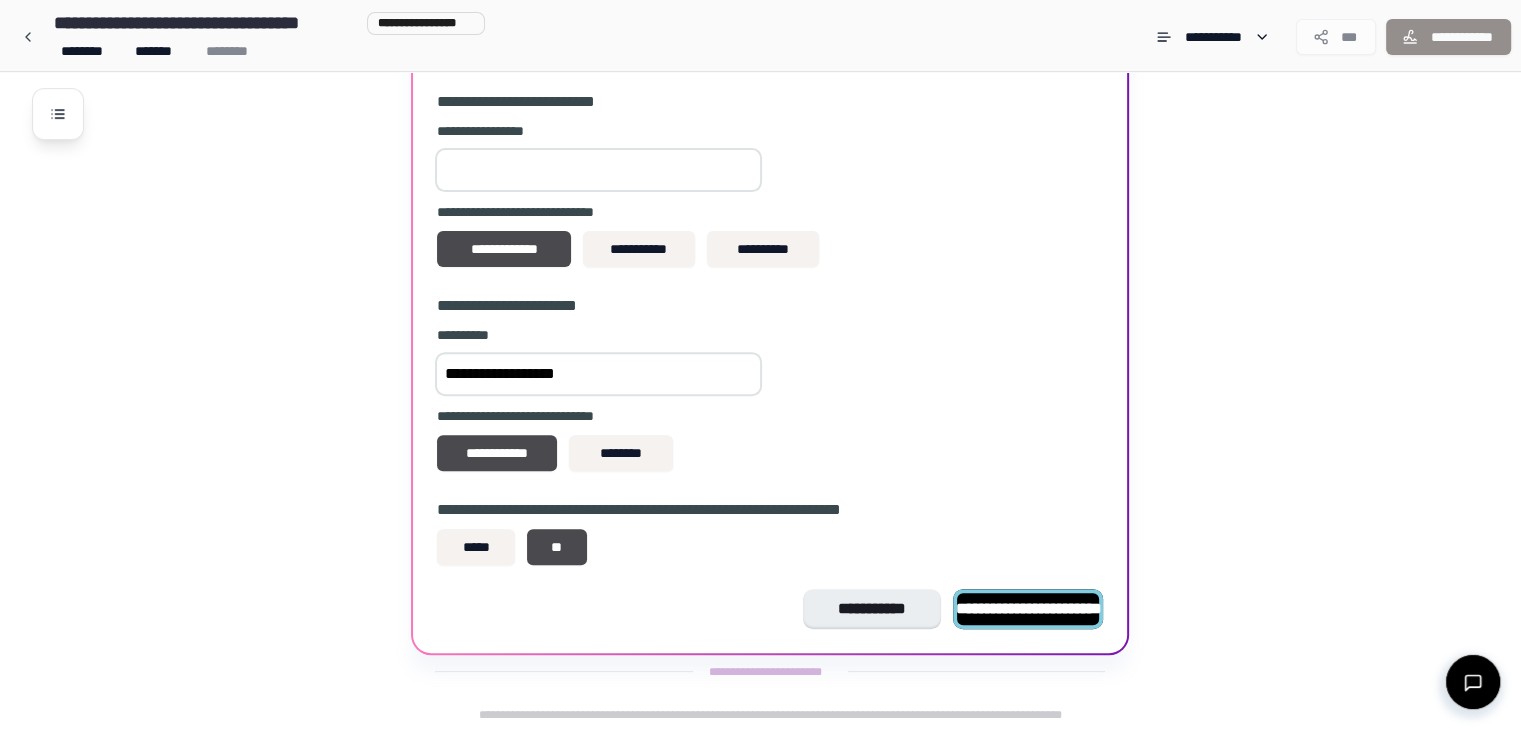 type on "**********" 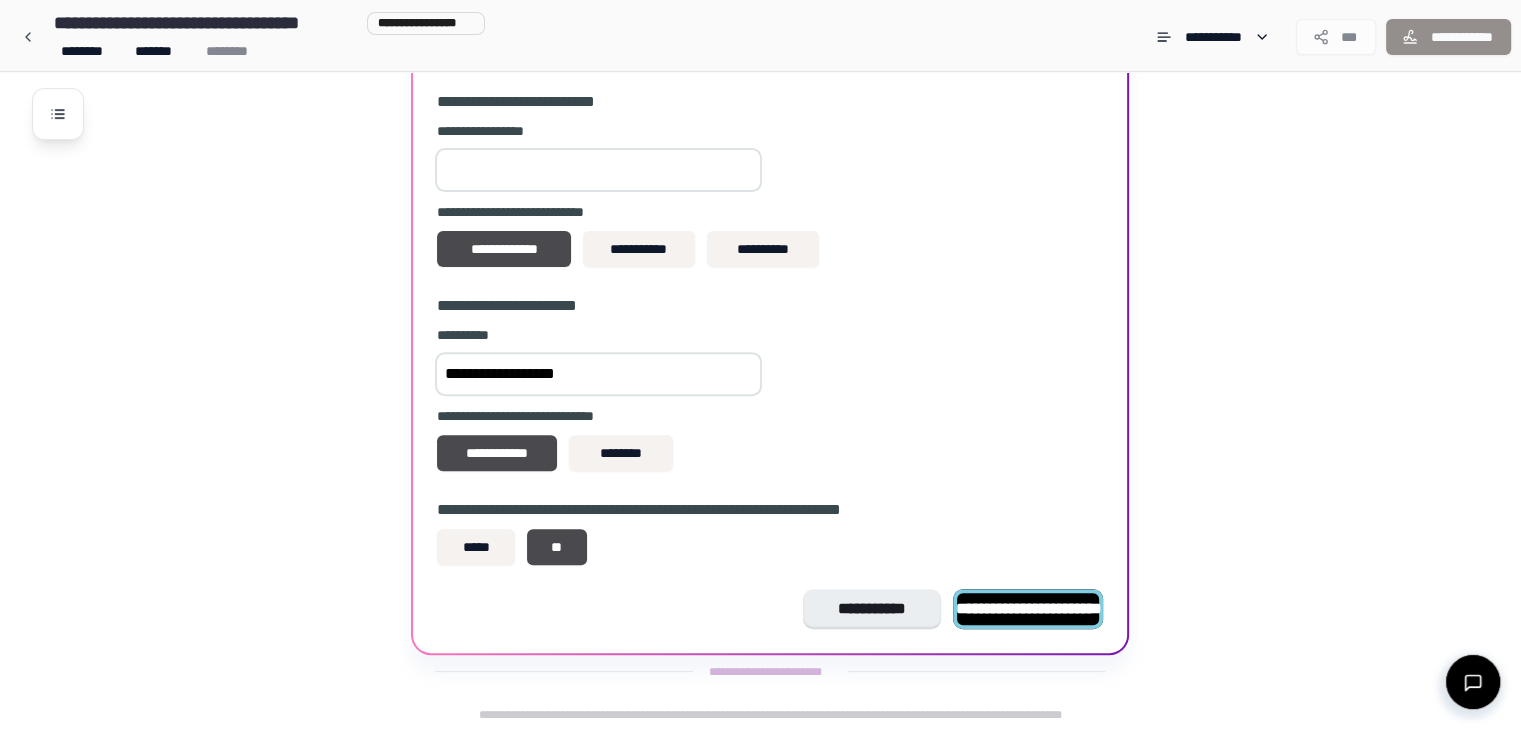 click on "**********" at bounding box center [1028, 608] 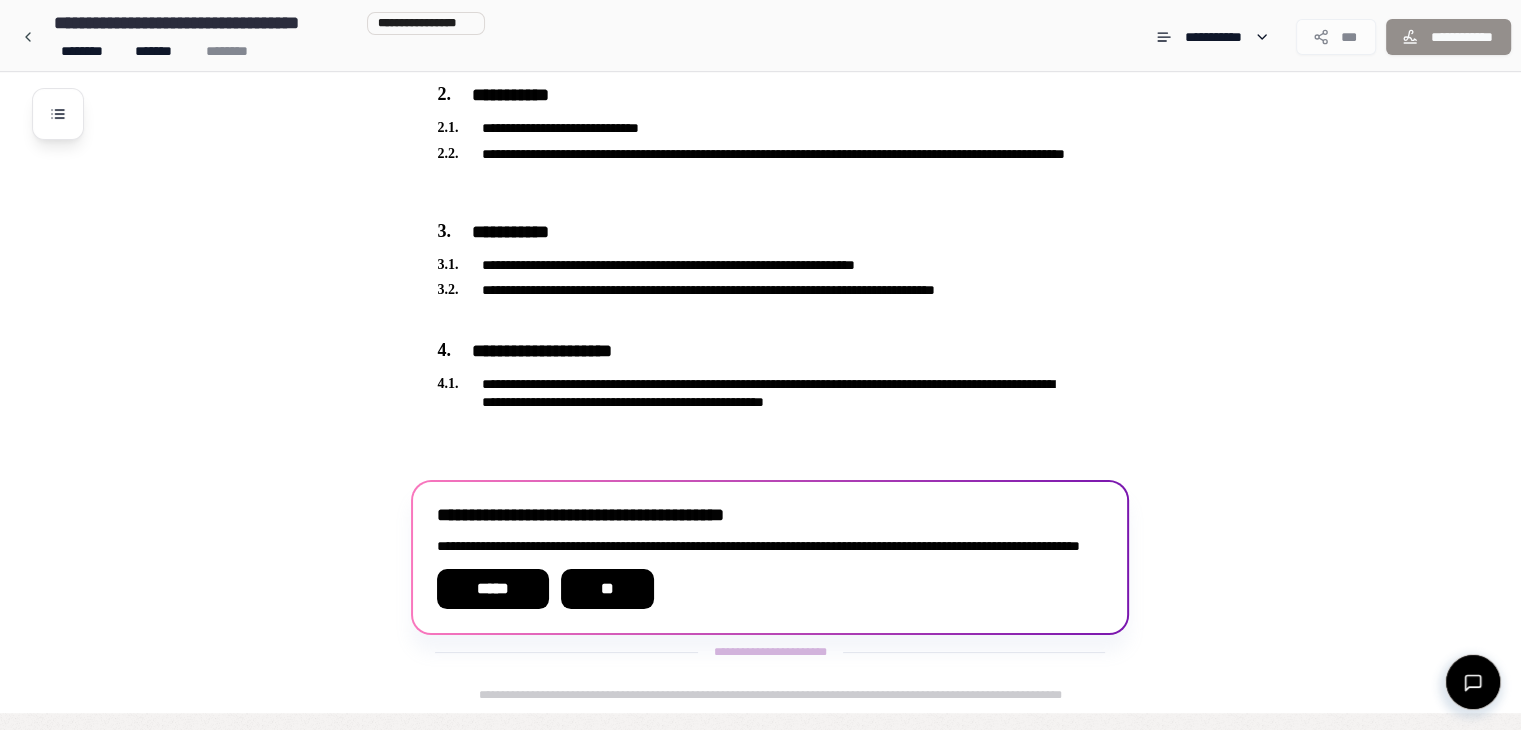 scroll, scrollTop: 286, scrollLeft: 0, axis: vertical 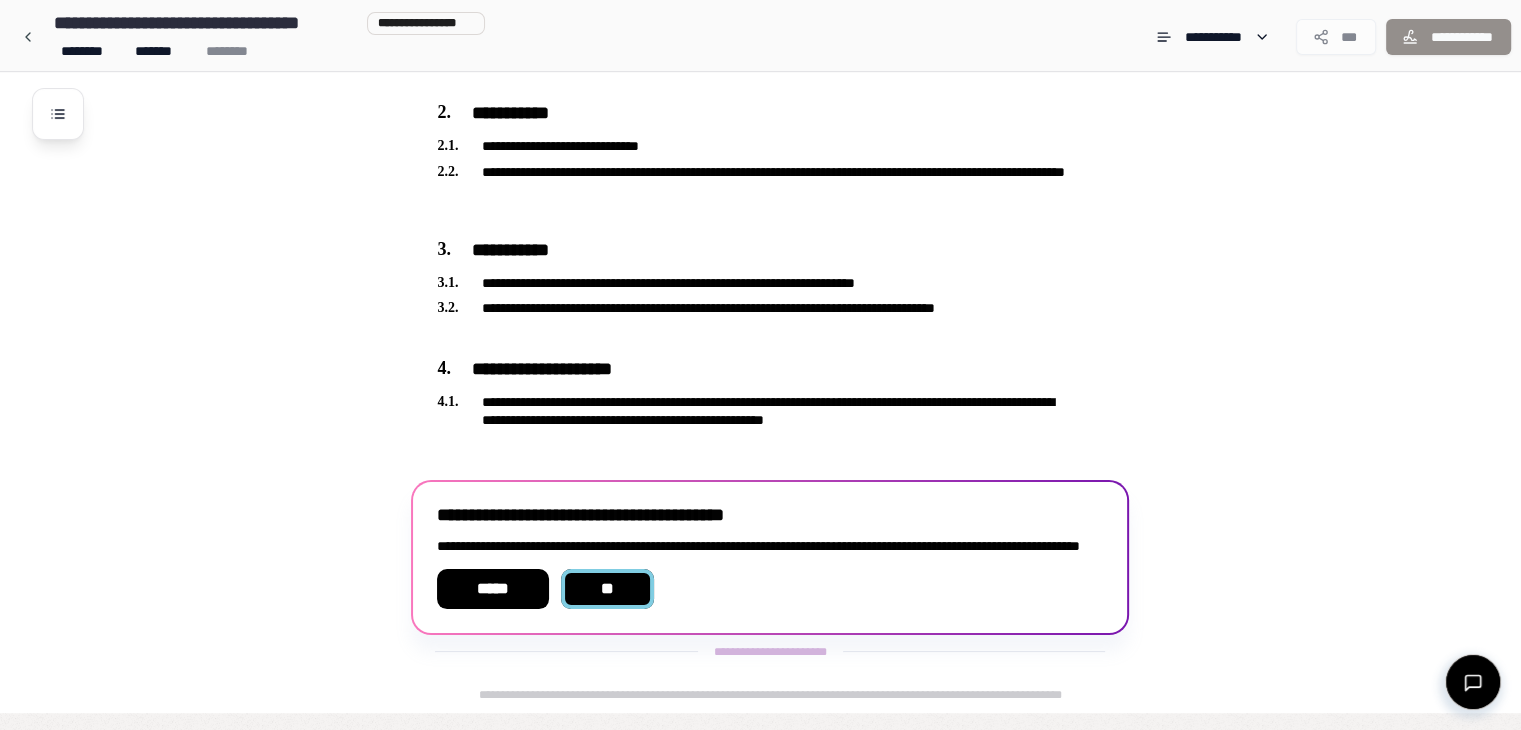 click on "**" at bounding box center [607, 589] 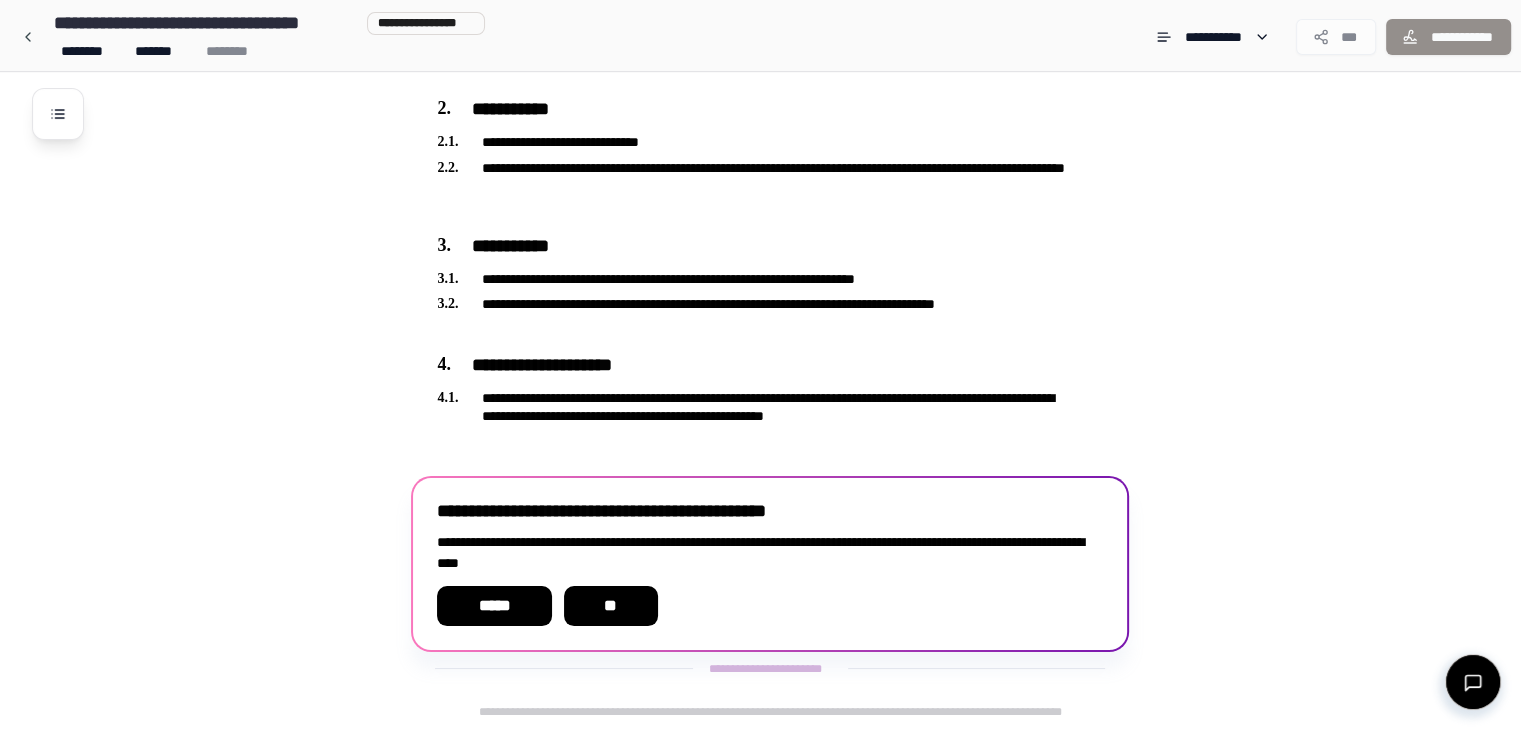 scroll, scrollTop: 286, scrollLeft: 0, axis: vertical 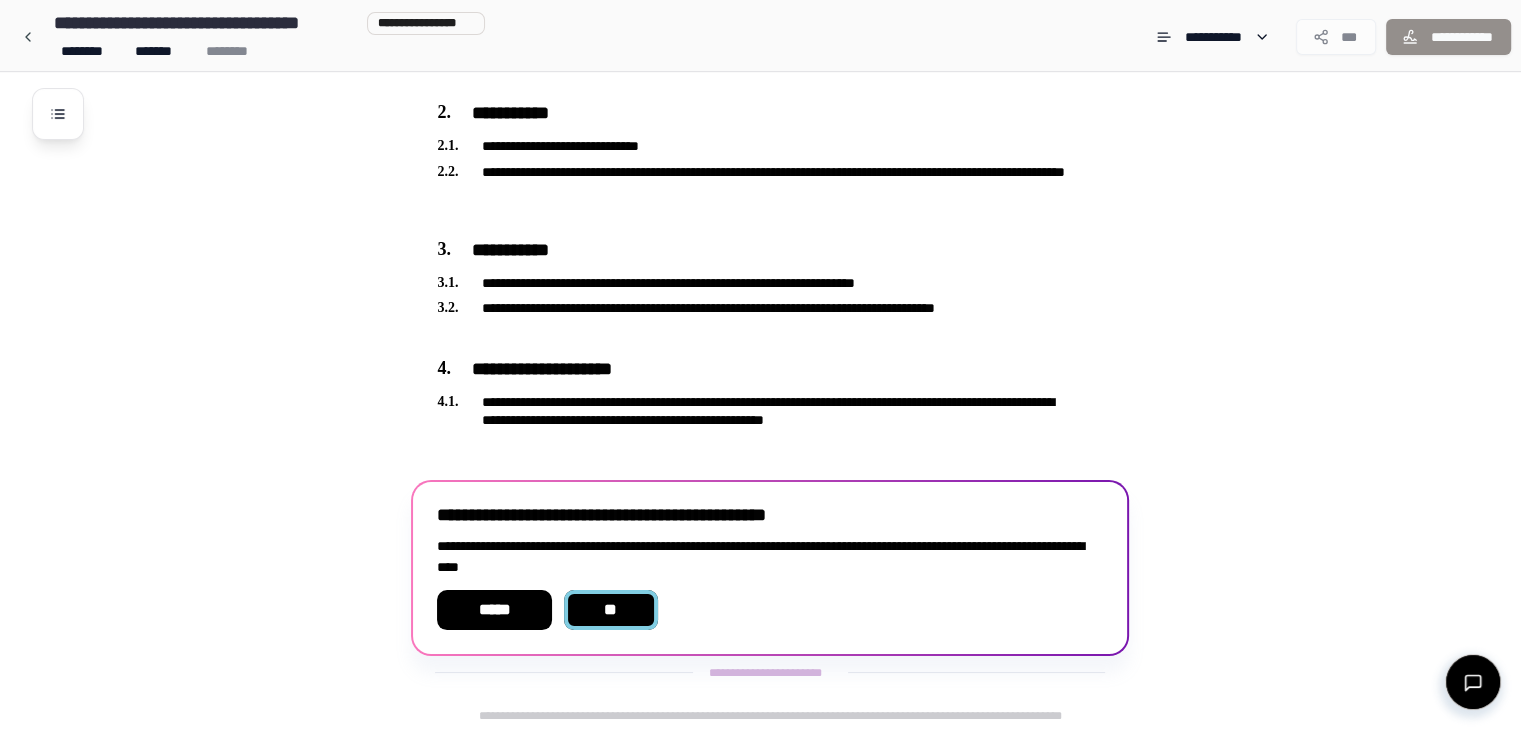 click on "**" at bounding box center [610, 610] 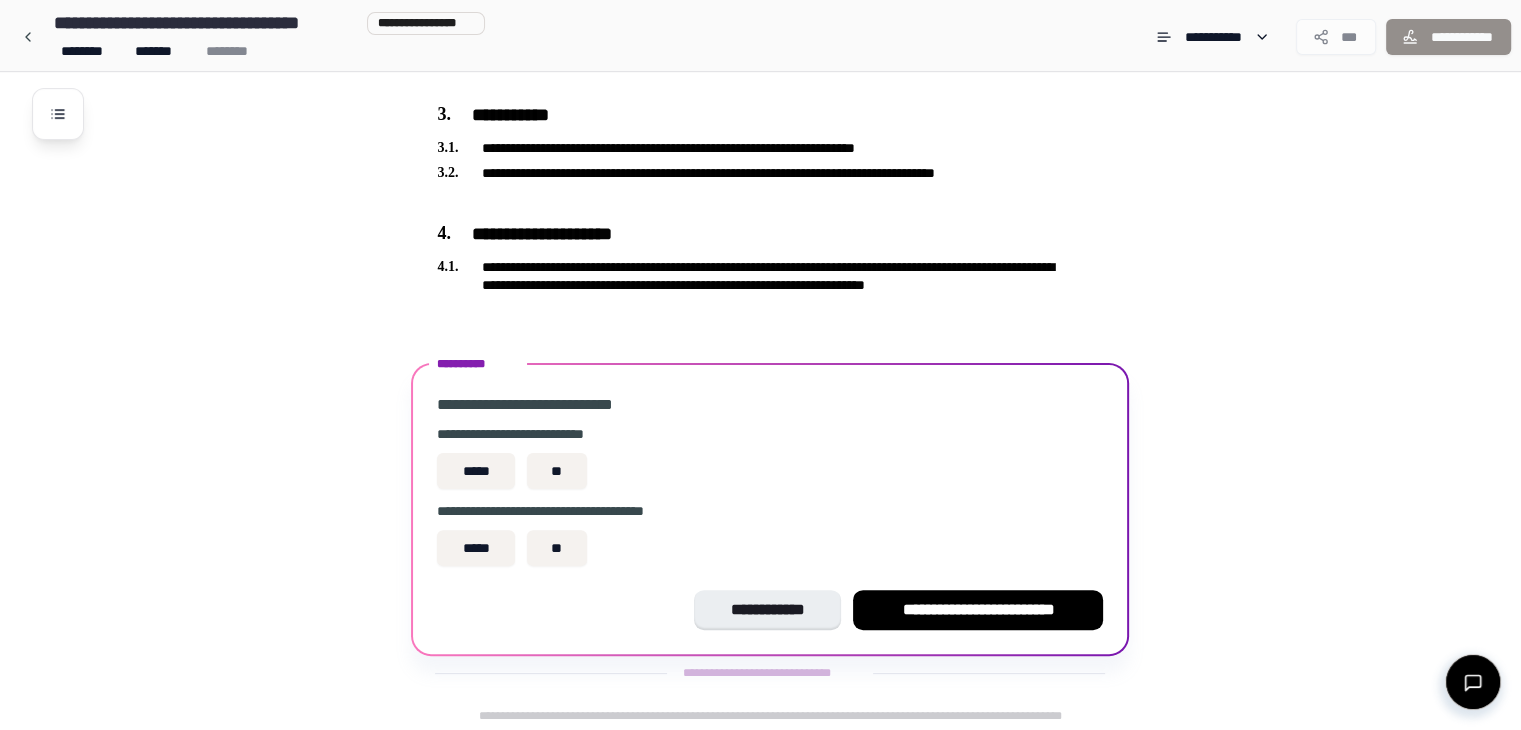 scroll, scrollTop: 404, scrollLeft: 0, axis: vertical 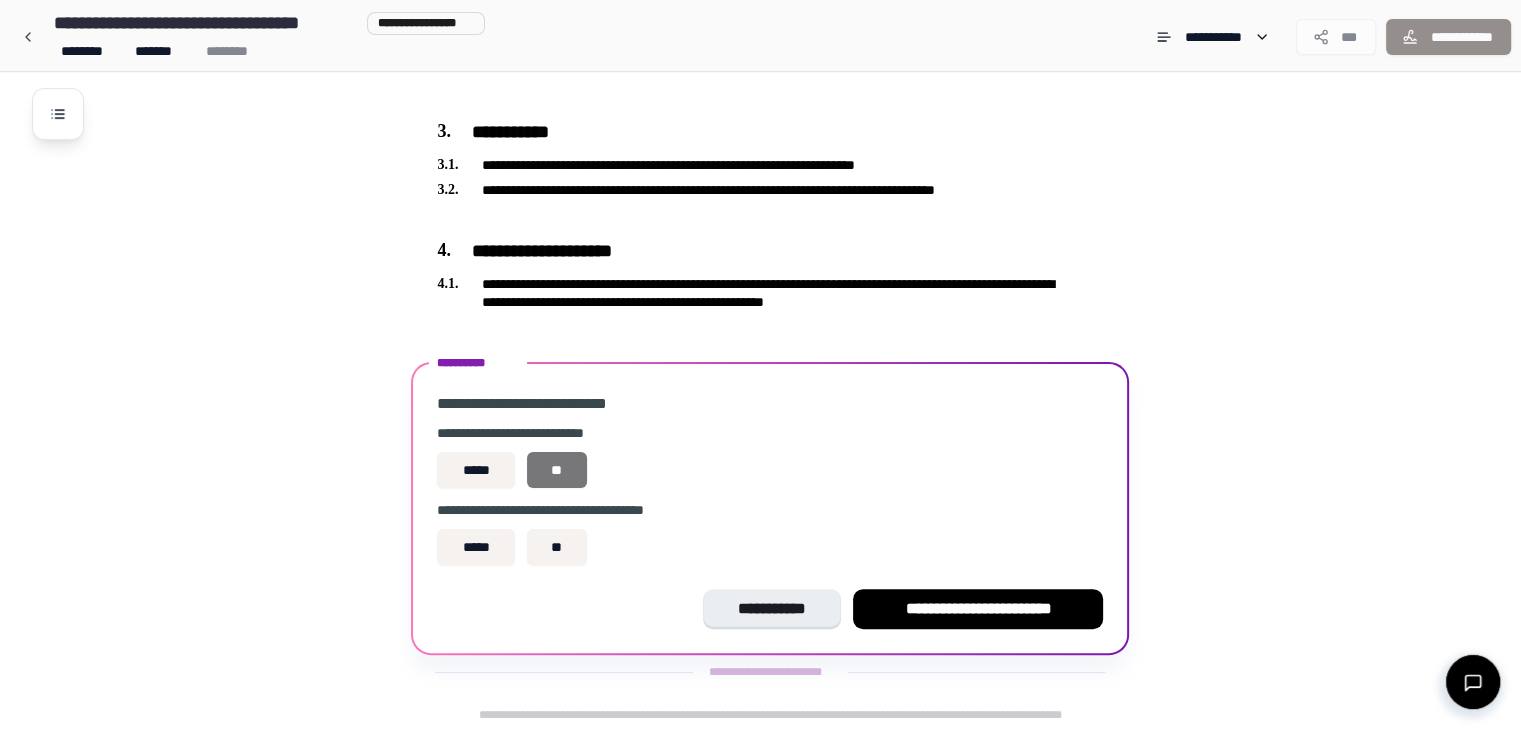 click on "**" at bounding box center [557, 470] 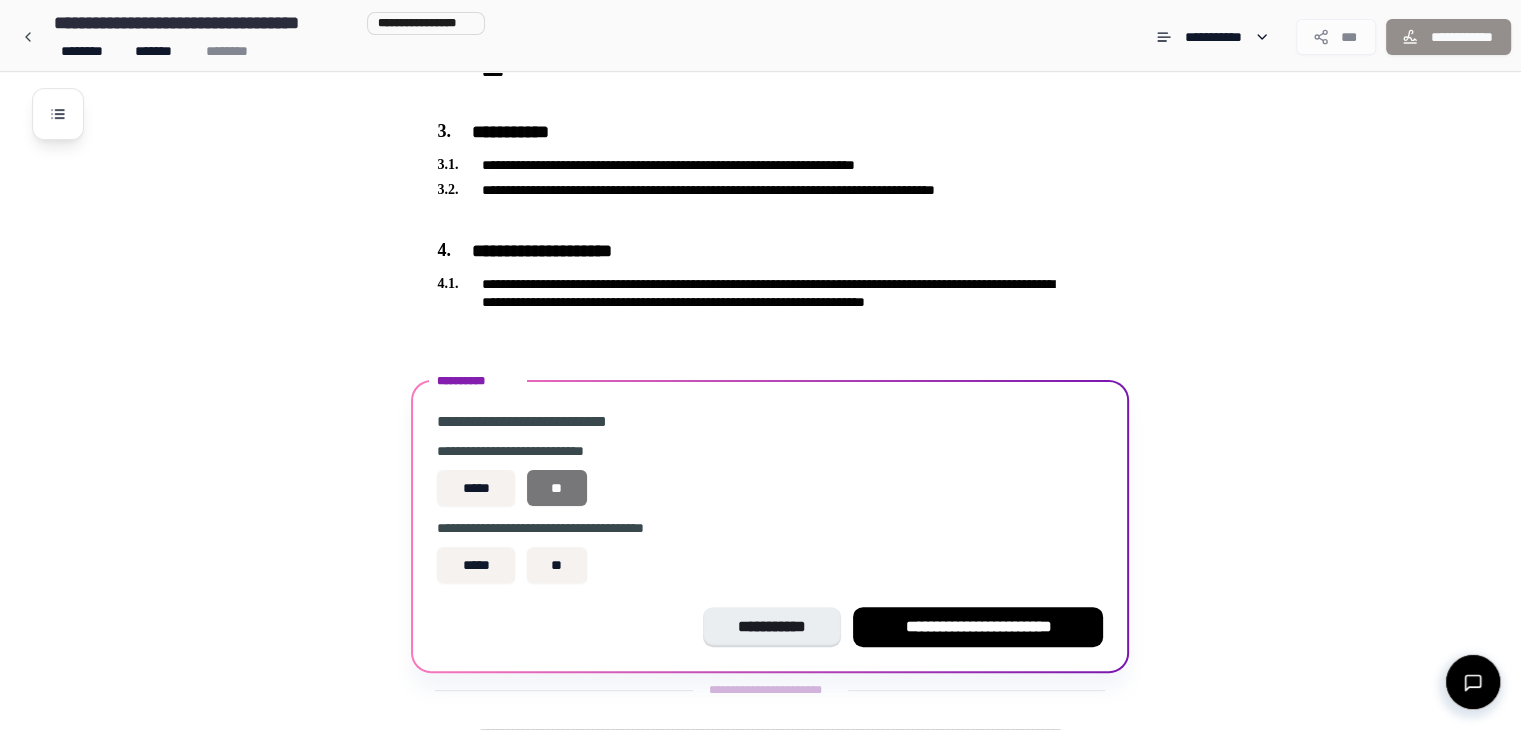 scroll, scrollTop: 404, scrollLeft: 0, axis: vertical 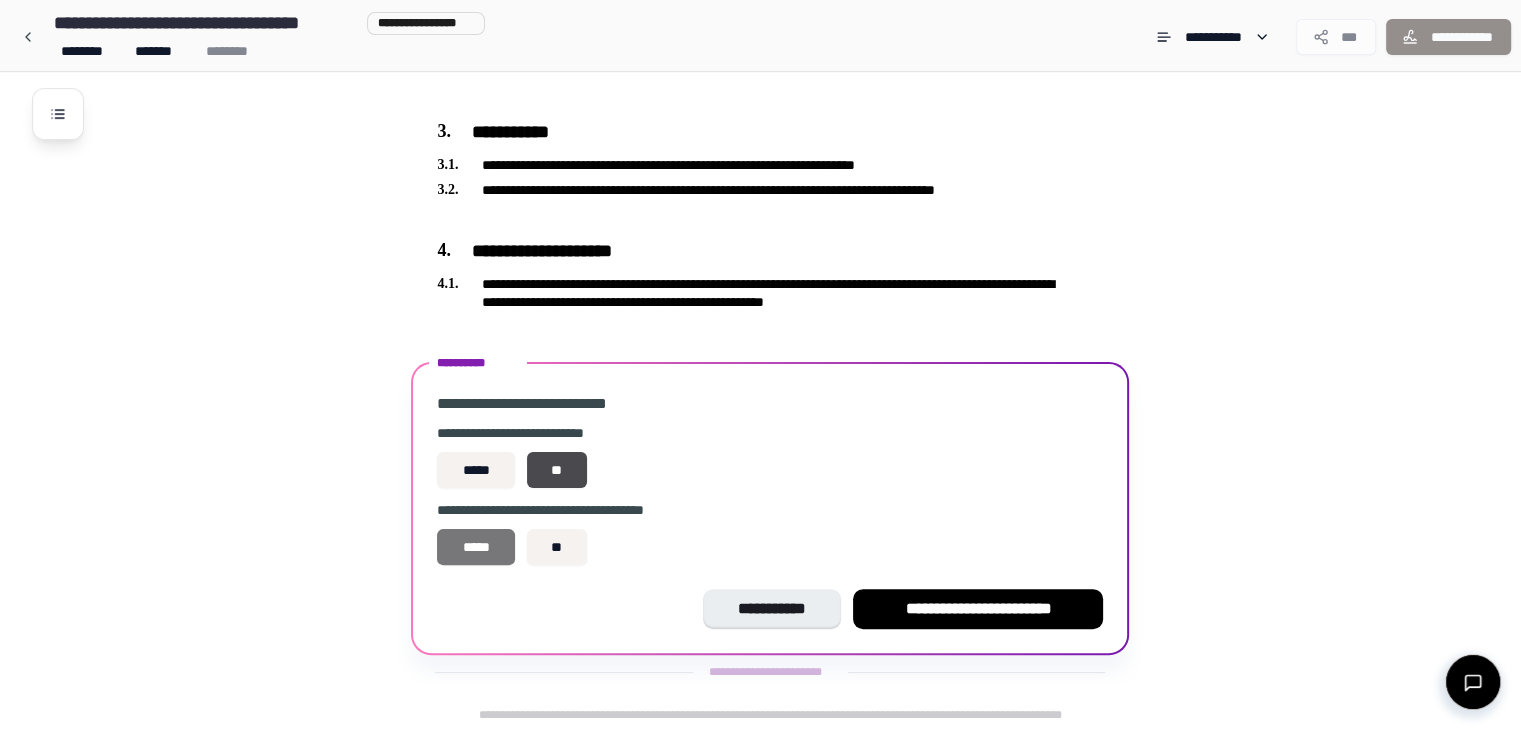 click on "*****" at bounding box center [476, 547] 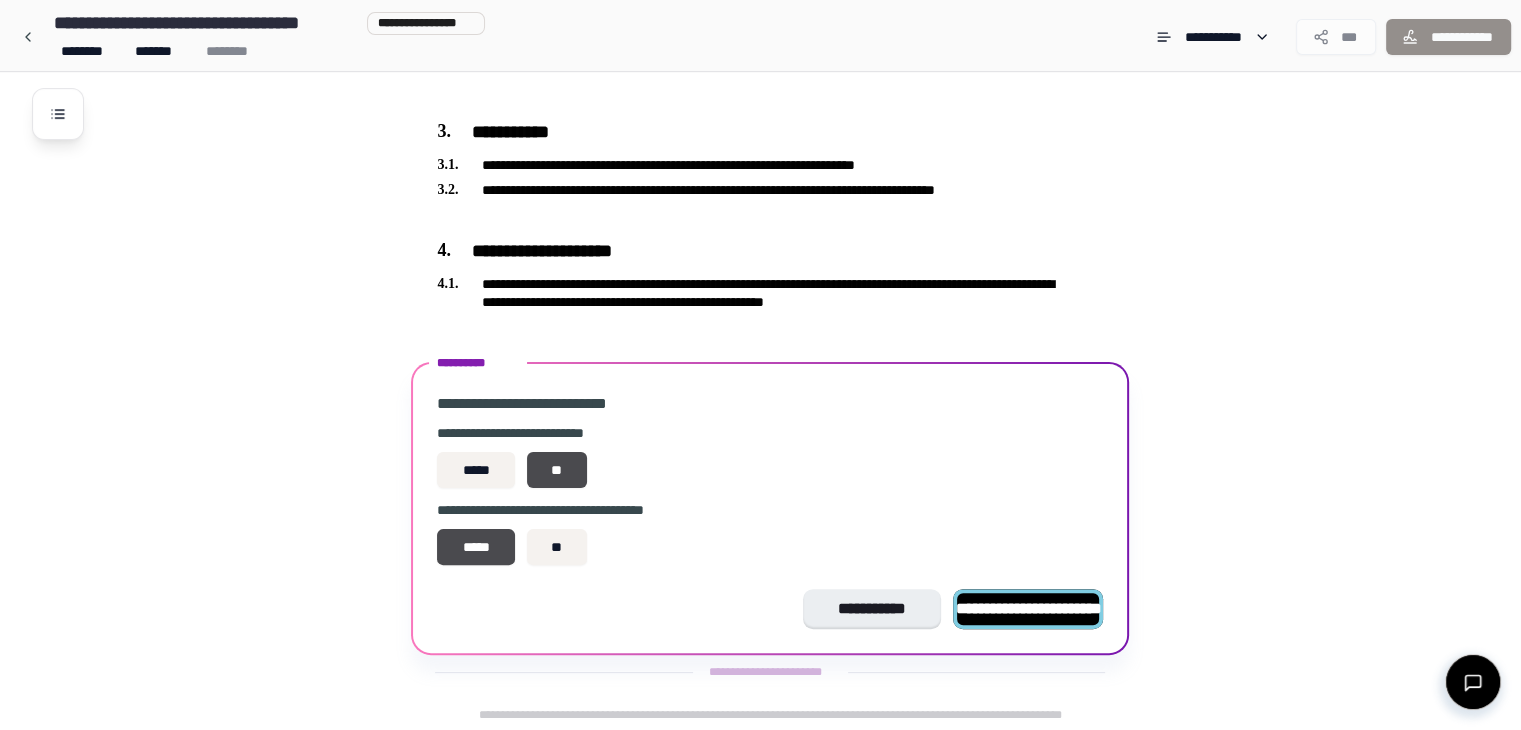 click on "**********" at bounding box center (1028, 608) 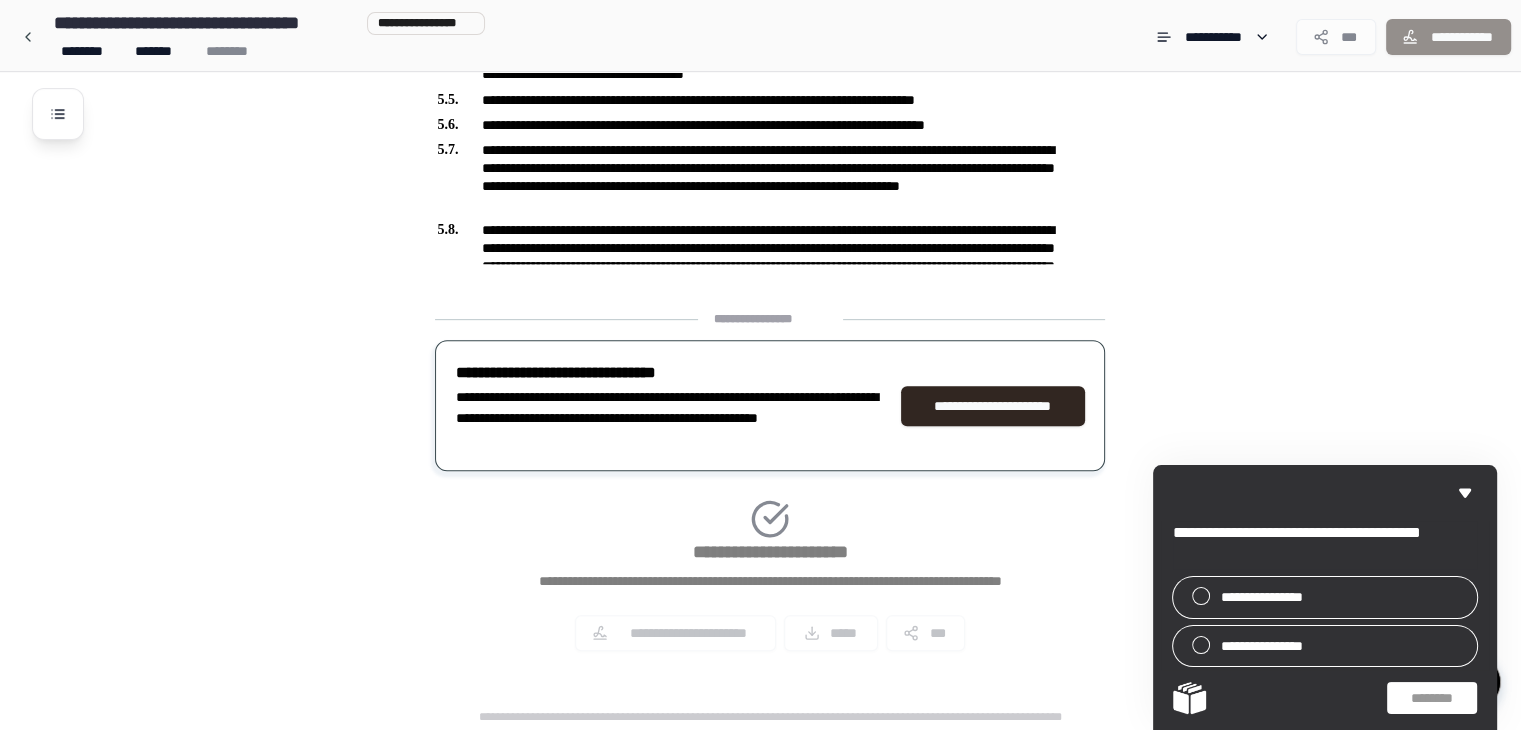 scroll, scrollTop: 837, scrollLeft: 0, axis: vertical 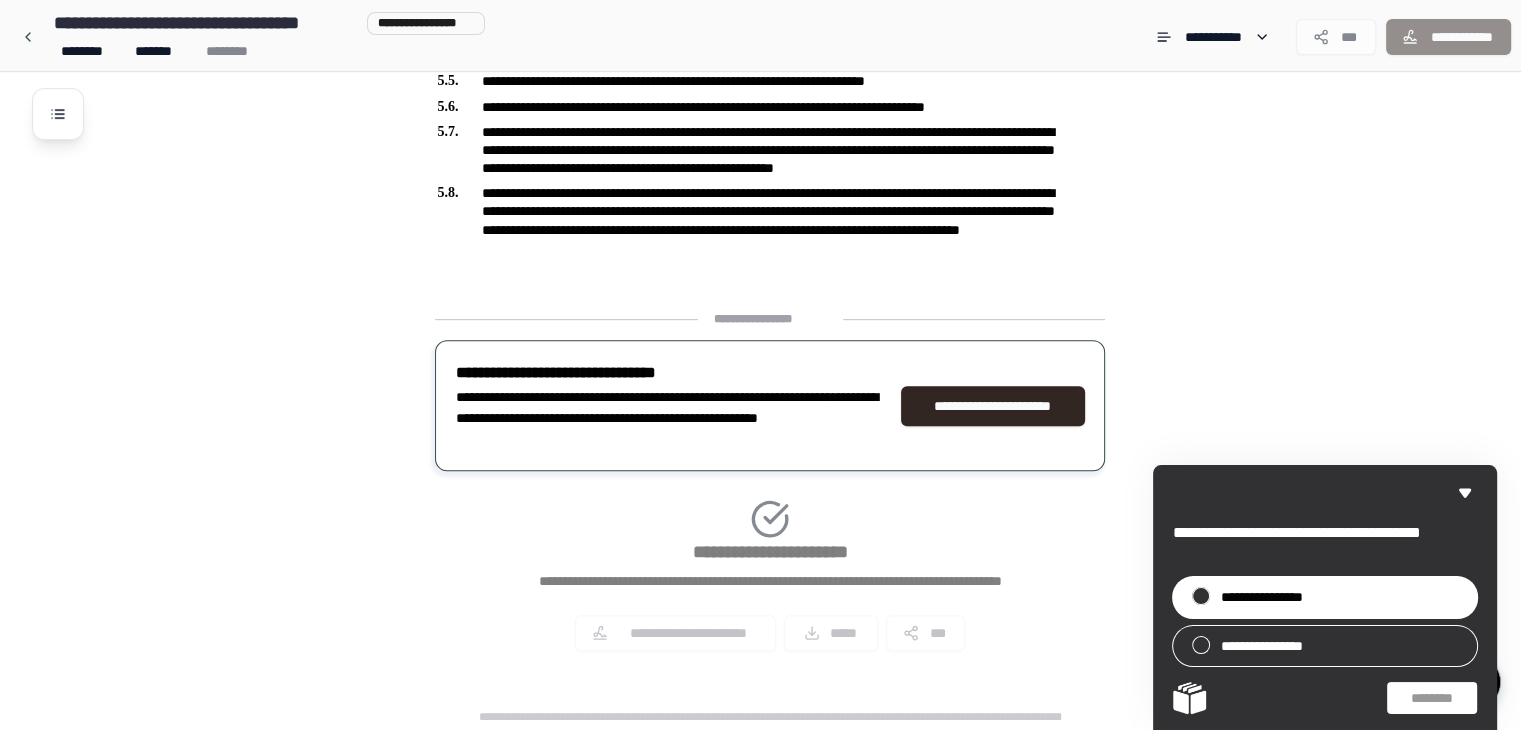 click at bounding box center [1201, 596] 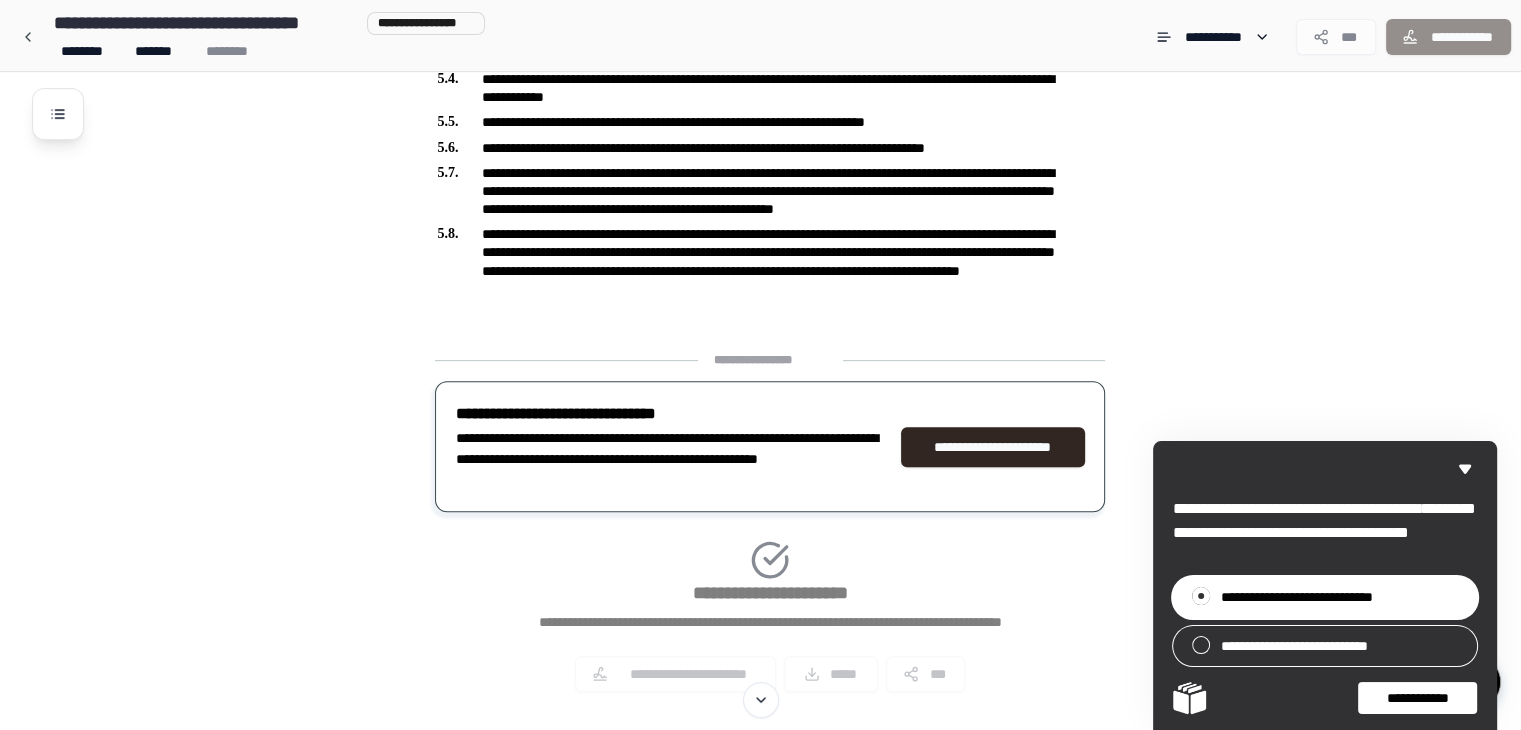 scroll, scrollTop: 837, scrollLeft: 0, axis: vertical 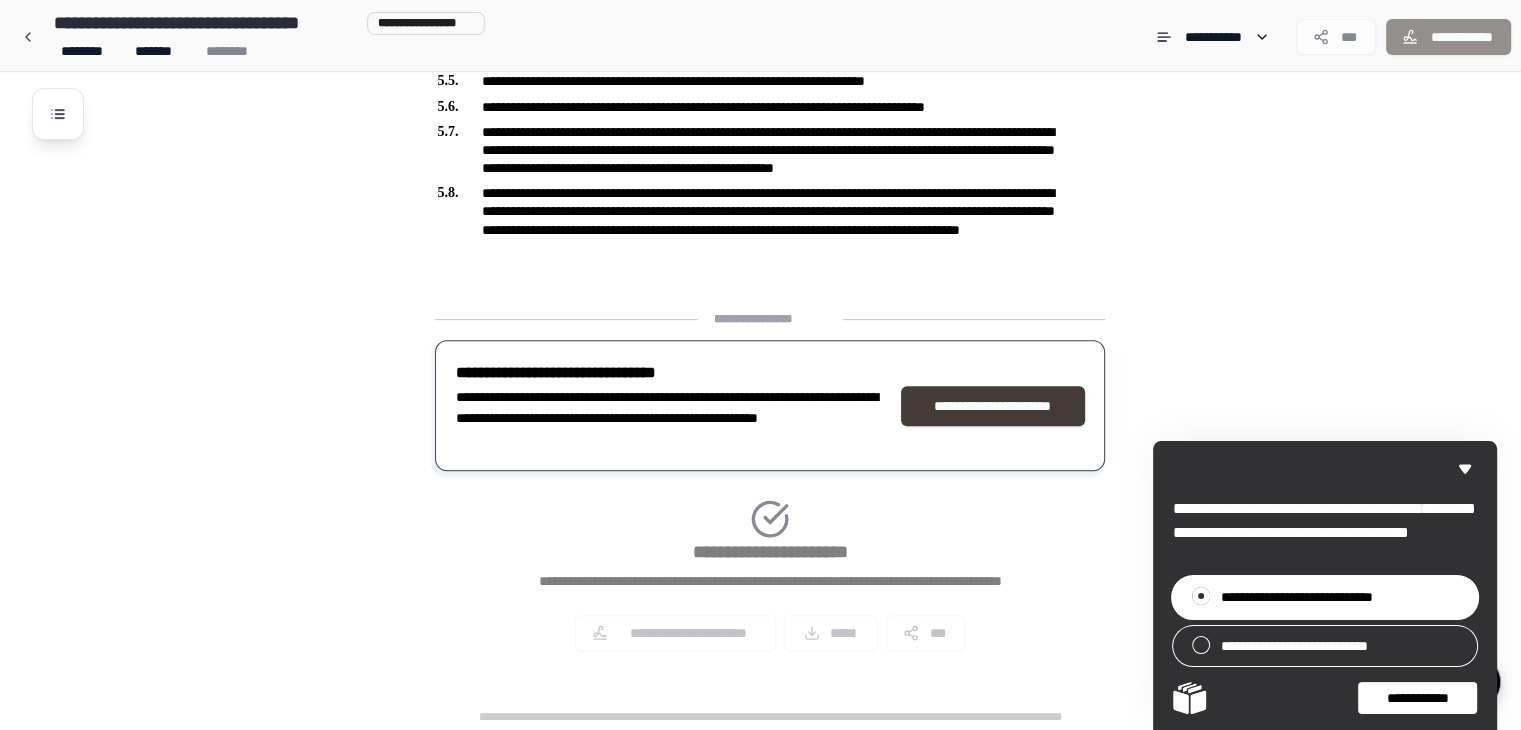click on "**********" at bounding box center [992, 406] 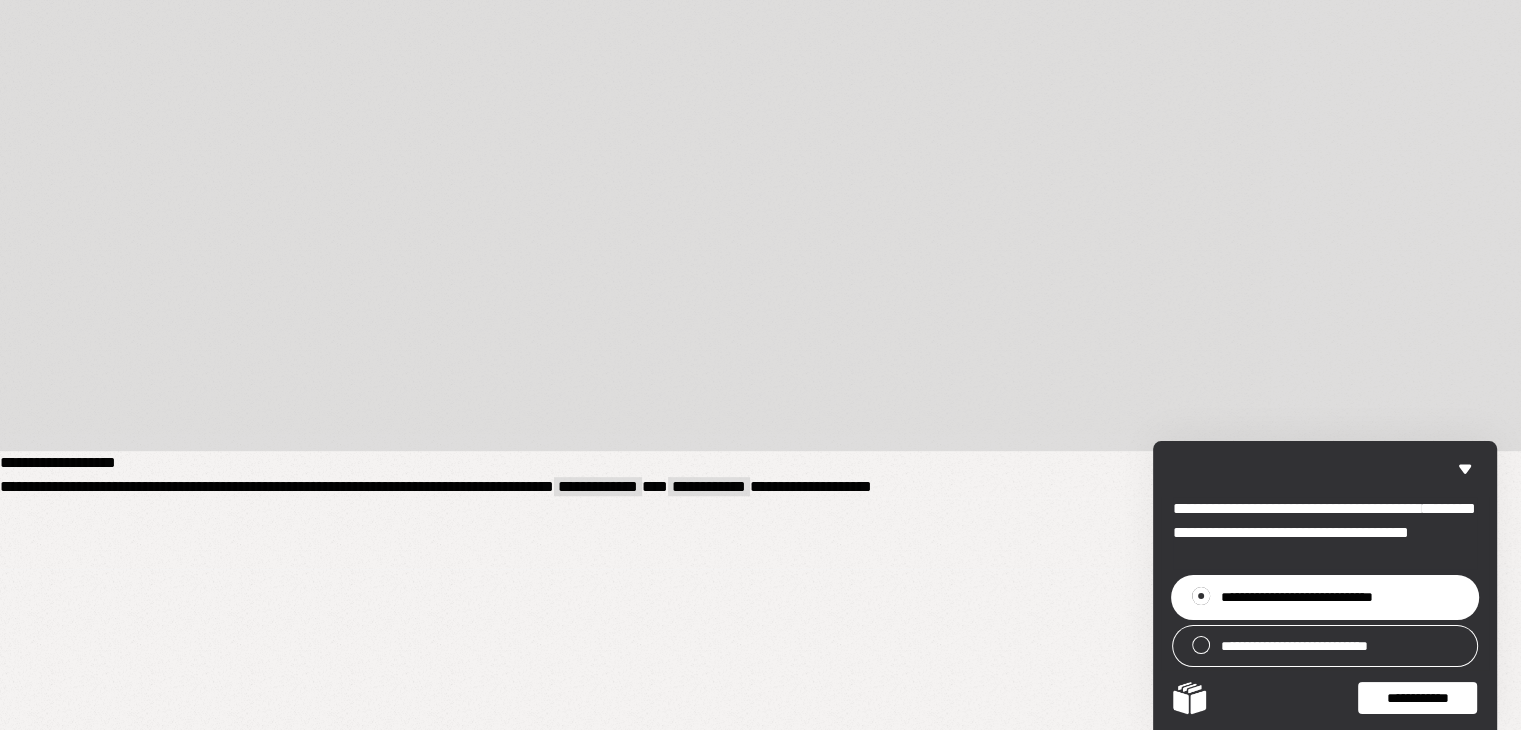 scroll, scrollTop: 607, scrollLeft: 0, axis: vertical 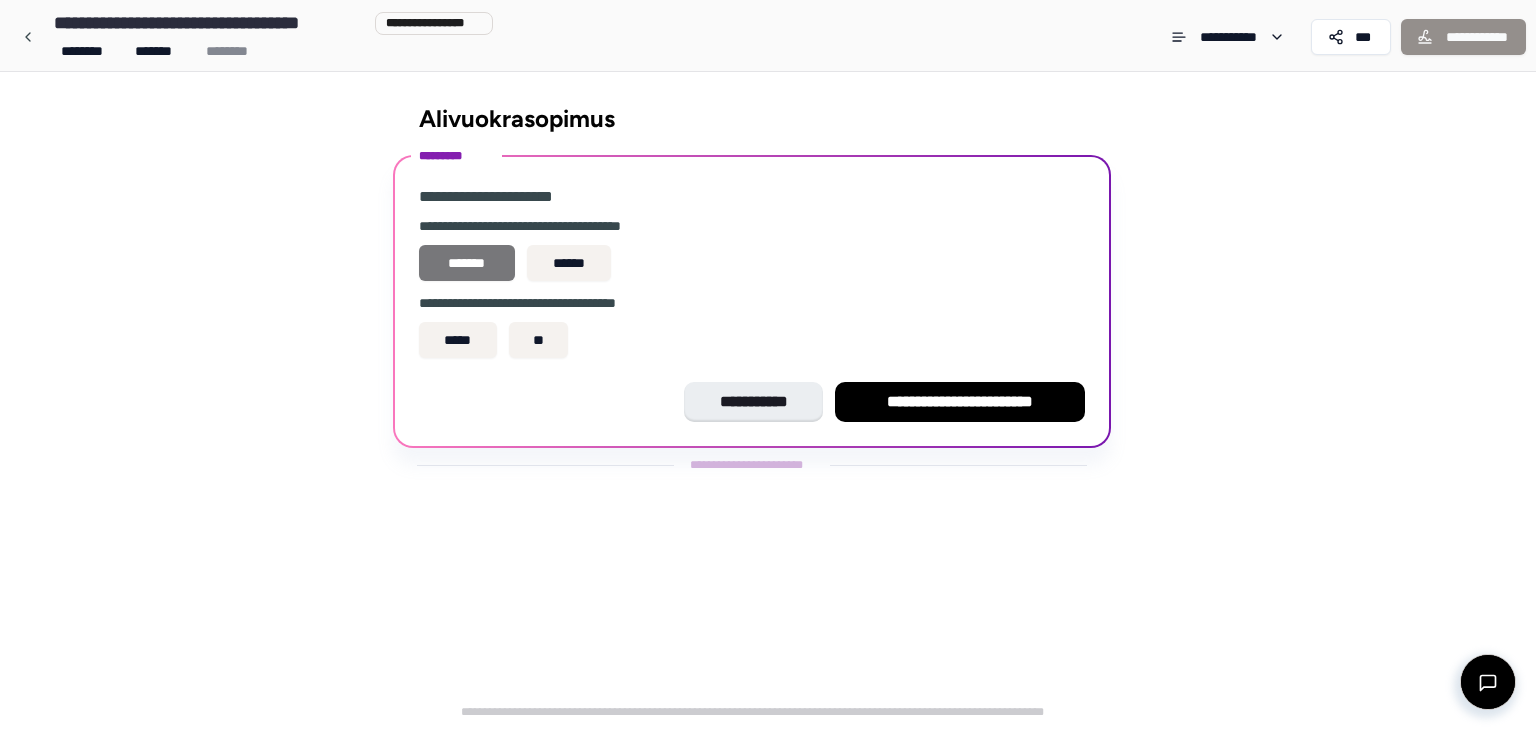 click on "*******" at bounding box center [466, 263] 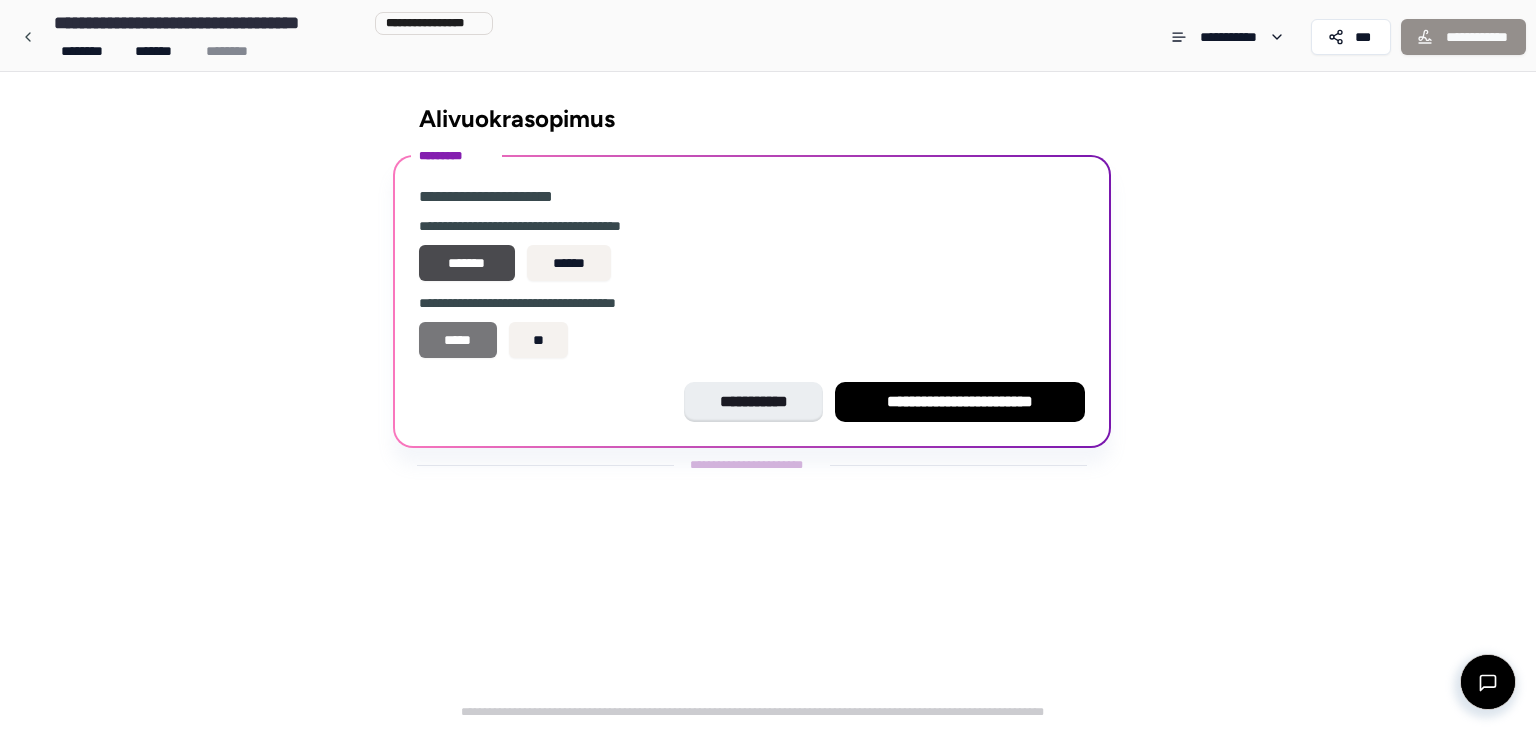 click on "*****" at bounding box center [457, 340] 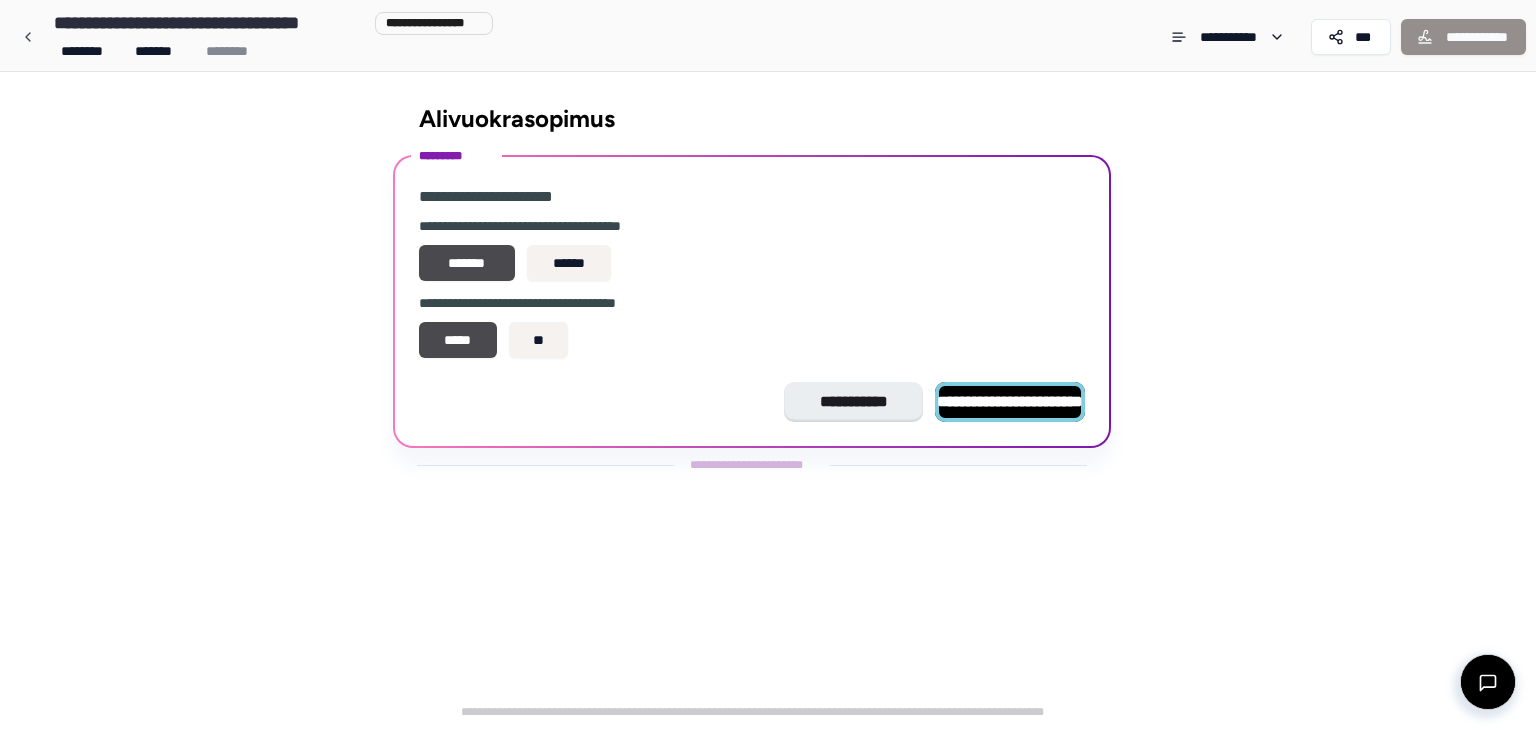 click on "**********" at bounding box center (1010, 401) 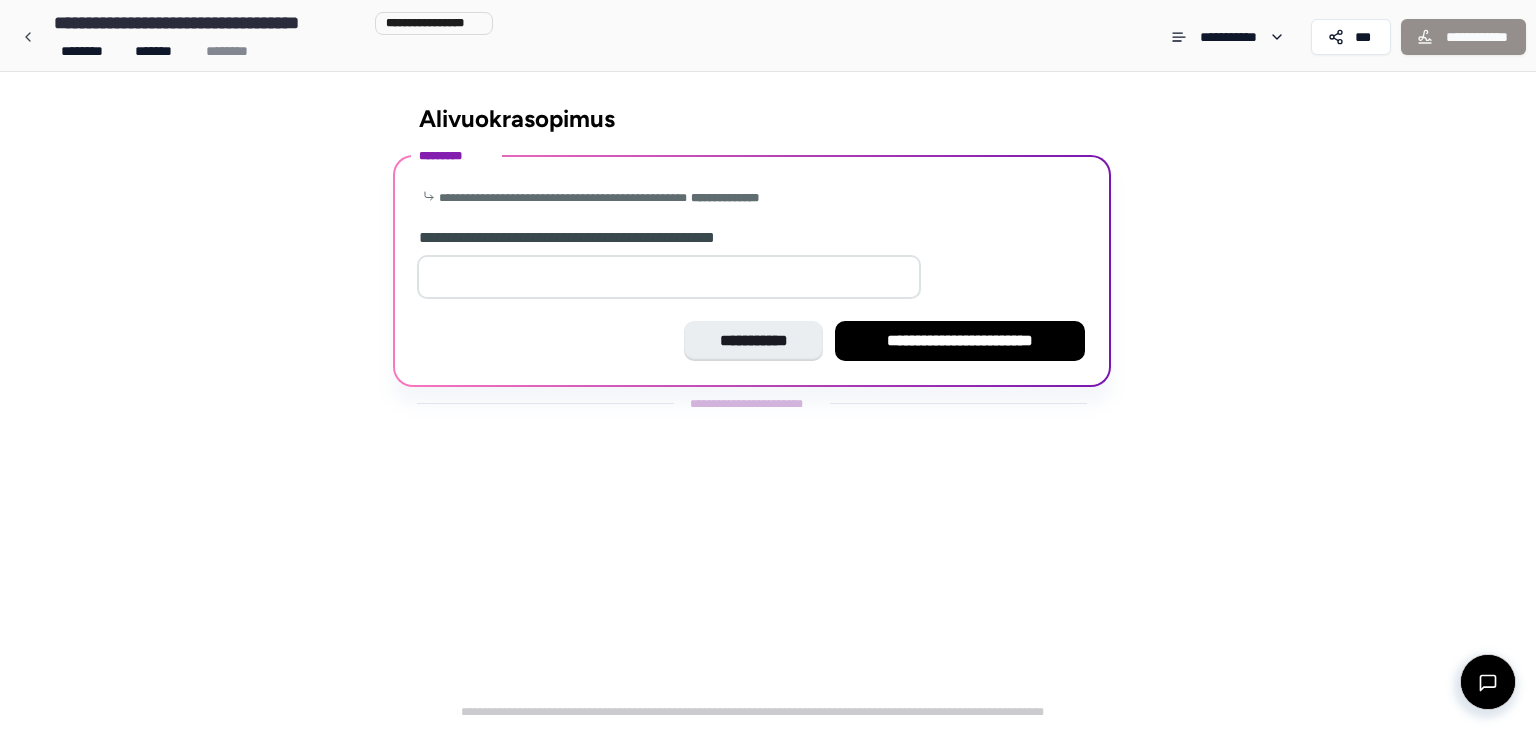 click at bounding box center (669, 277) 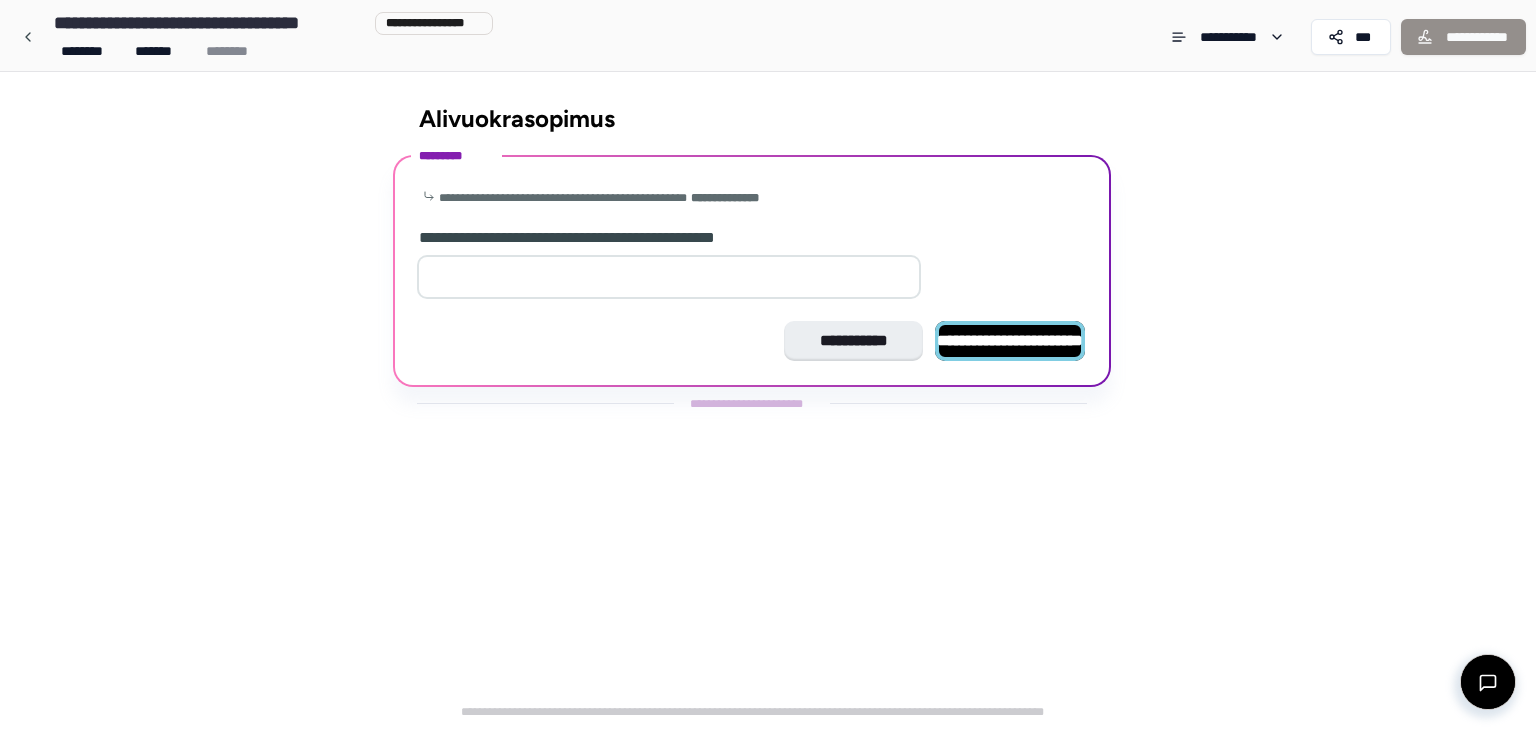 click on "**********" at bounding box center (1010, 340) 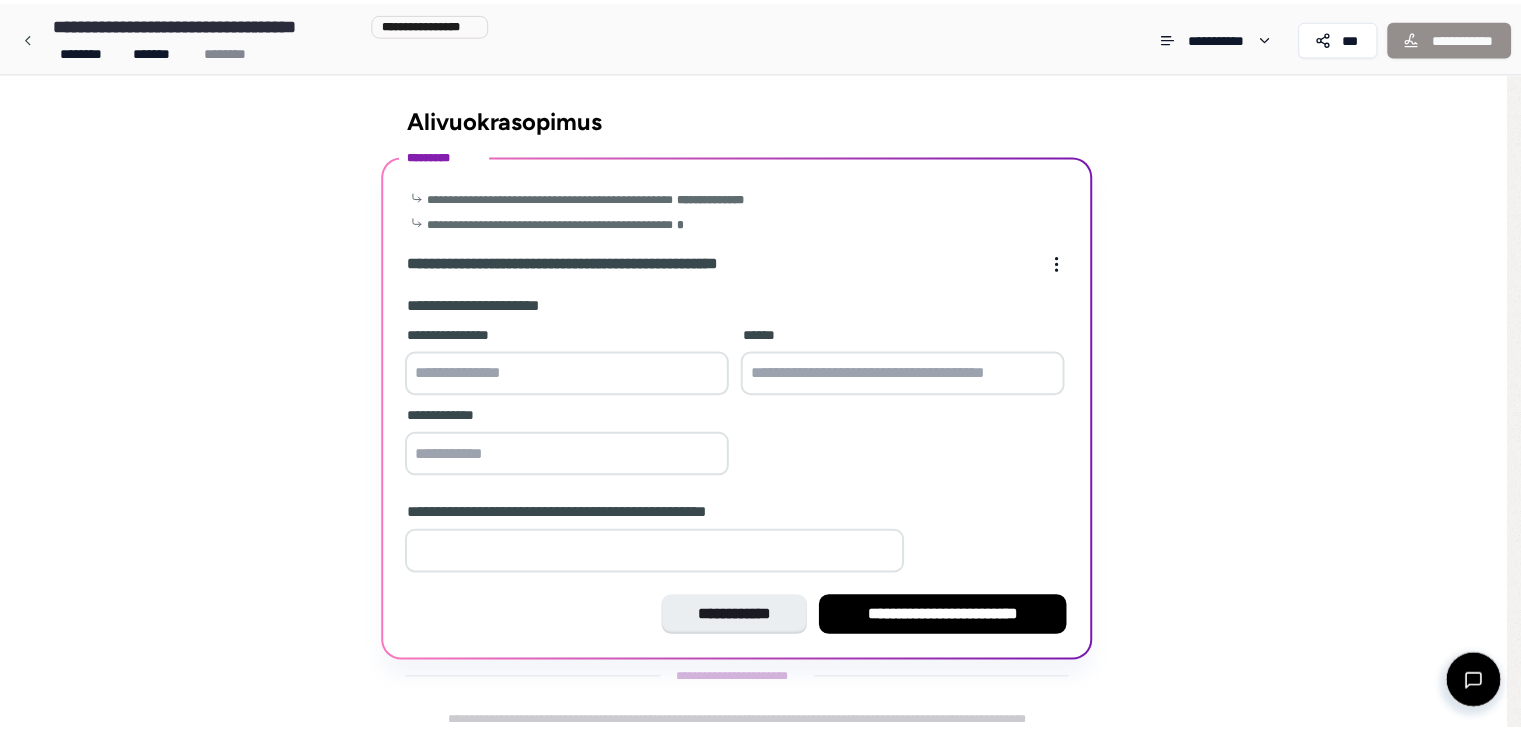 scroll, scrollTop: 9, scrollLeft: 0, axis: vertical 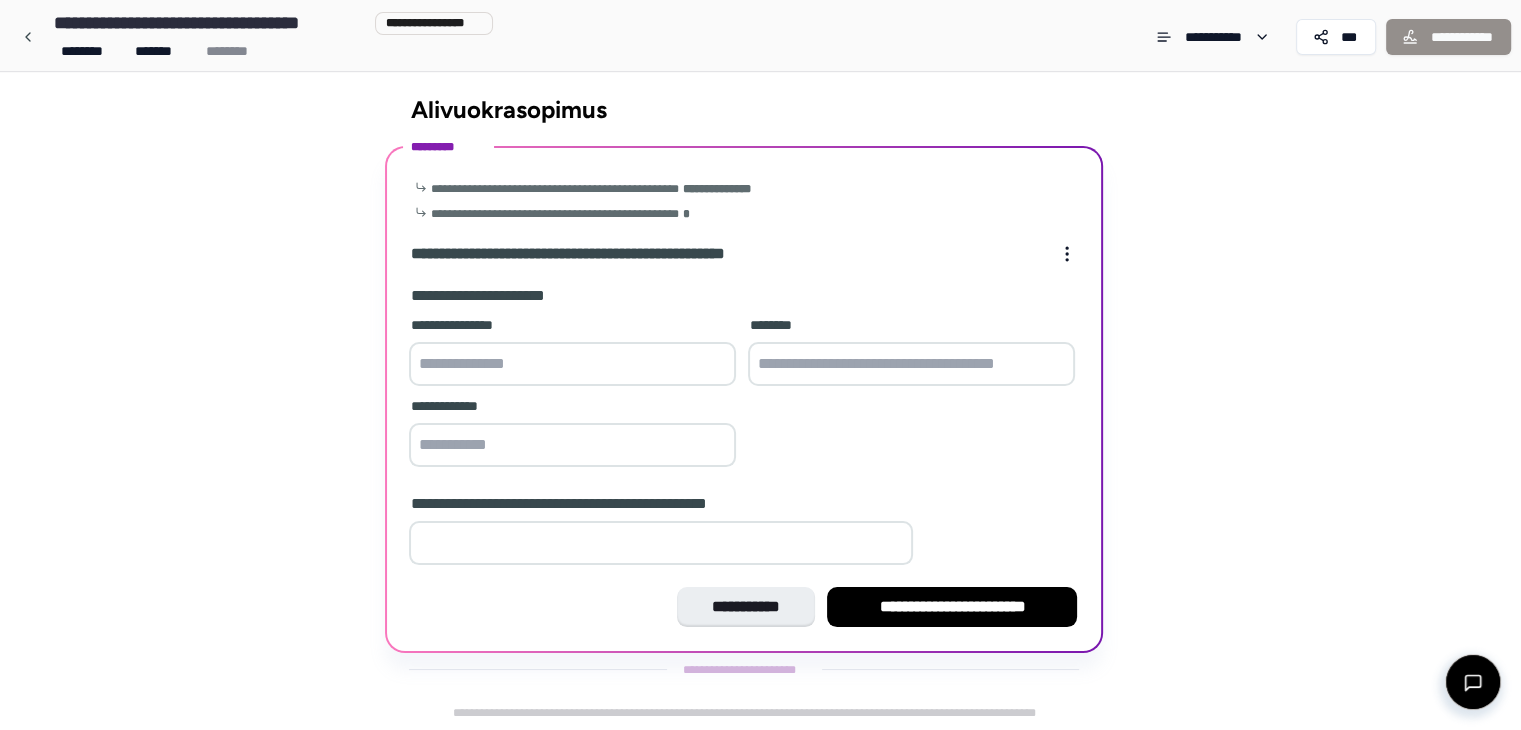 click at bounding box center [572, 364] 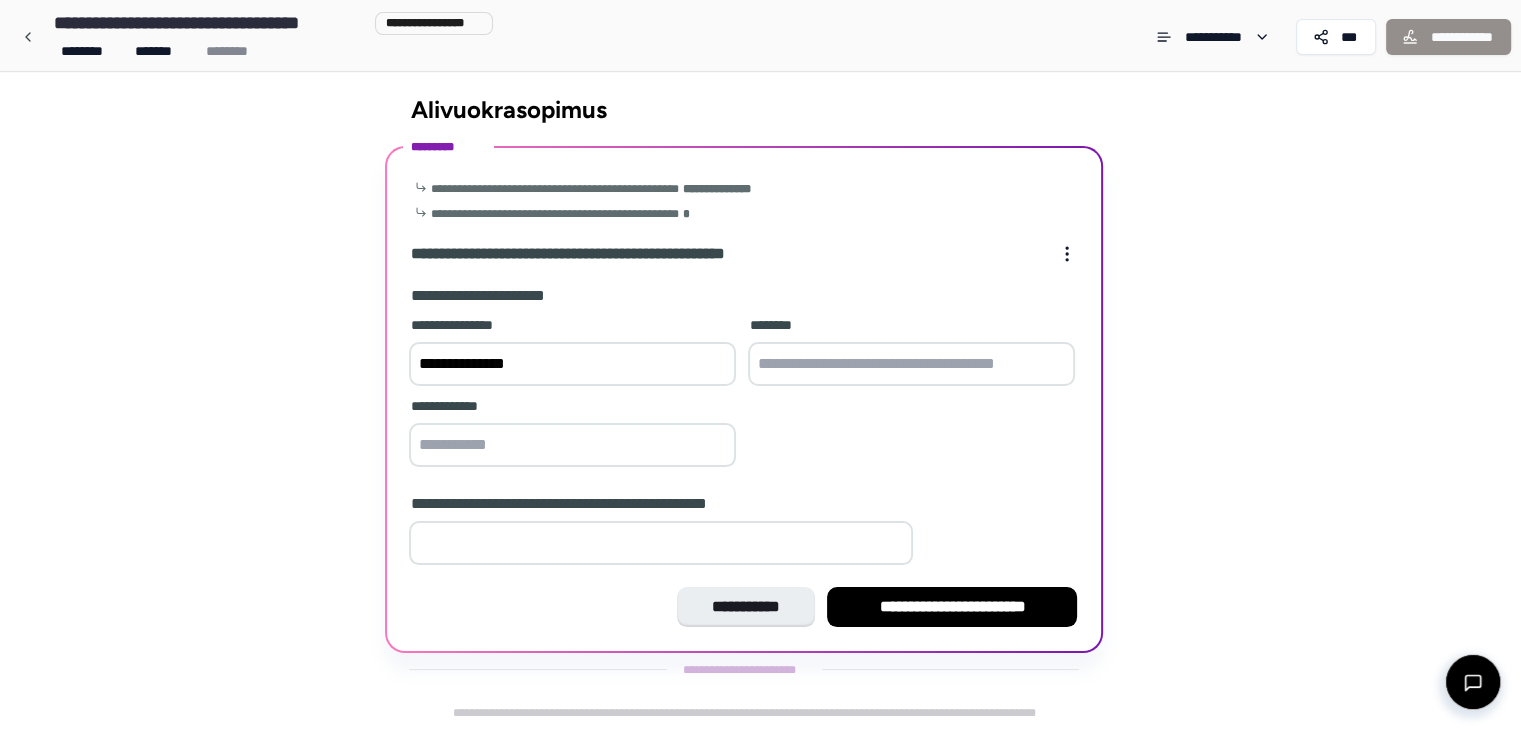 type on "**********" 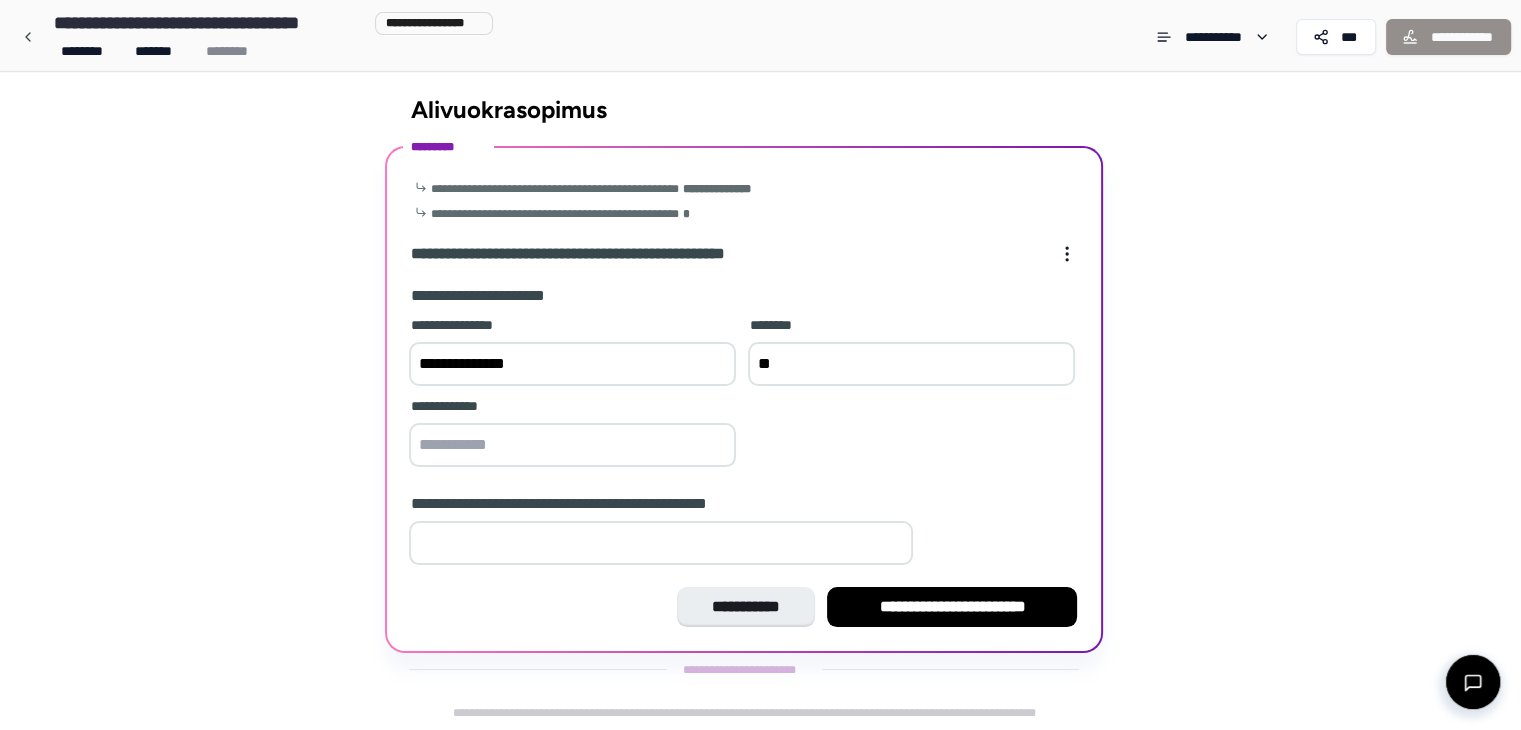 type on "*" 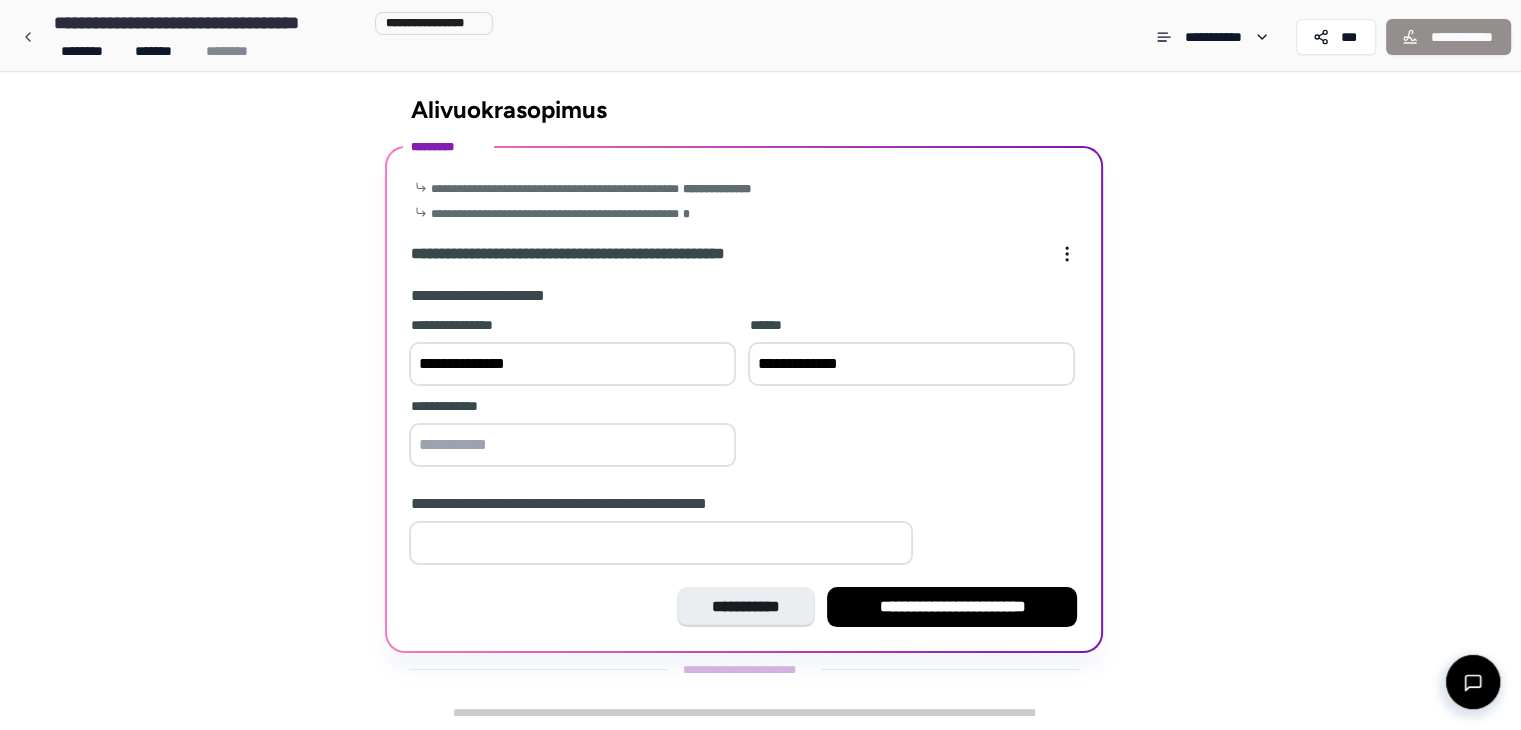click at bounding box center [572, 445] 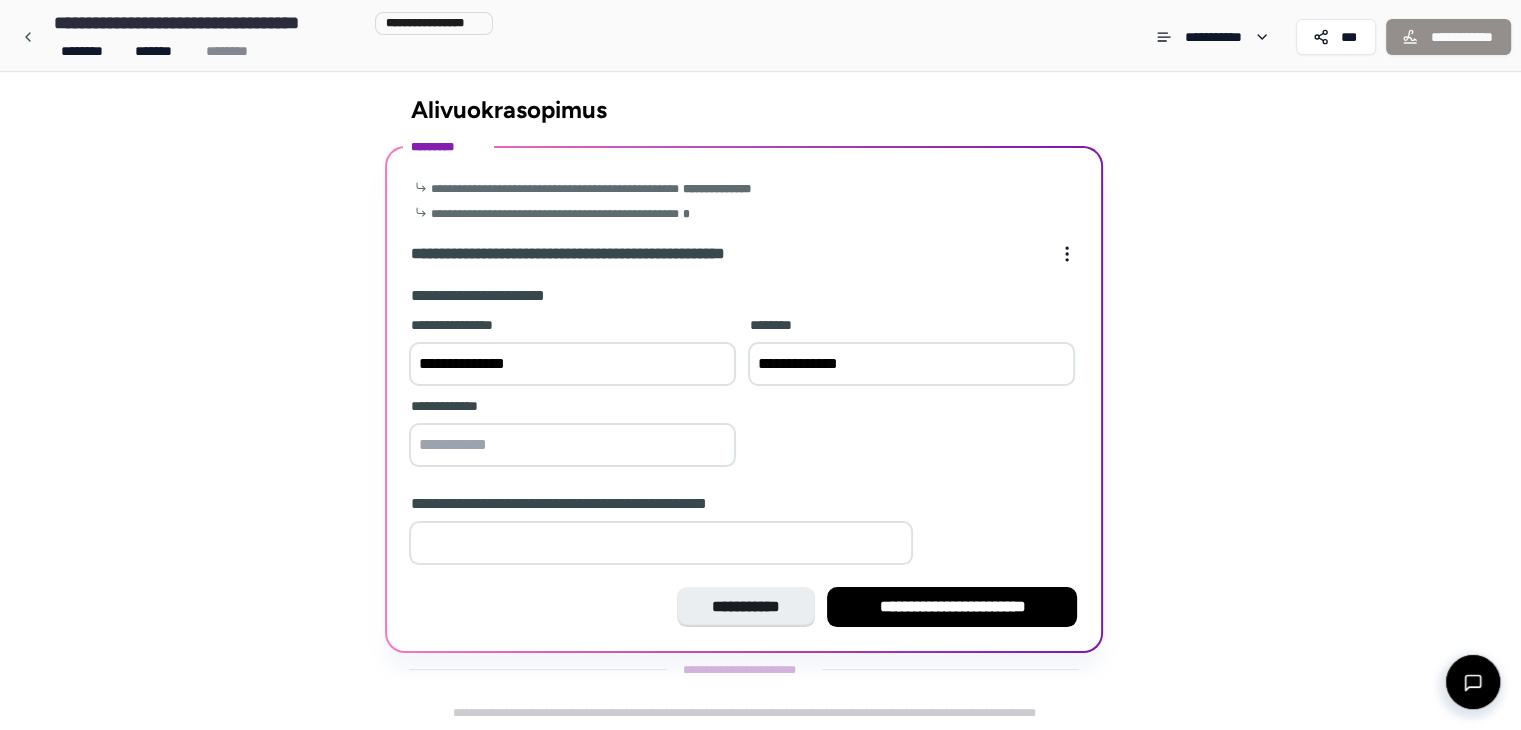 click on "********" at bounding box center [911, 325] 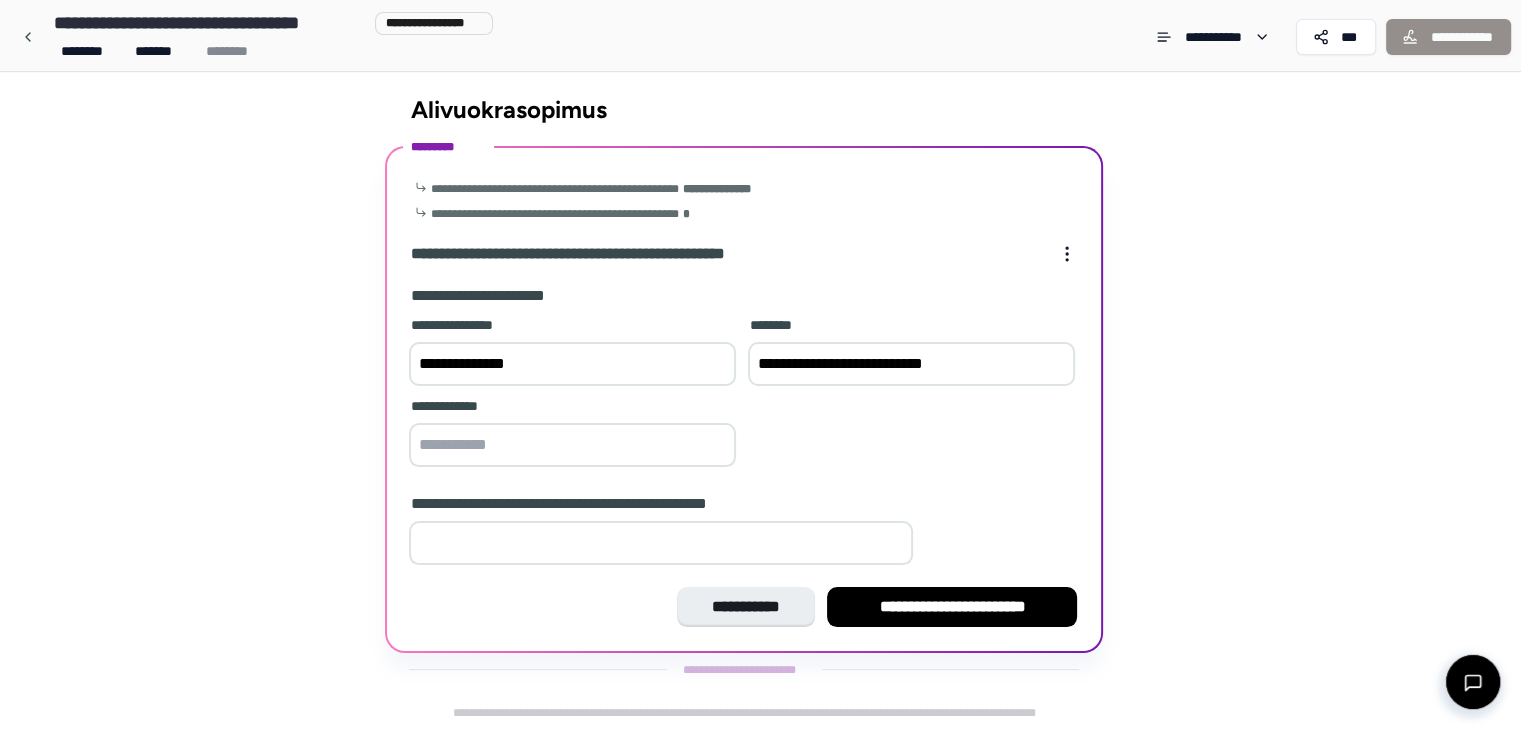 type on "**********" 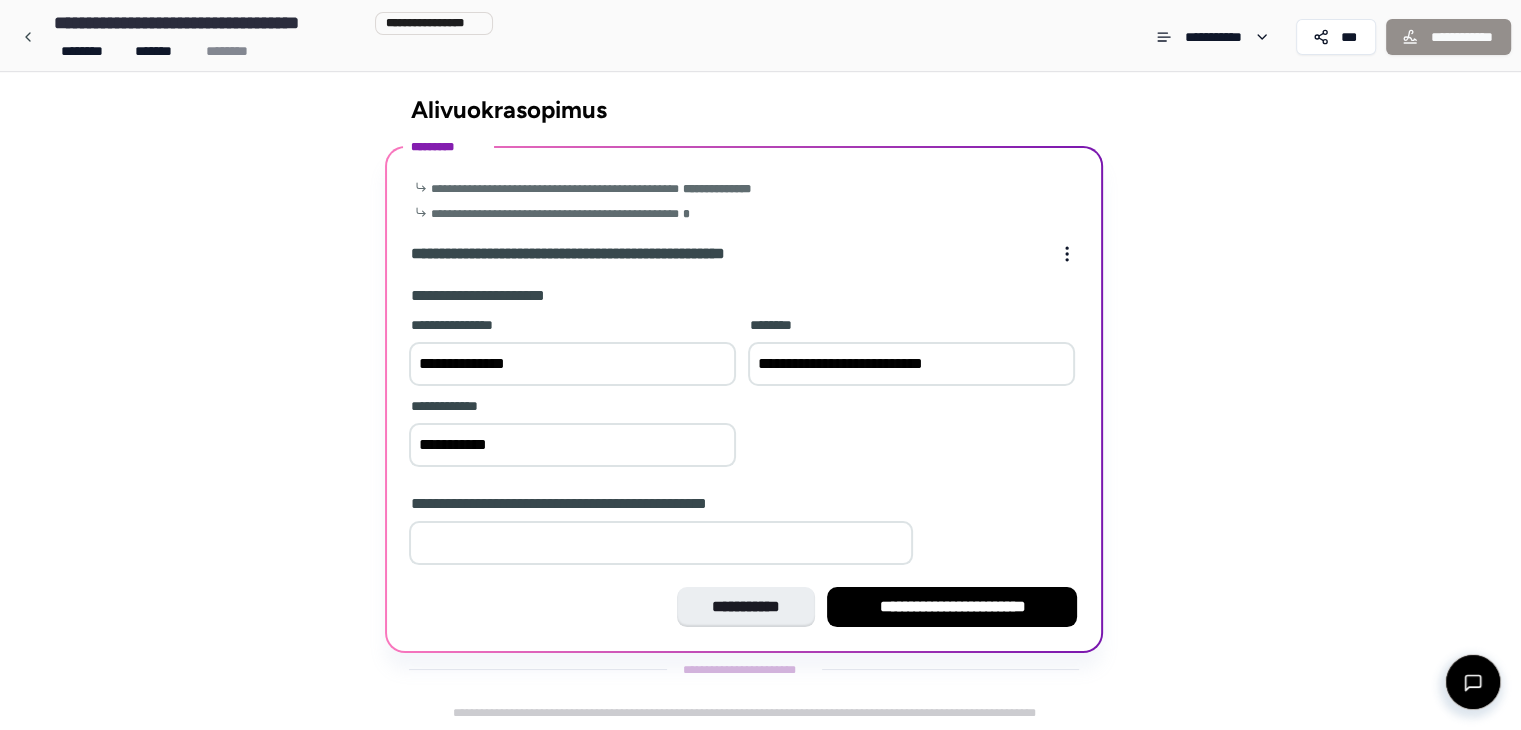 type on "**********" 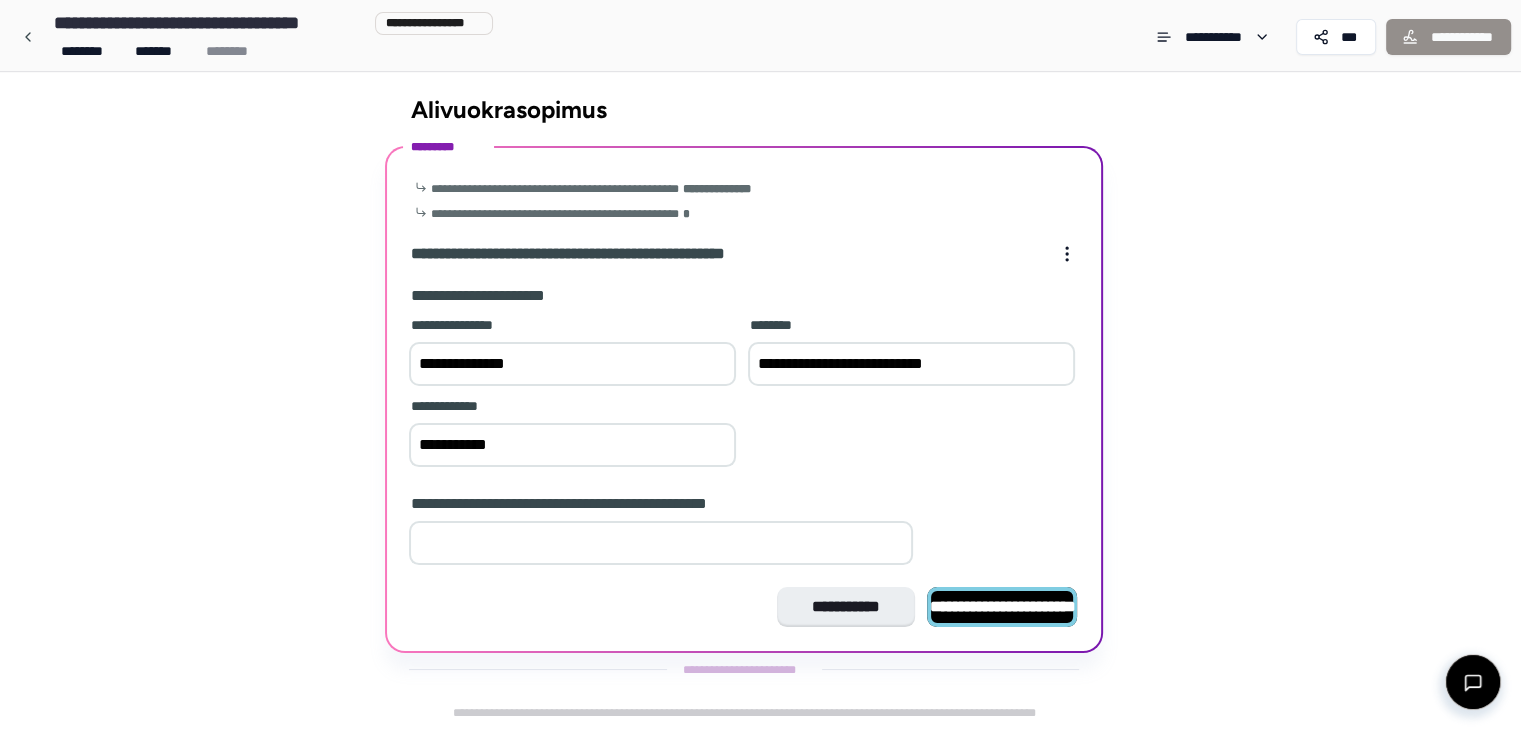 type on "*" 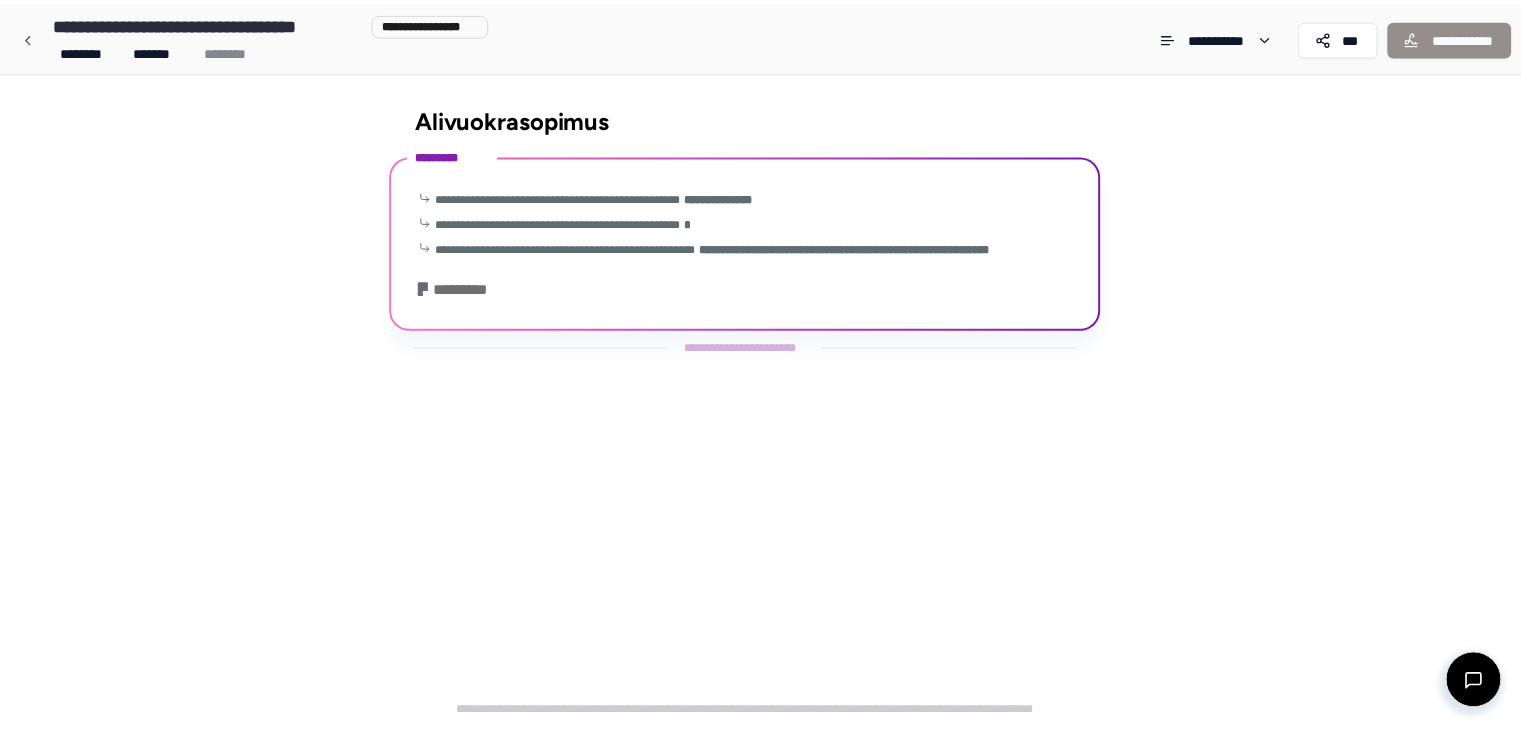 scroll, scrollTop: 144, scrollLeft: 0, axis: vertical 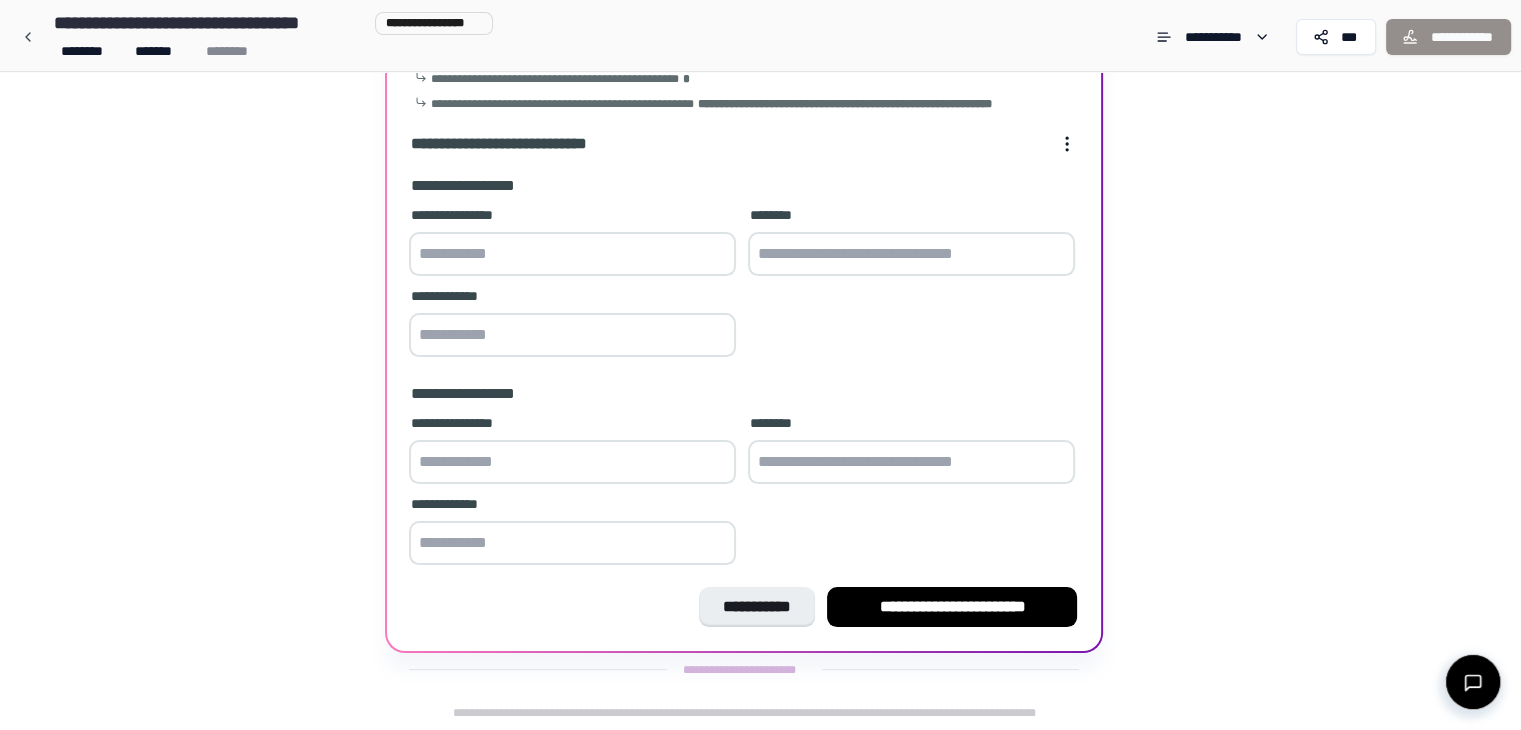 click at bounding box center (572, 254) 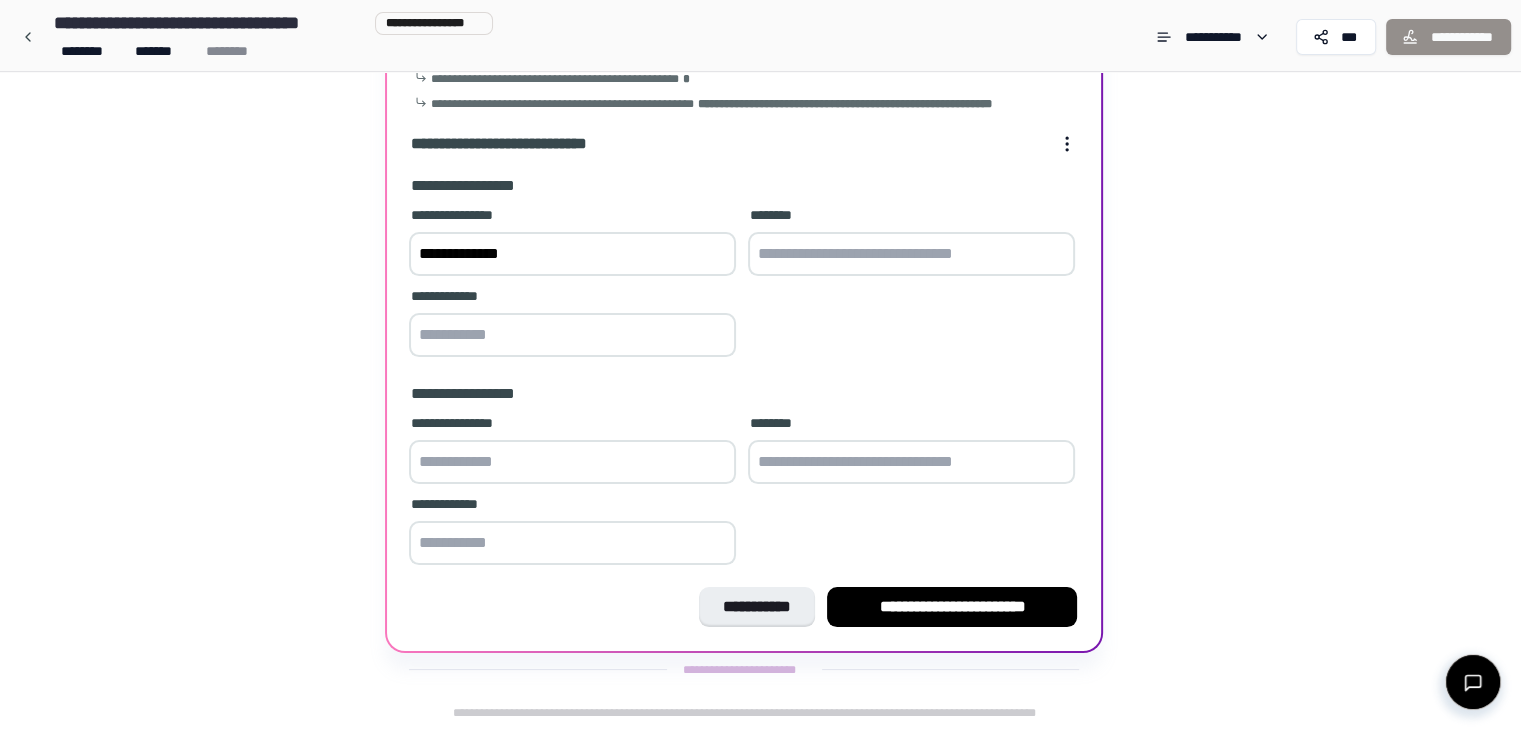 type on "**********" 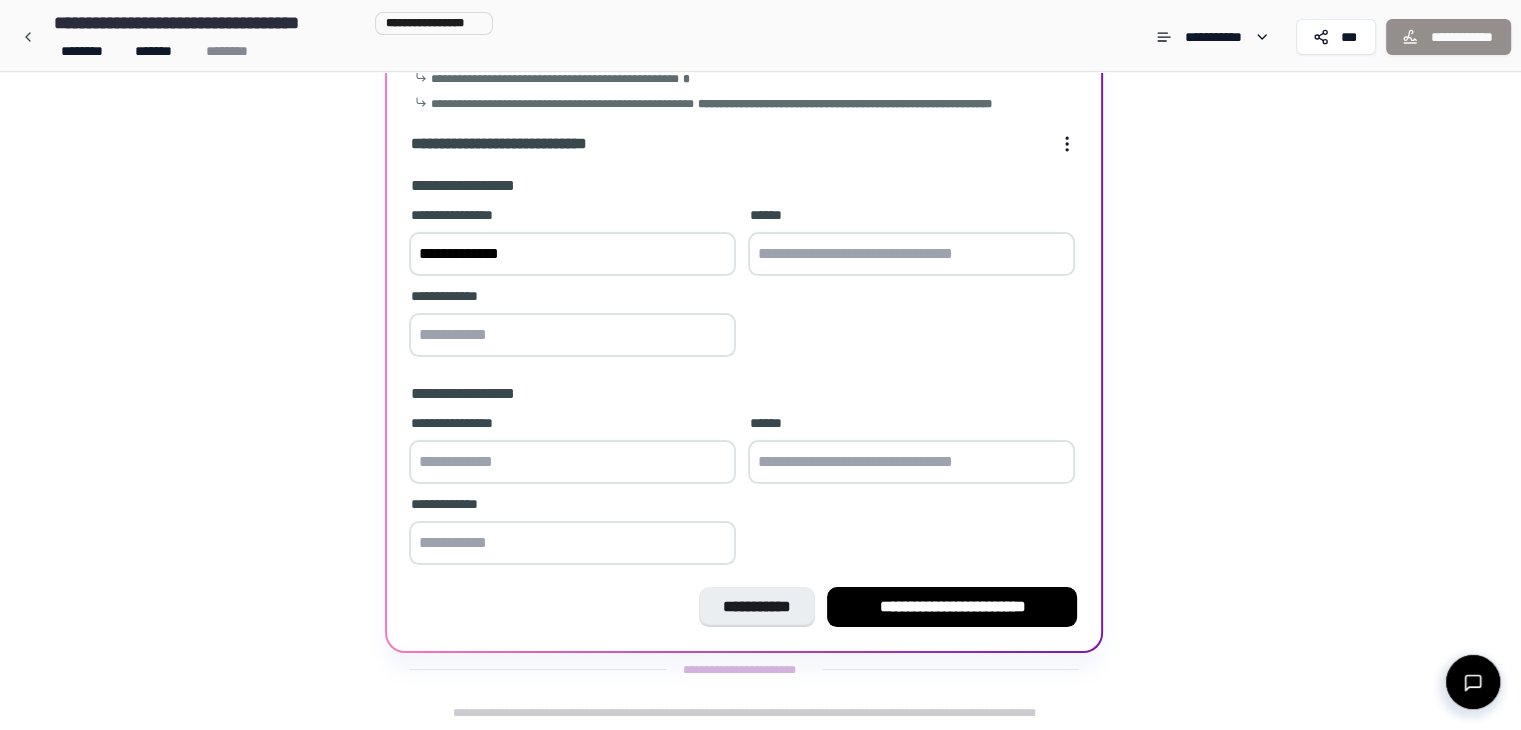 click at bounding box center [911, 254] 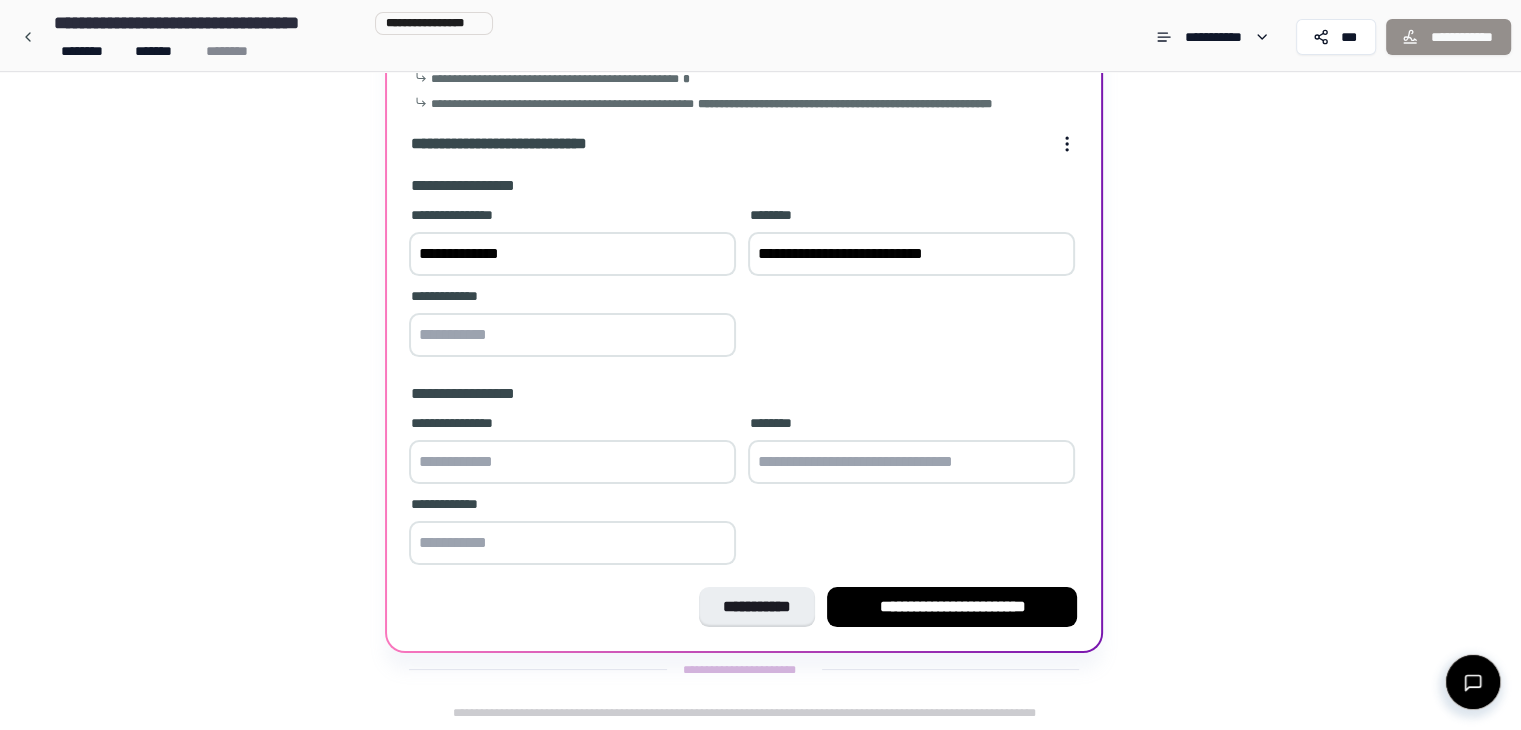type on "**********" 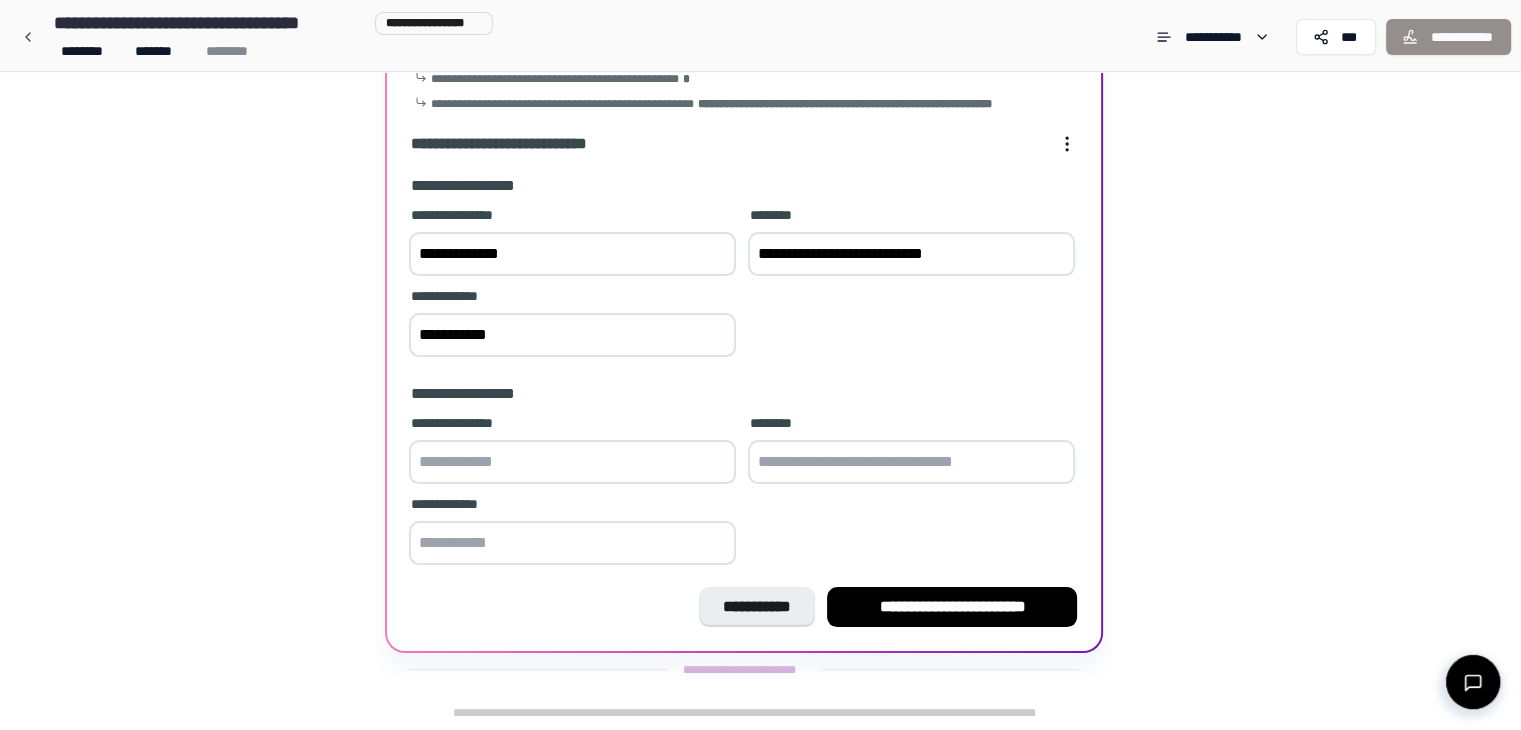 type on "**********" 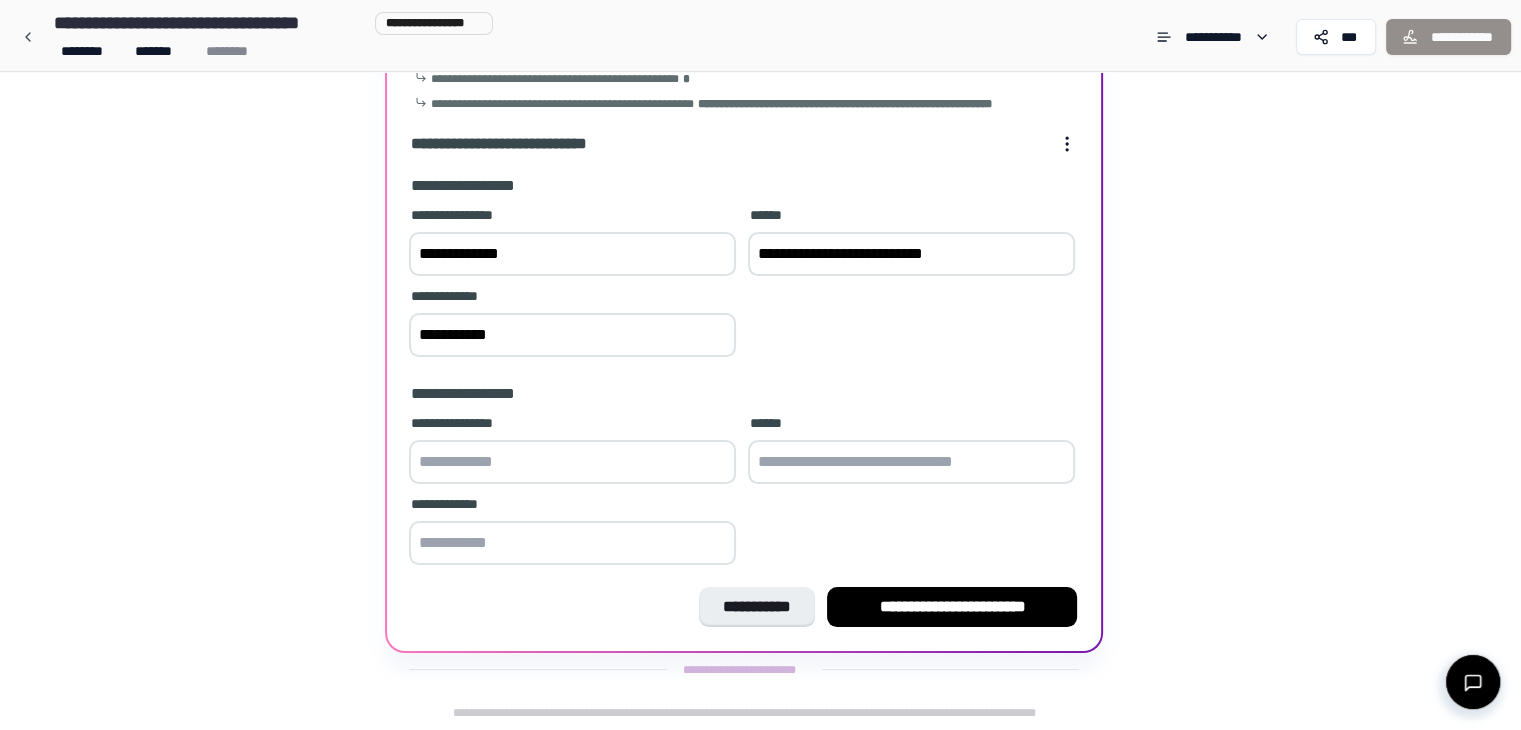 click at bounding box center [572, 462] 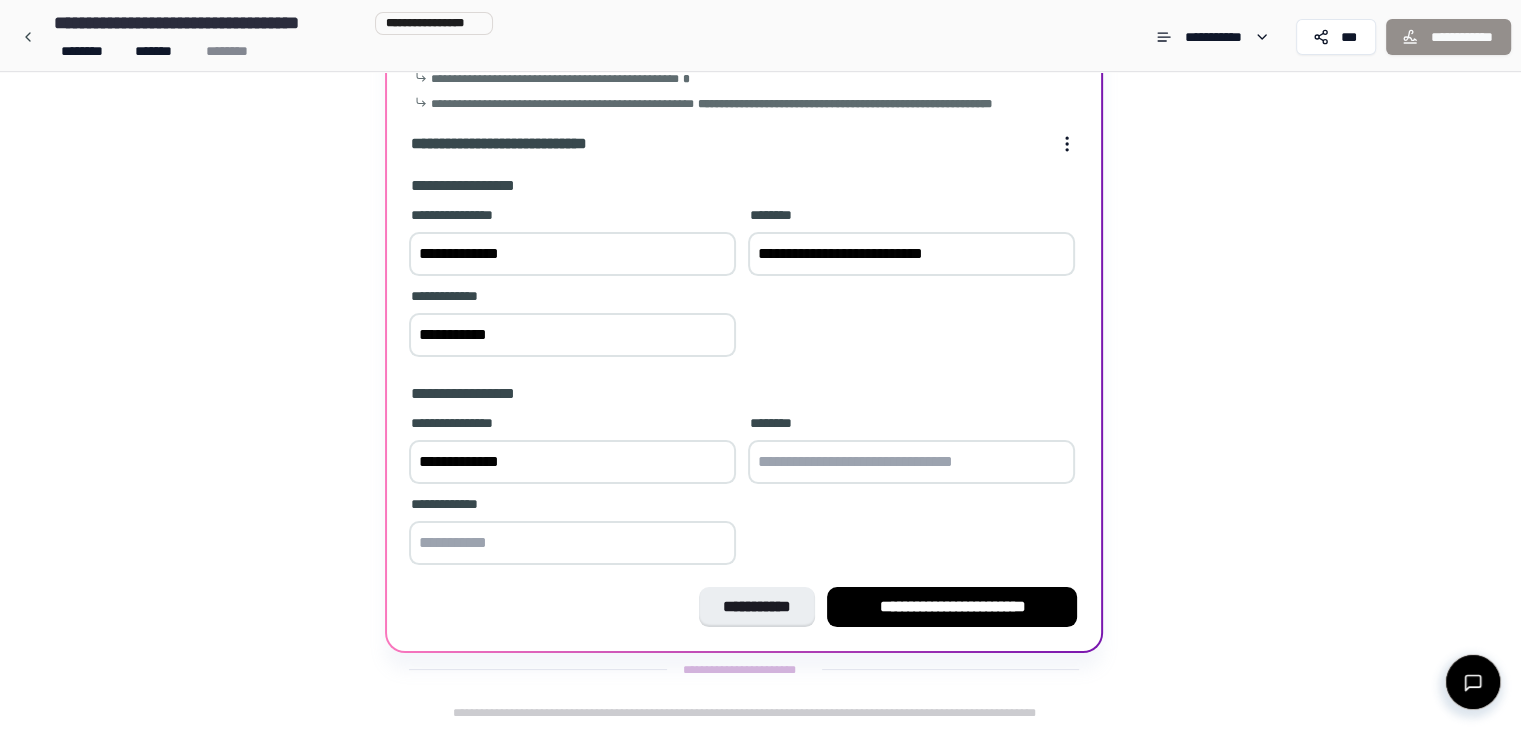 type on "**********" 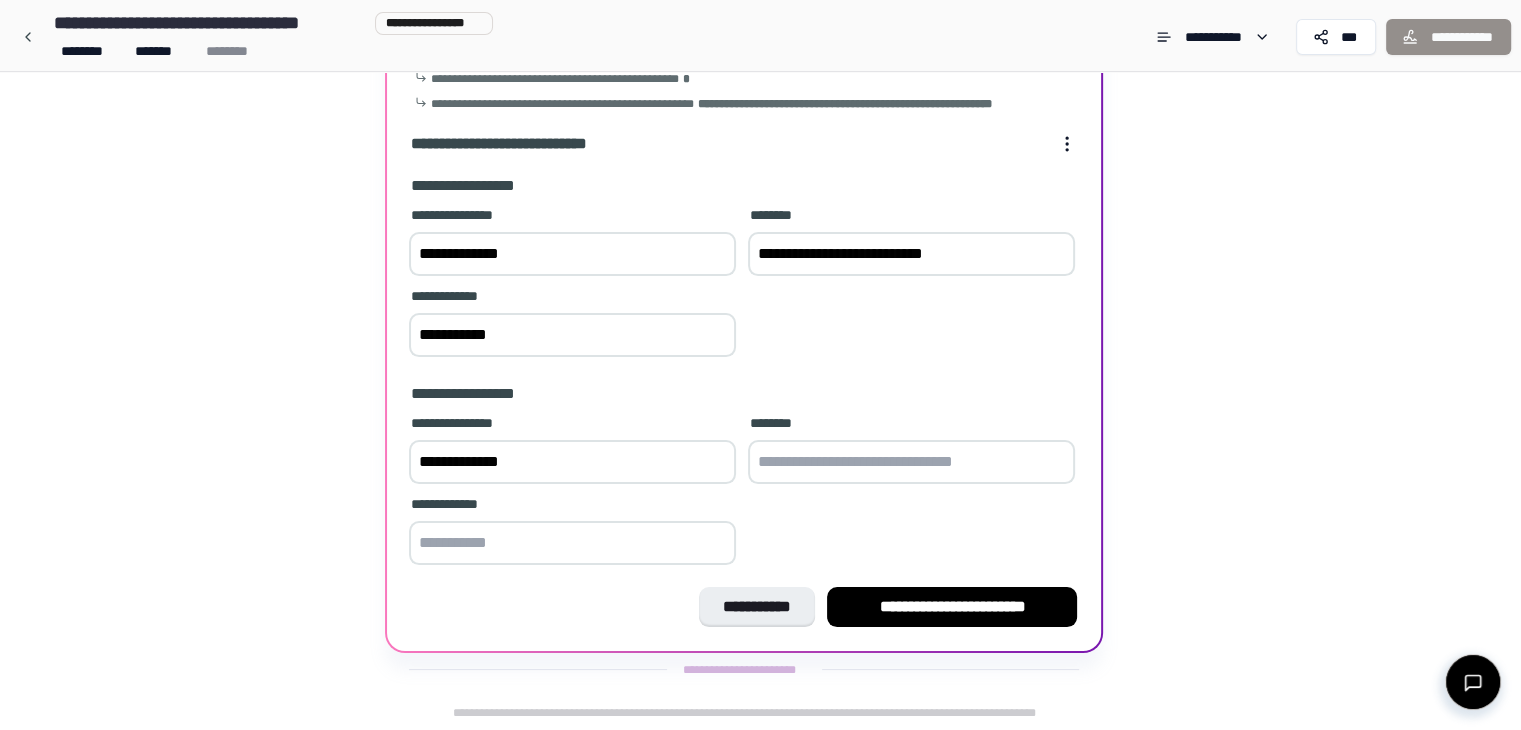 drag, startPoint x: 757, startPoint y: 252, endPoint x: 1020, endPoint y: 251, distance: 263.0019 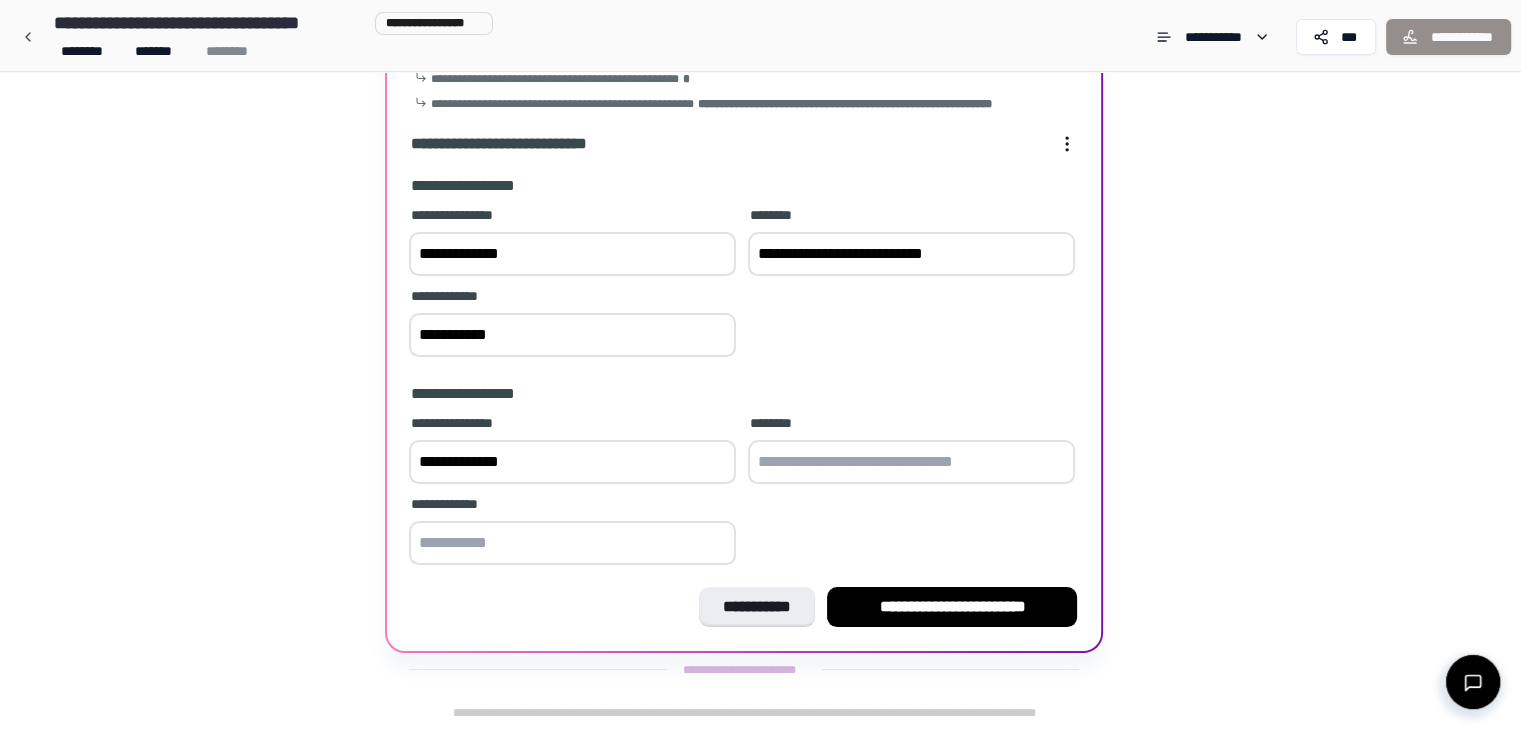 click at bounding box center [911, 462] 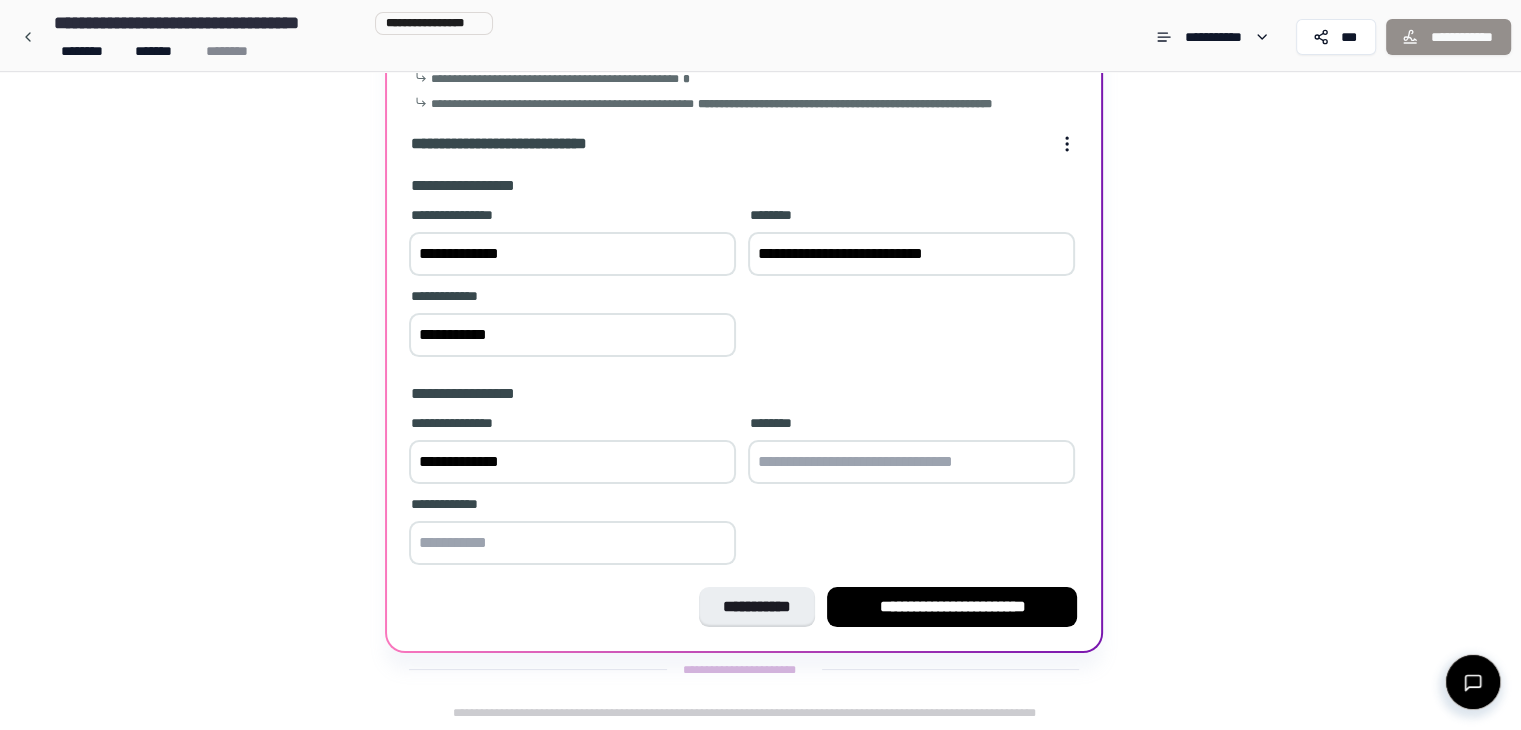 paste on "**********" 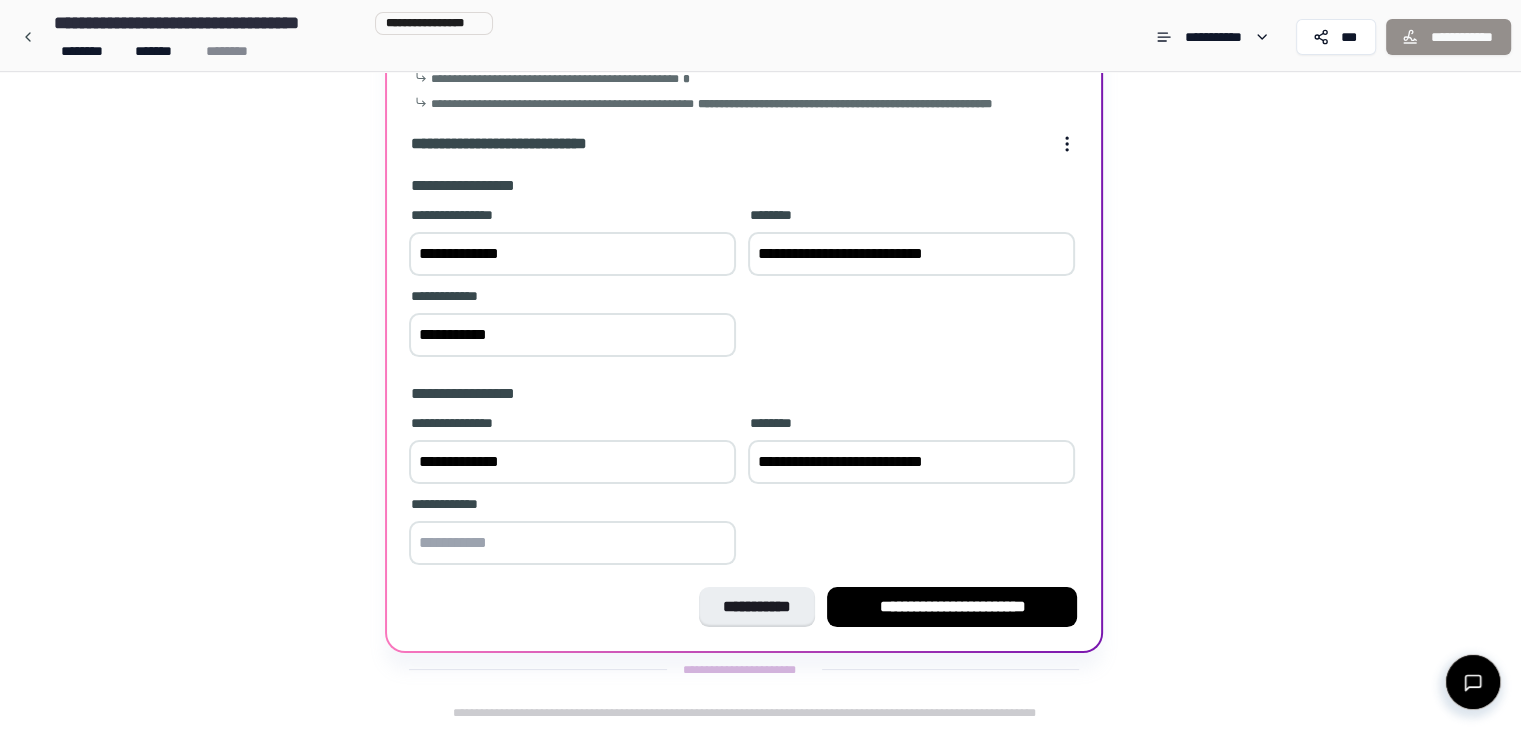 type on "**********" 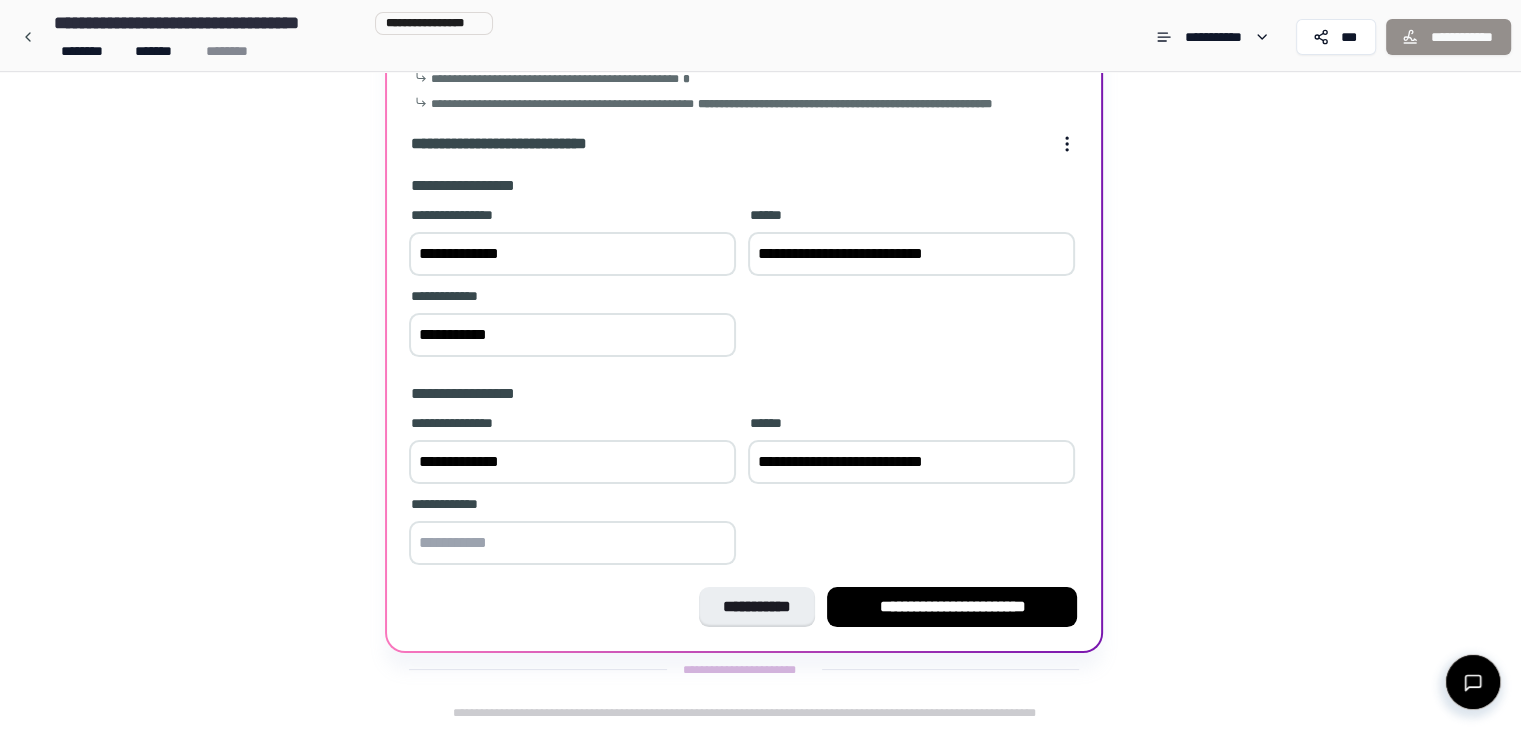 click at bounding box center (572, 543) 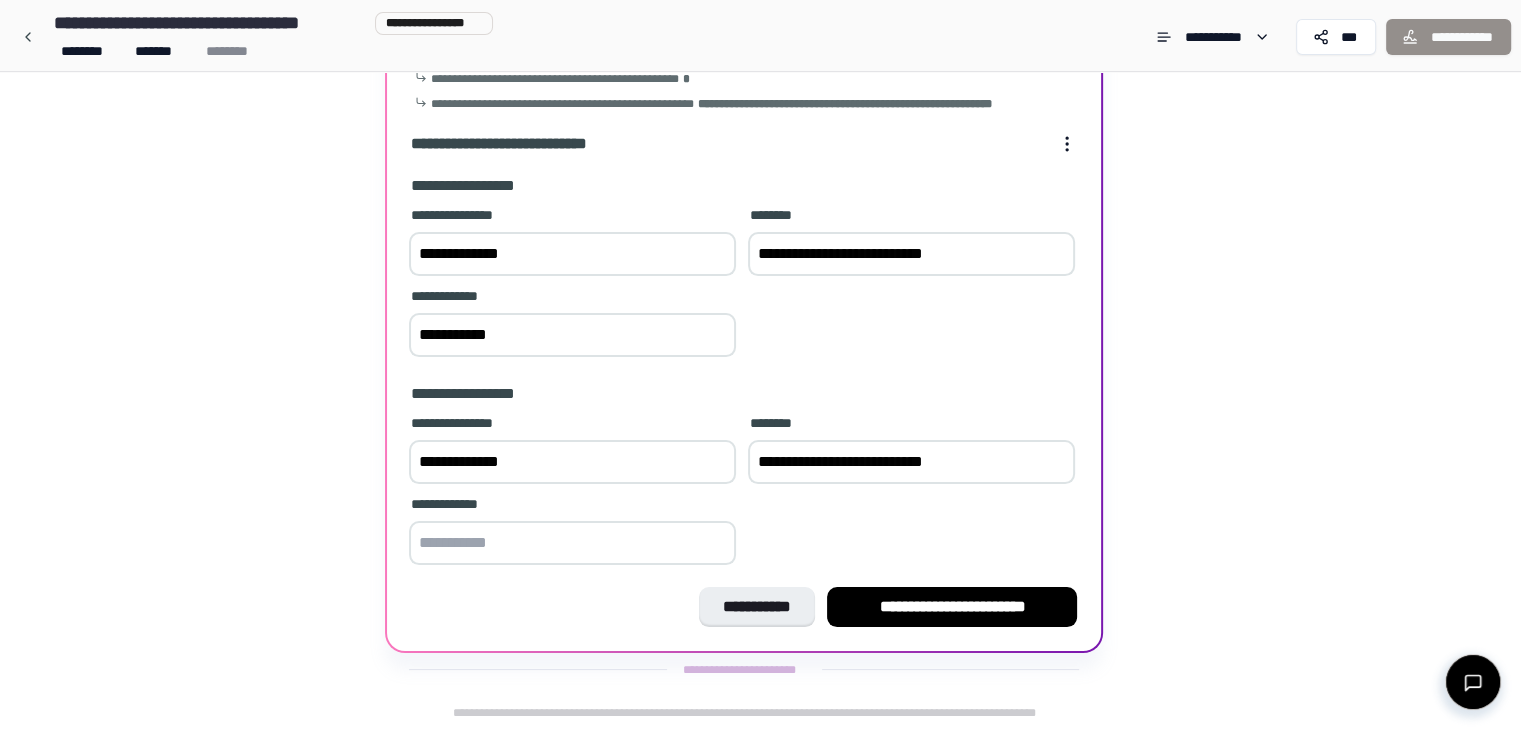 click at bounding box center (572, 543) 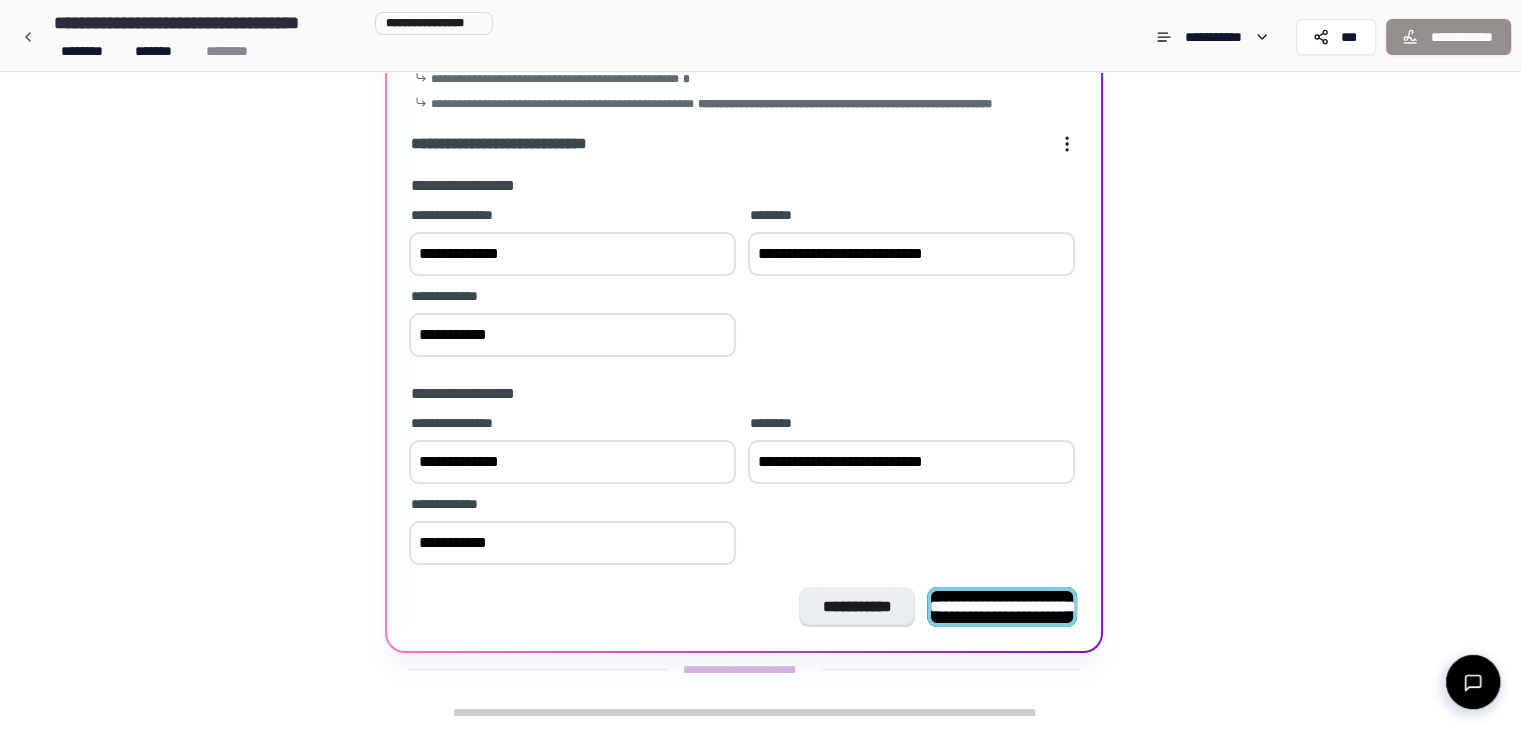 type on "**********" 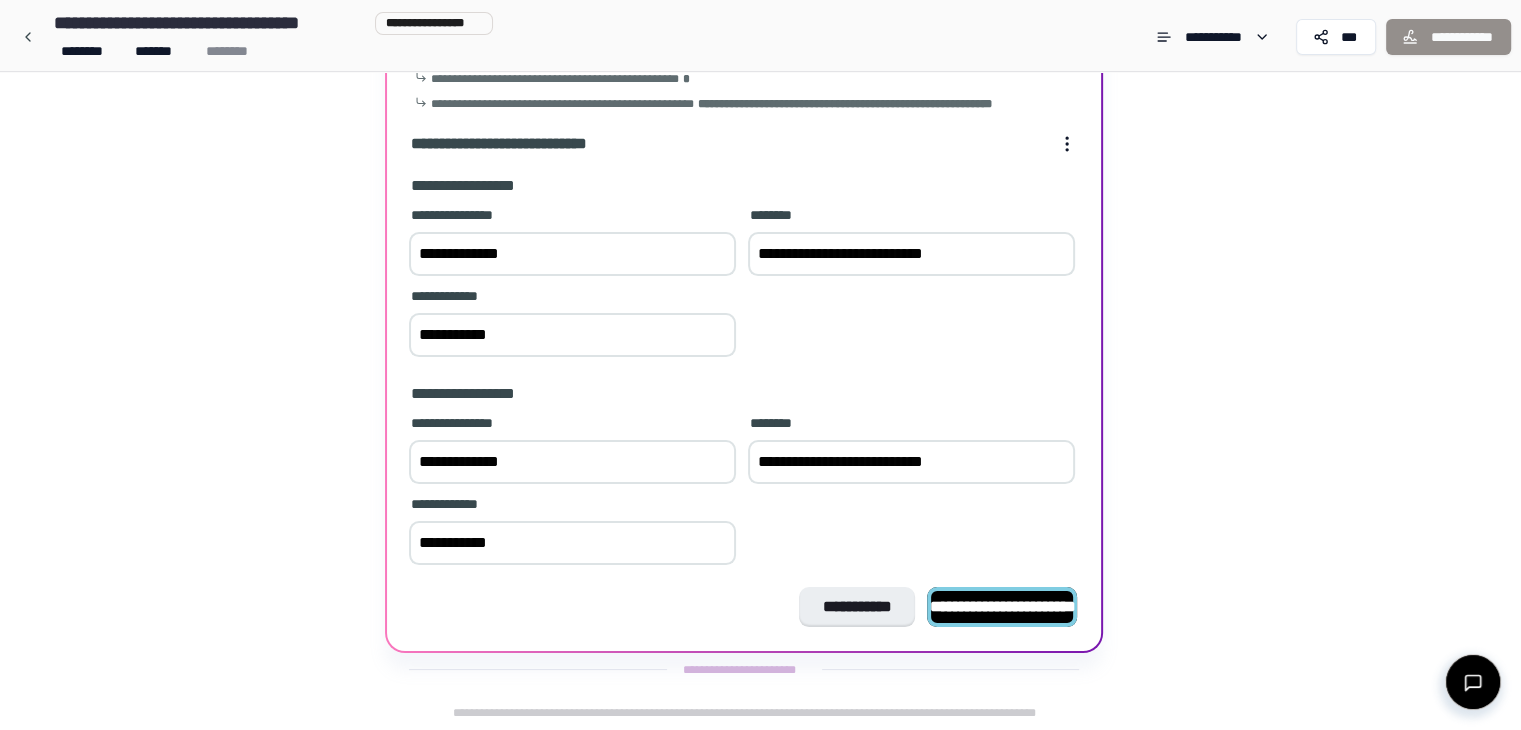 click on "**********" at bounding box center (1002, 607) 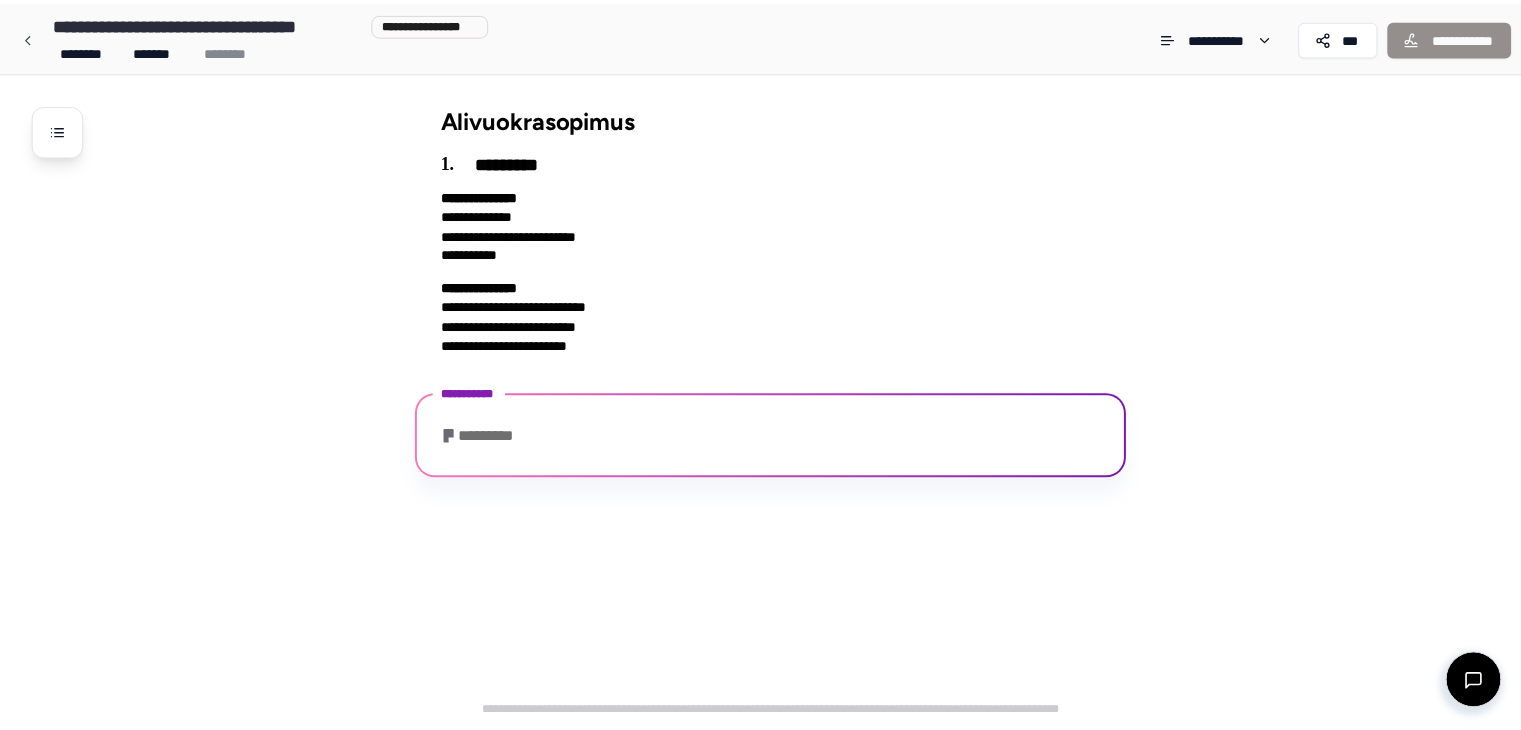 scroll, scrollTop: 140, scrollLeft: 0, axis: vertical 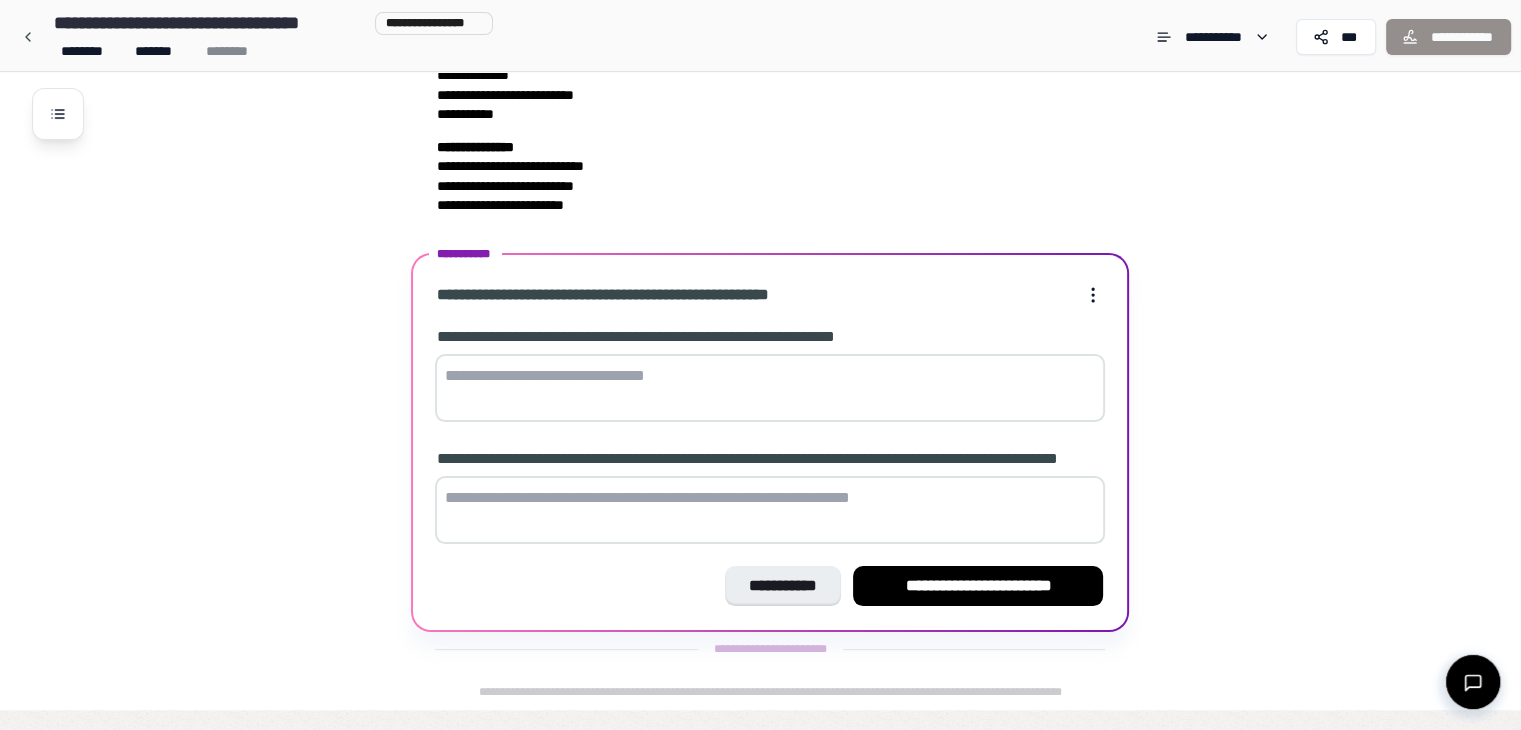 click at bounding box center (770, 388) 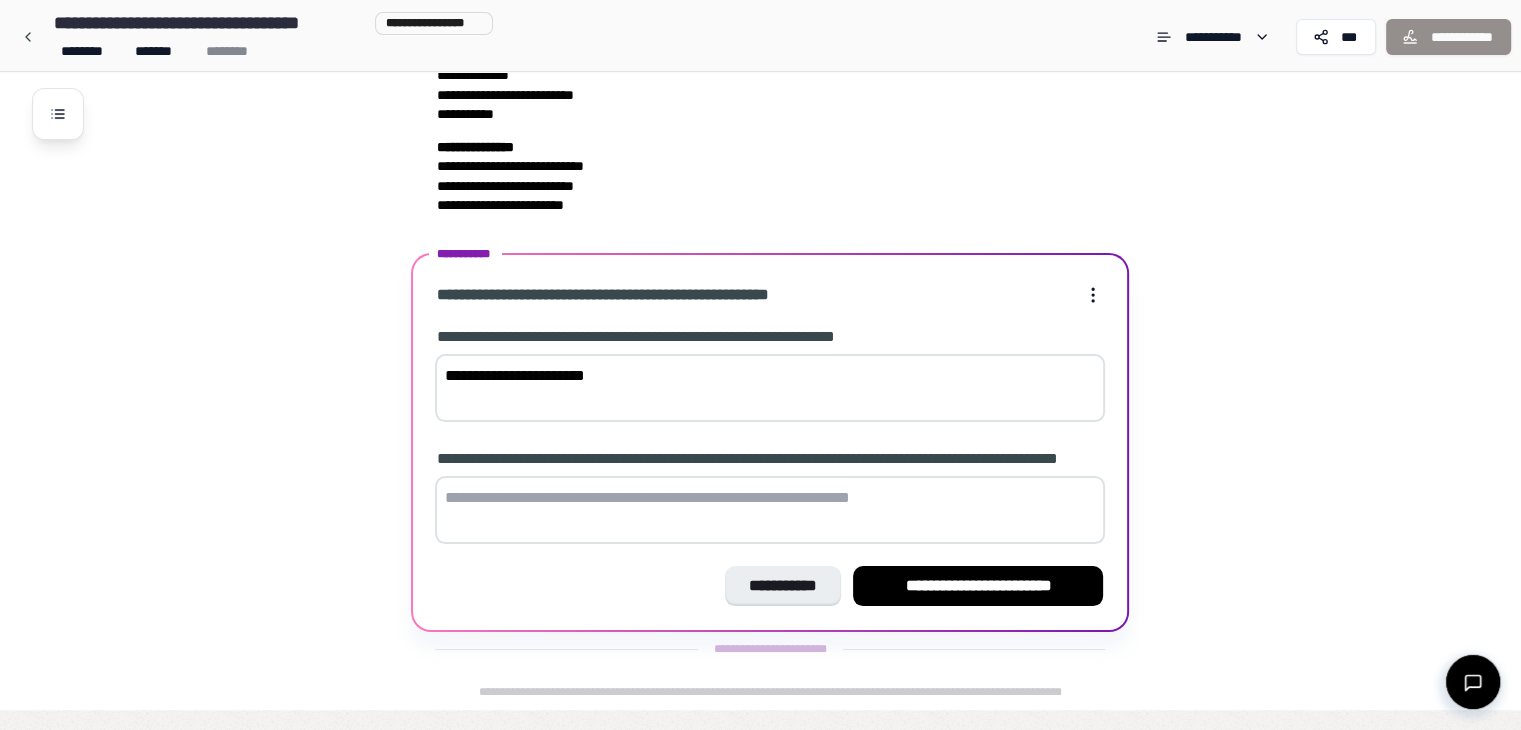 click on "**********" at bounding box center [770, 388] 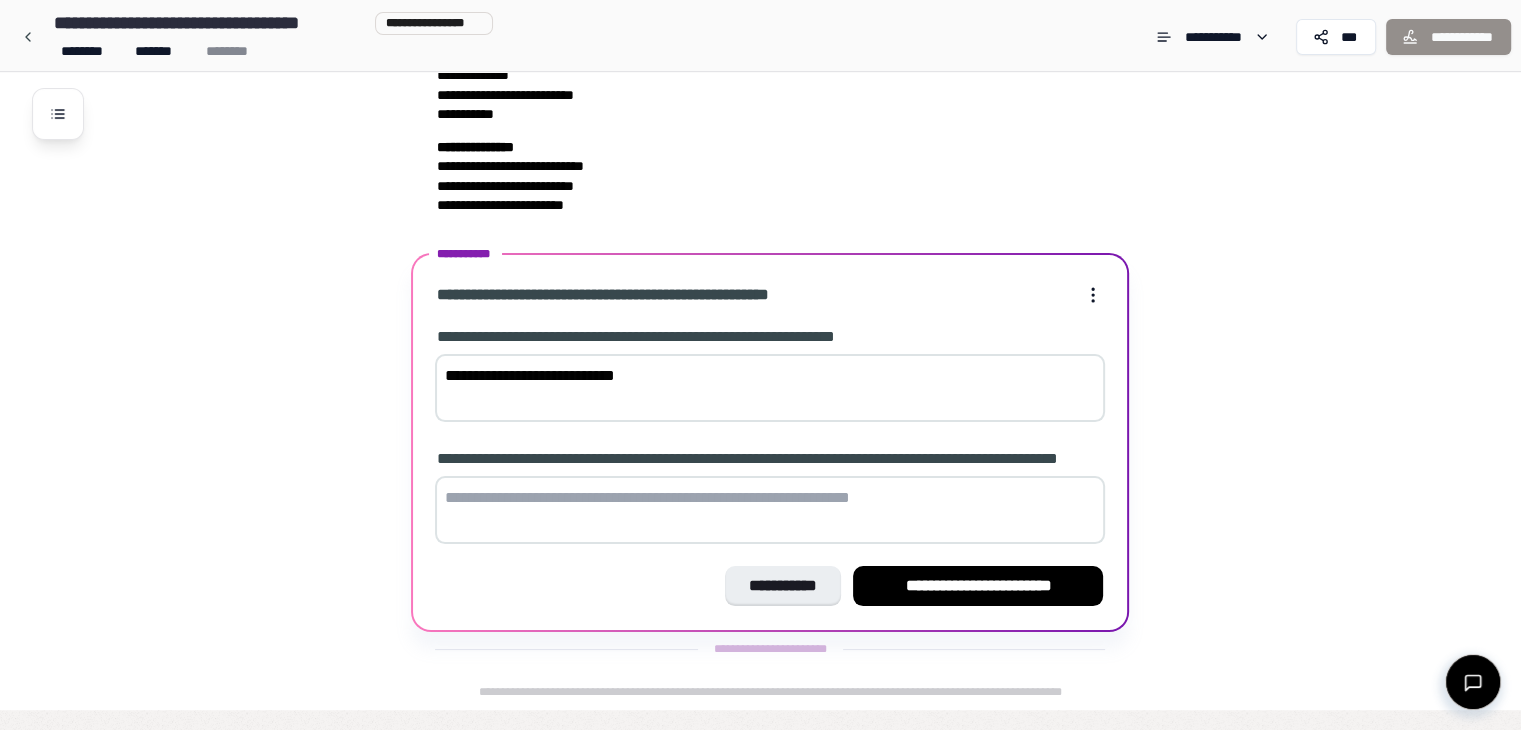 click on "**********" at bounding box center (770, 388) 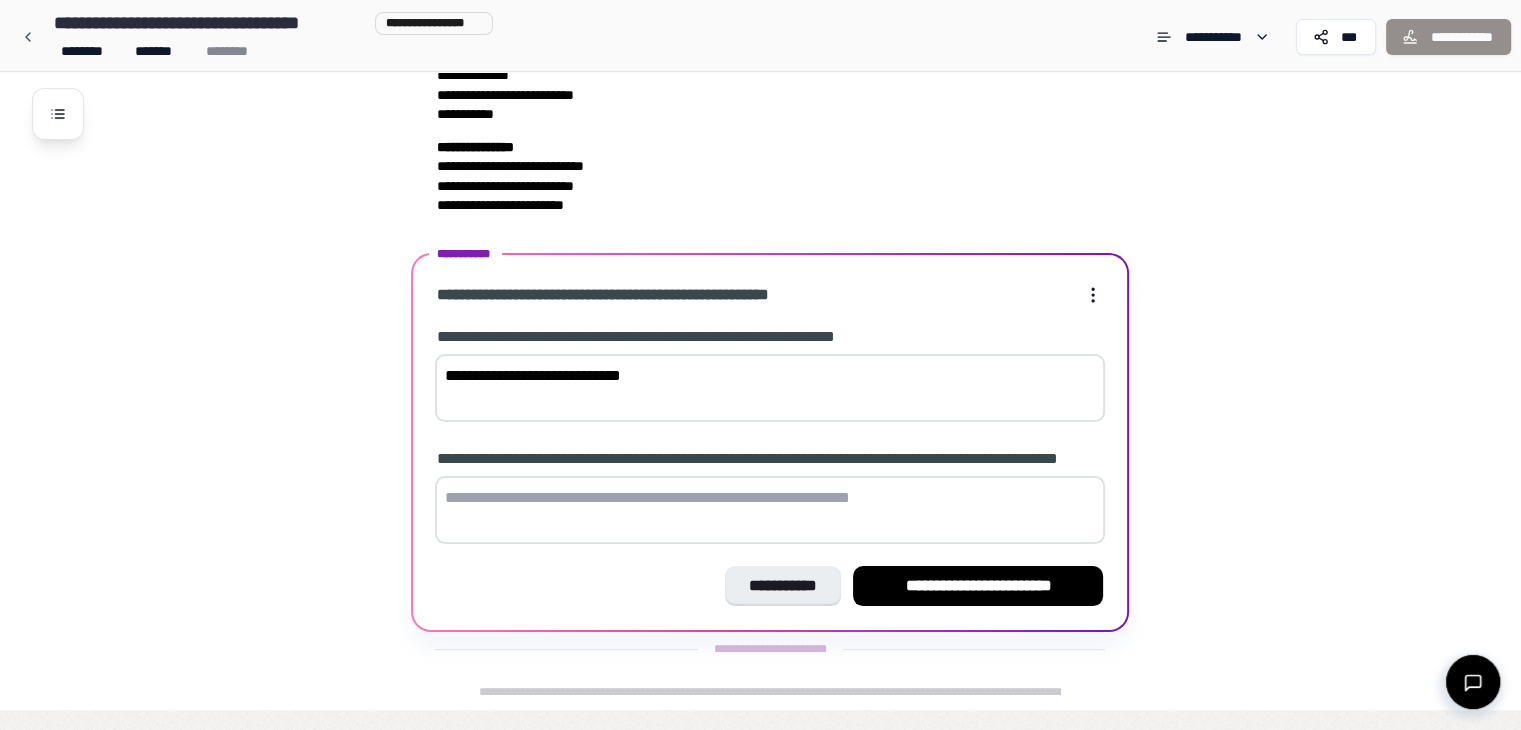 type on "**********" 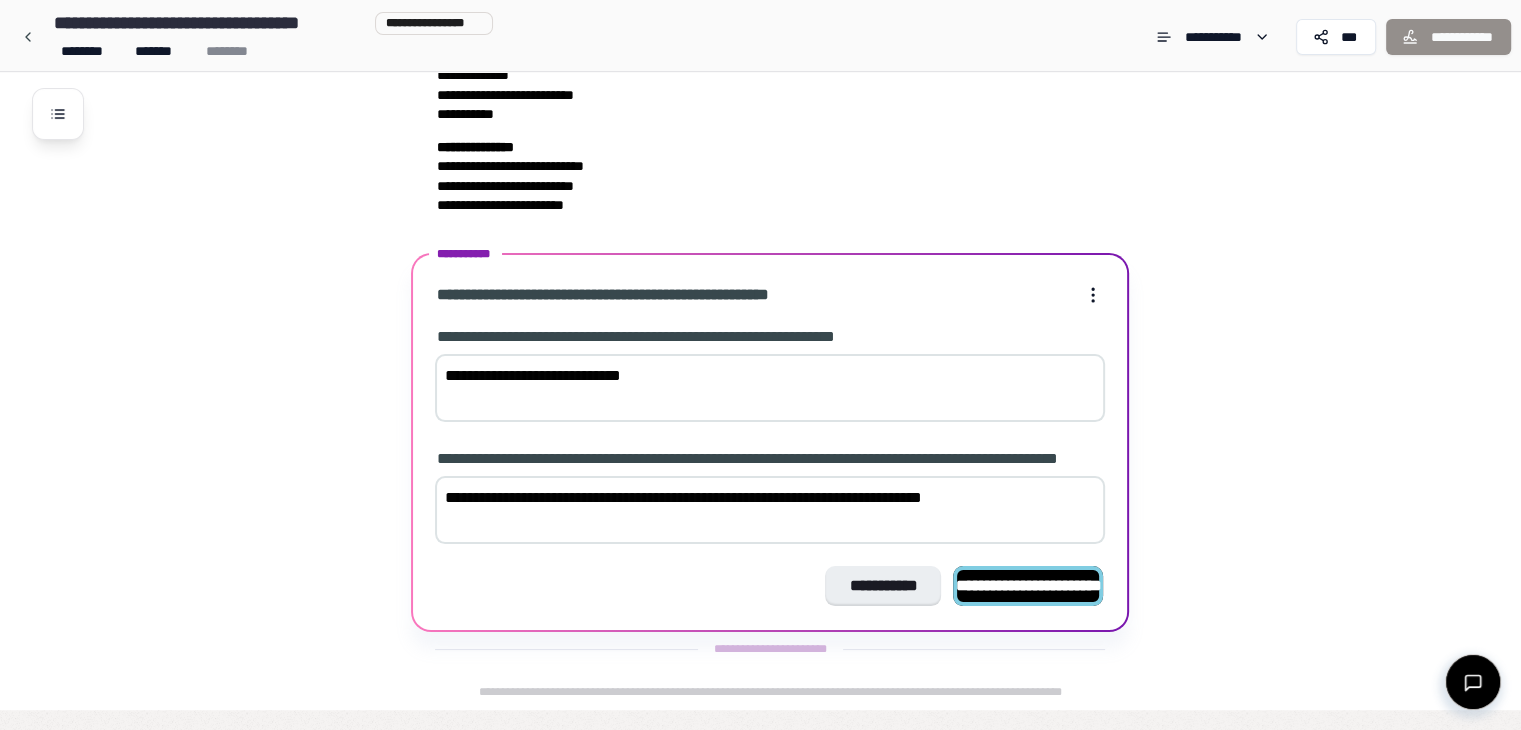 type on "**********" 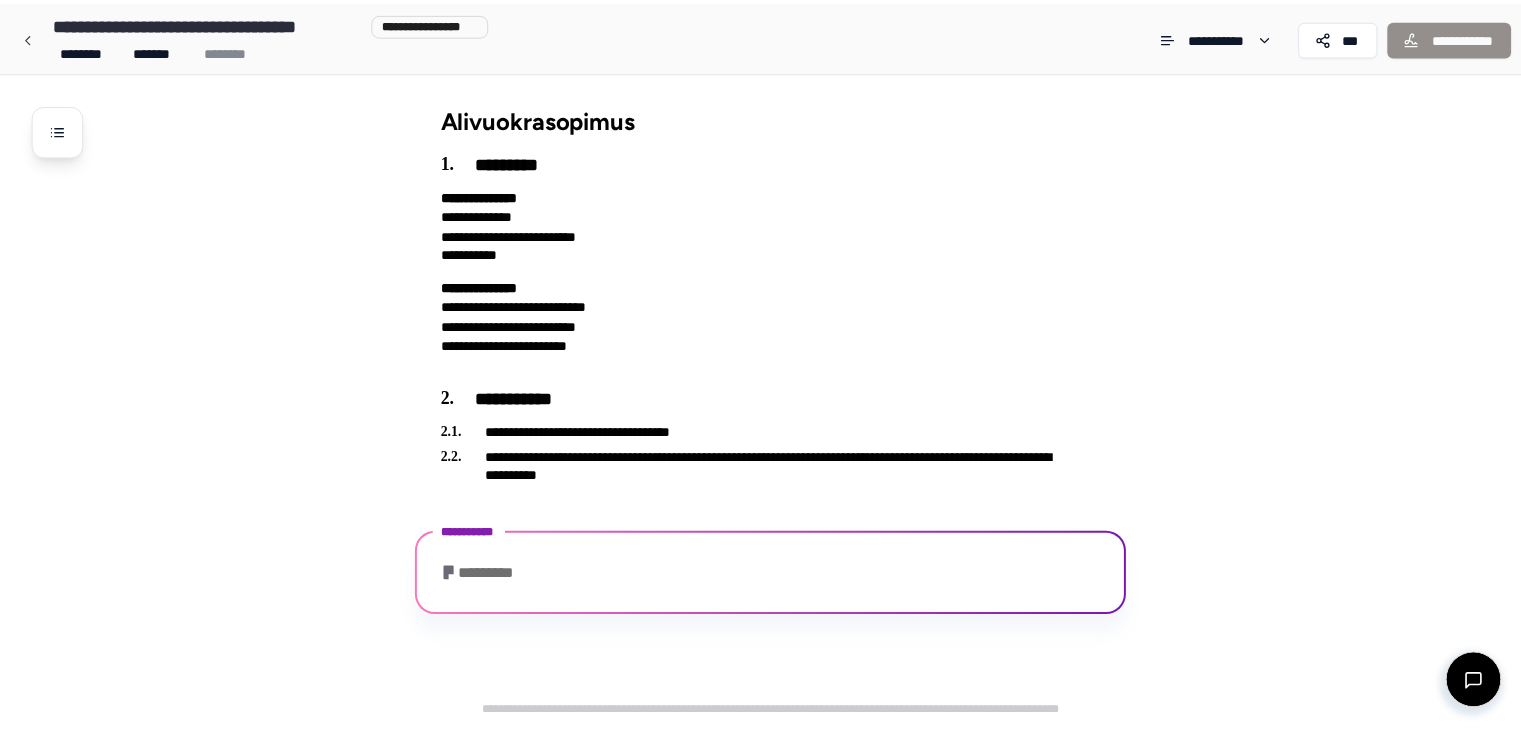 scroll, scrollTop: 4, scrollLeft: 0, axis: vertical 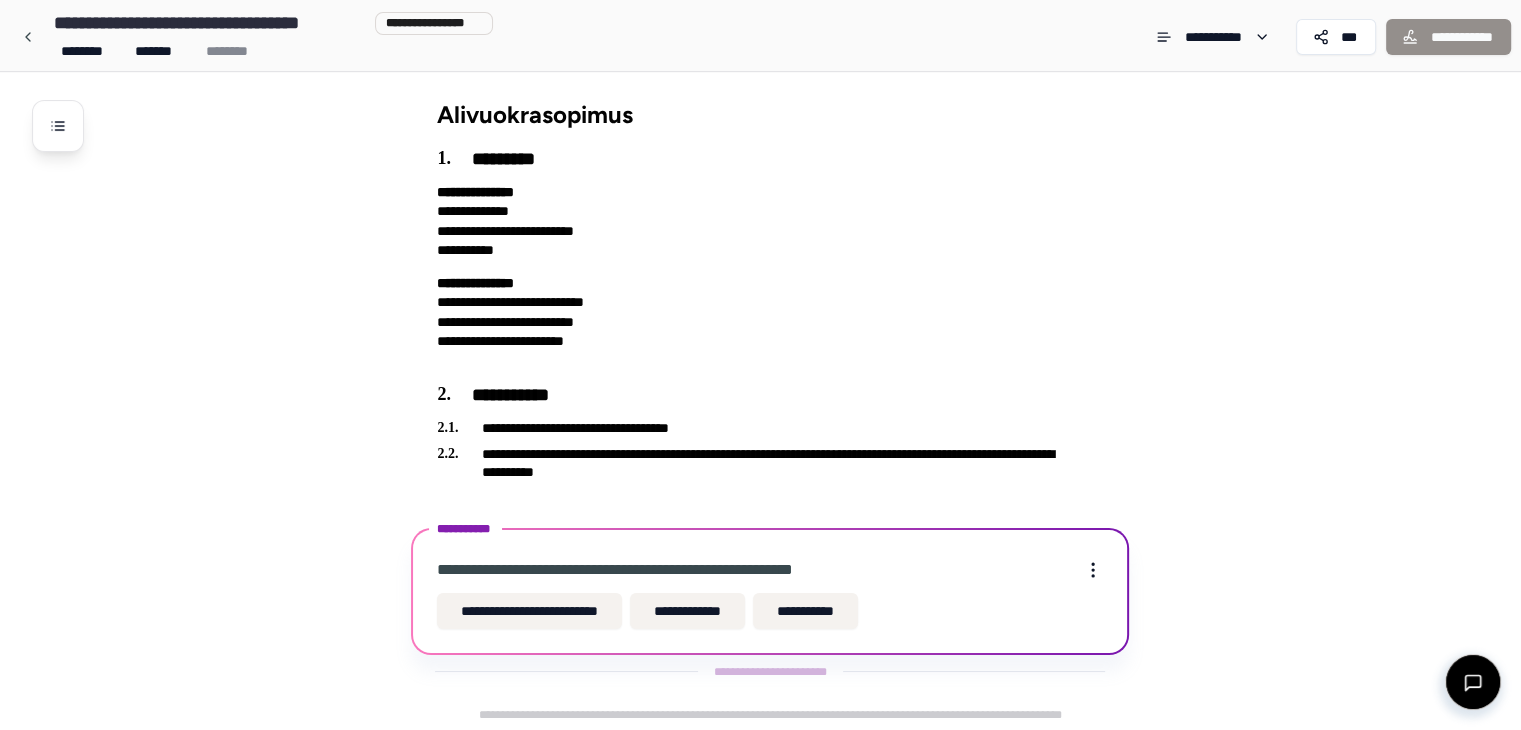 click on "**********" at bounding box center (529, 611) 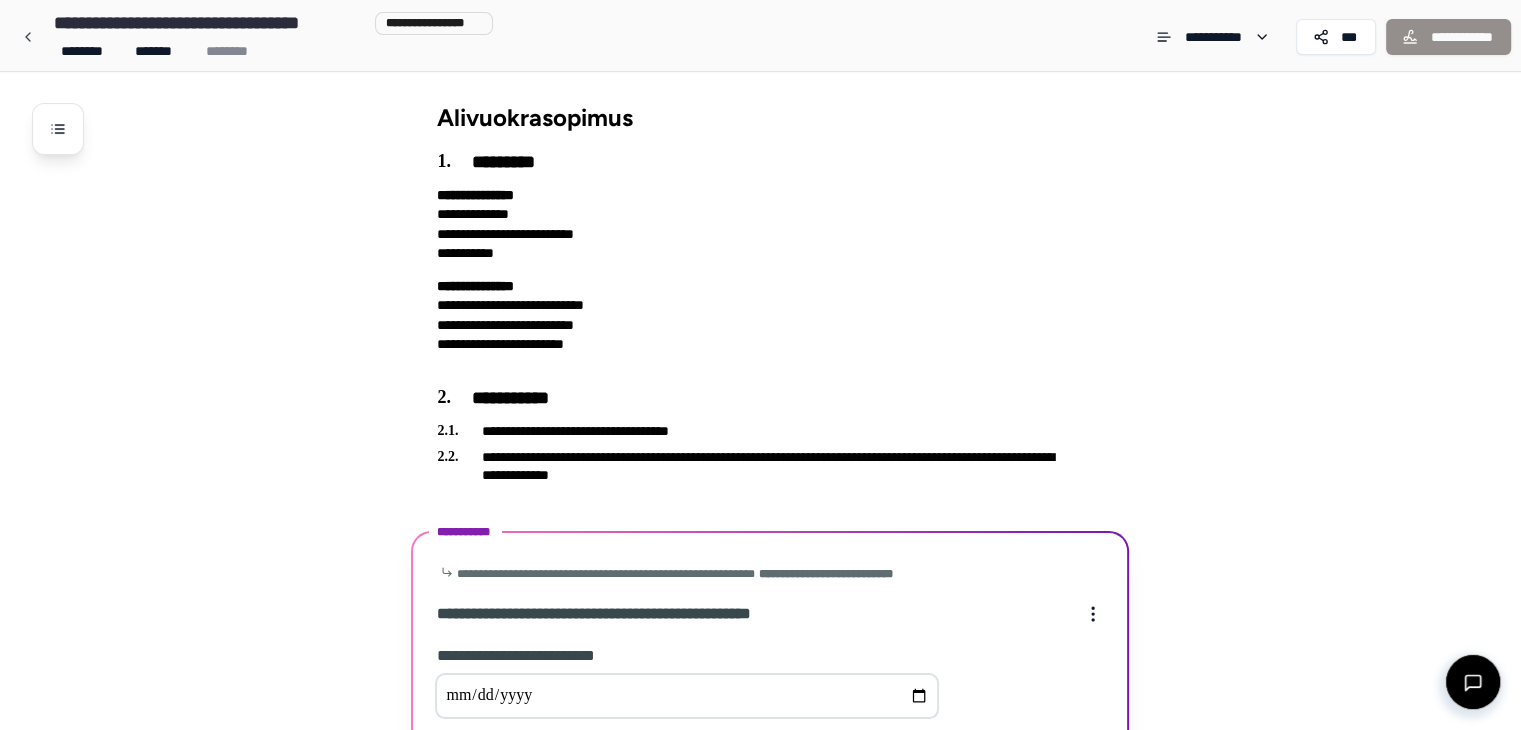 scroll, scrollTop: 280, scrollLeft: 0, axis: vertical 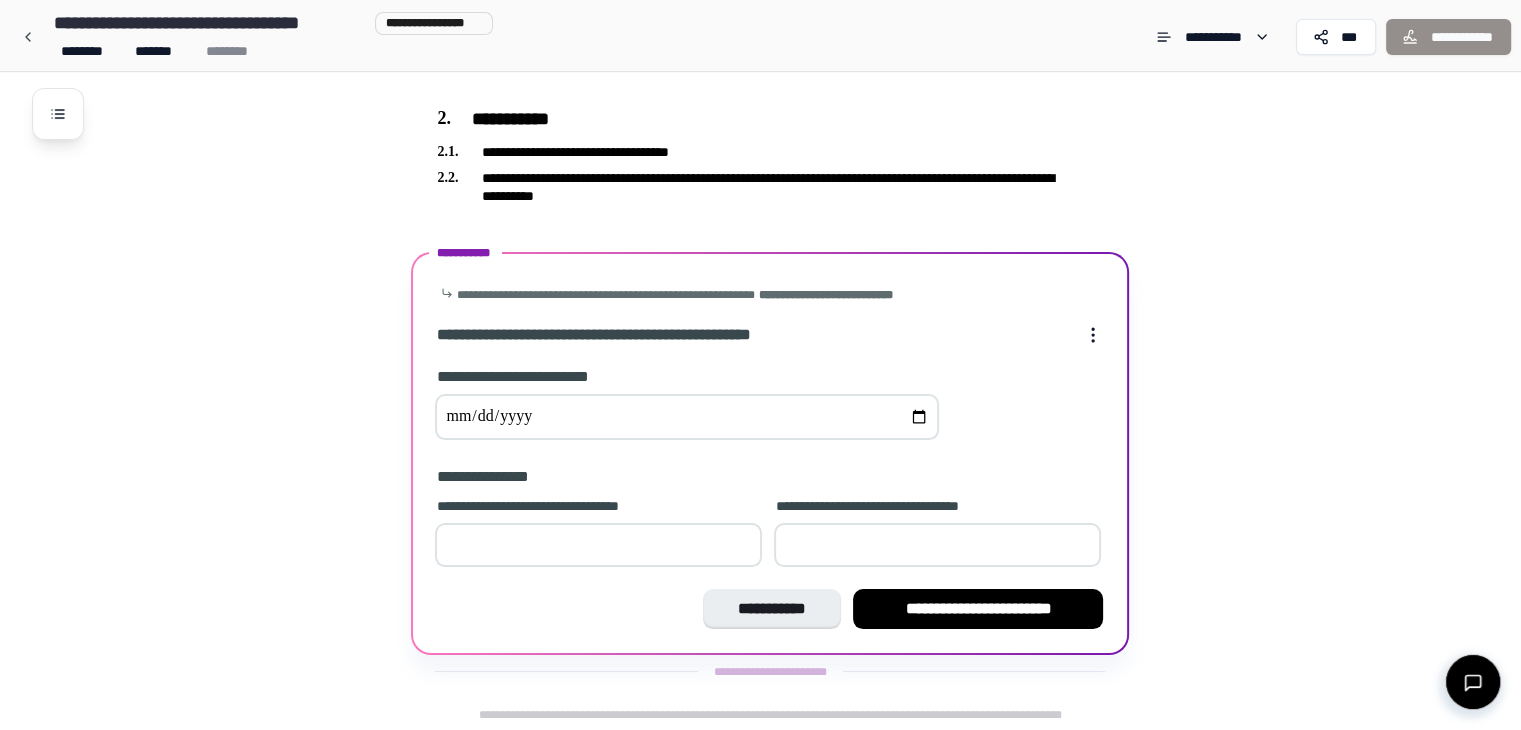 click at bounding box center [687, 417] 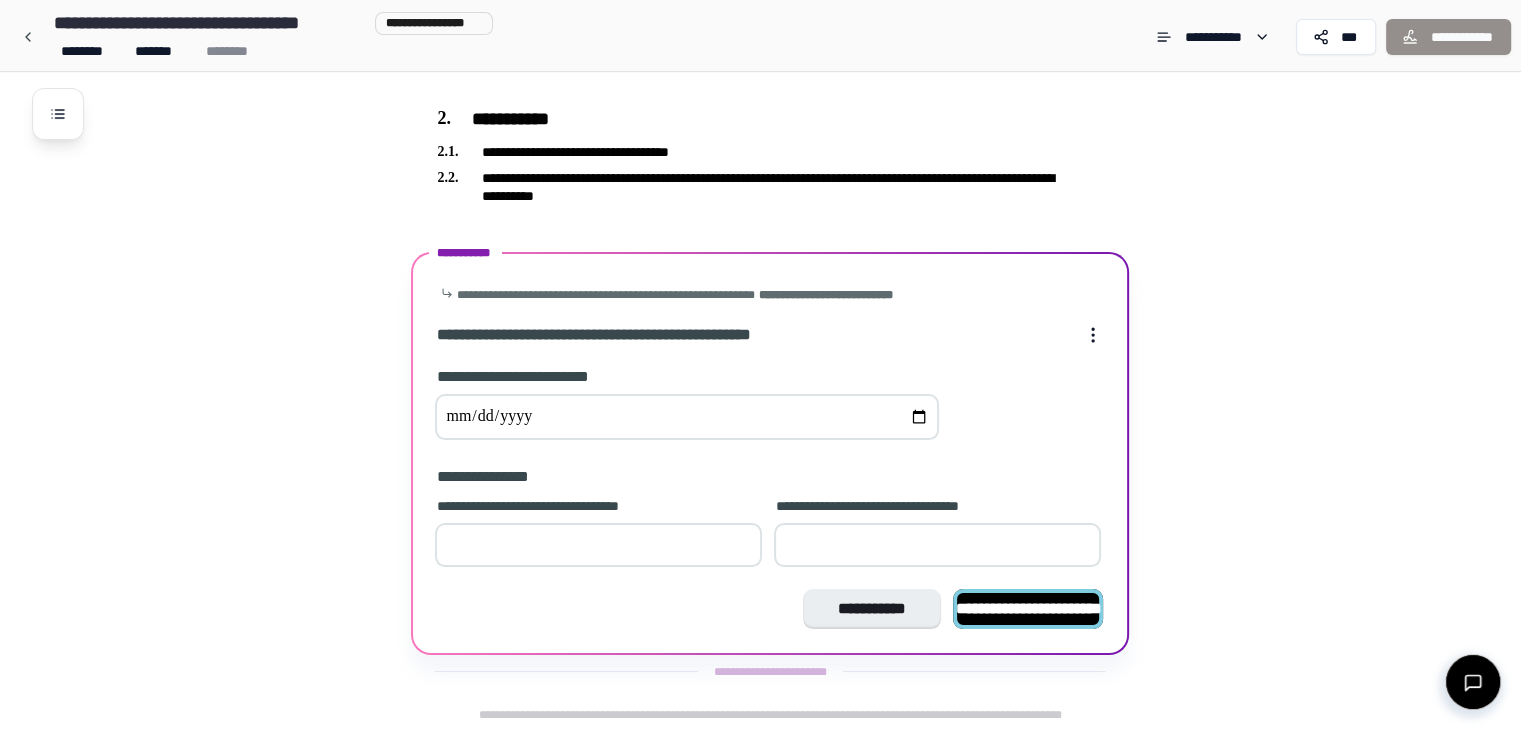 type on "*" 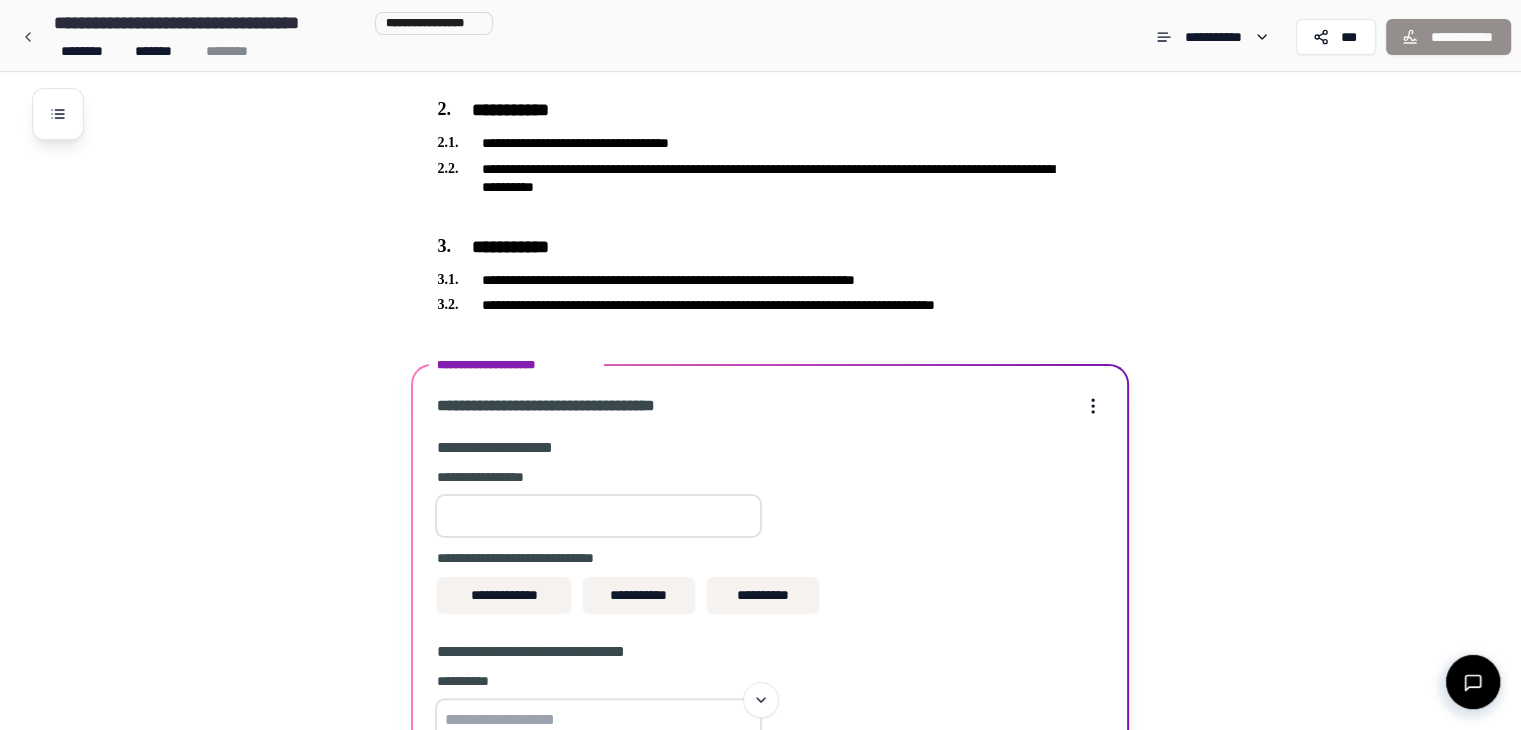 scroll, scrollTop: 288, scrollLeft: 0, axis: vertical 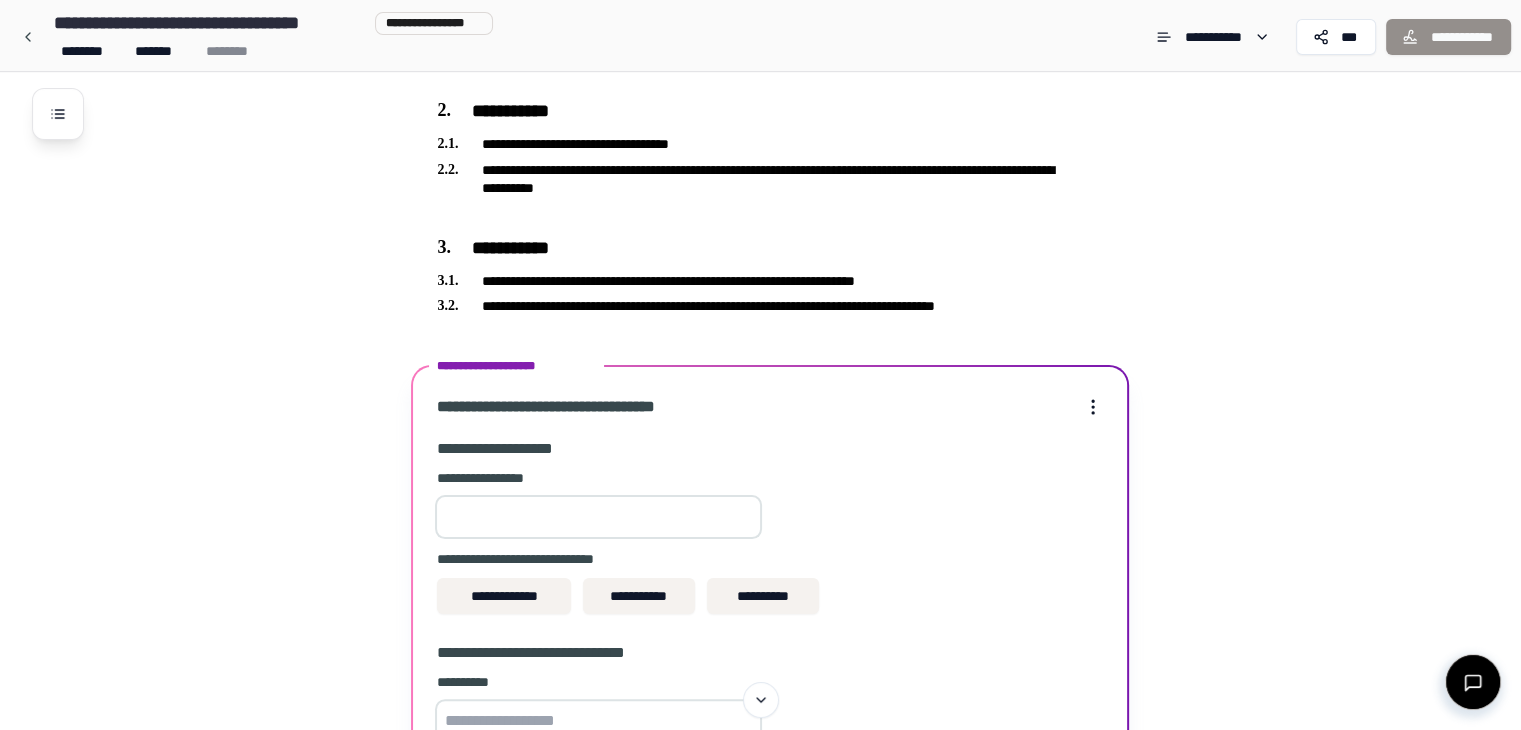 click at bounding box center [598, 517] 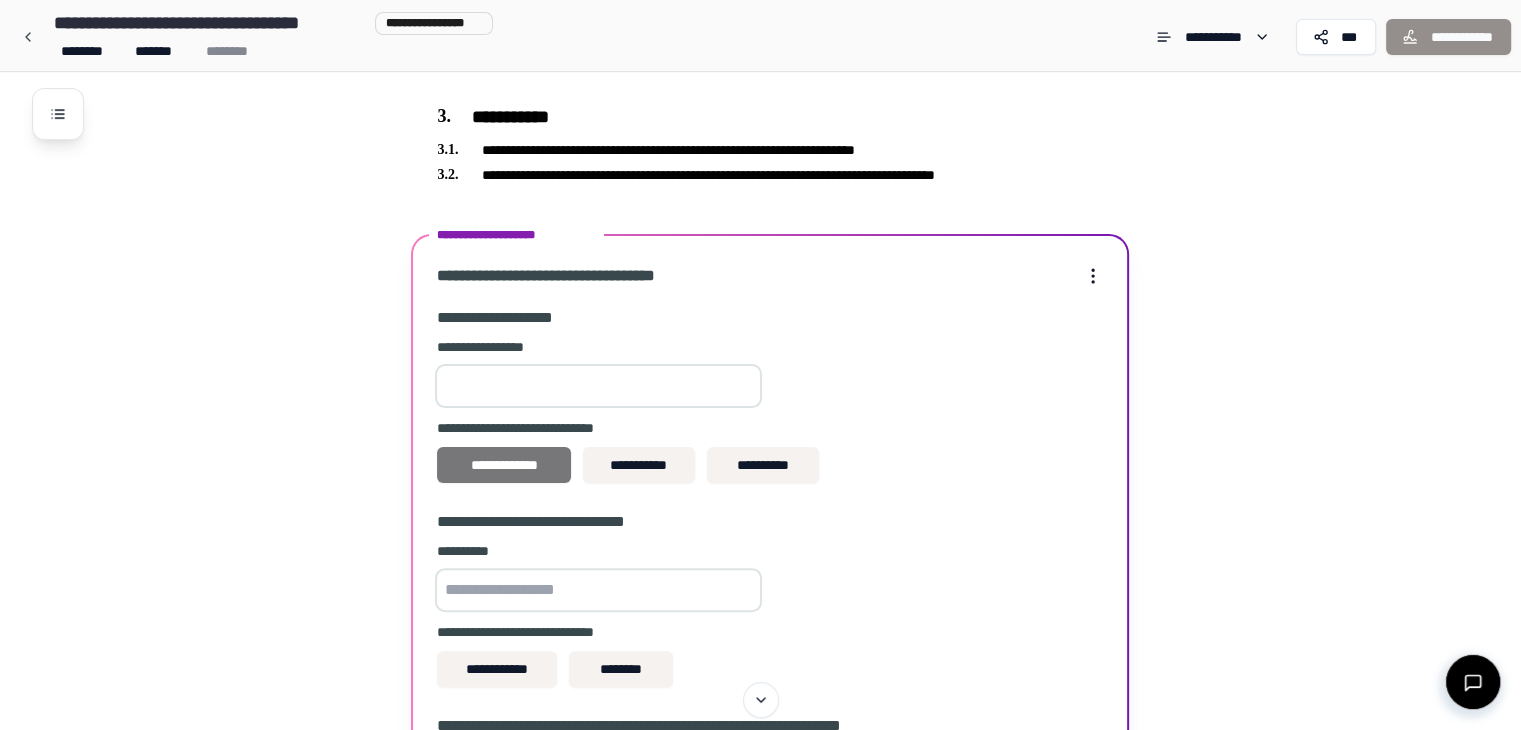 scroll, scrollTop: 420, scrollLeft: 0, axis: vertical 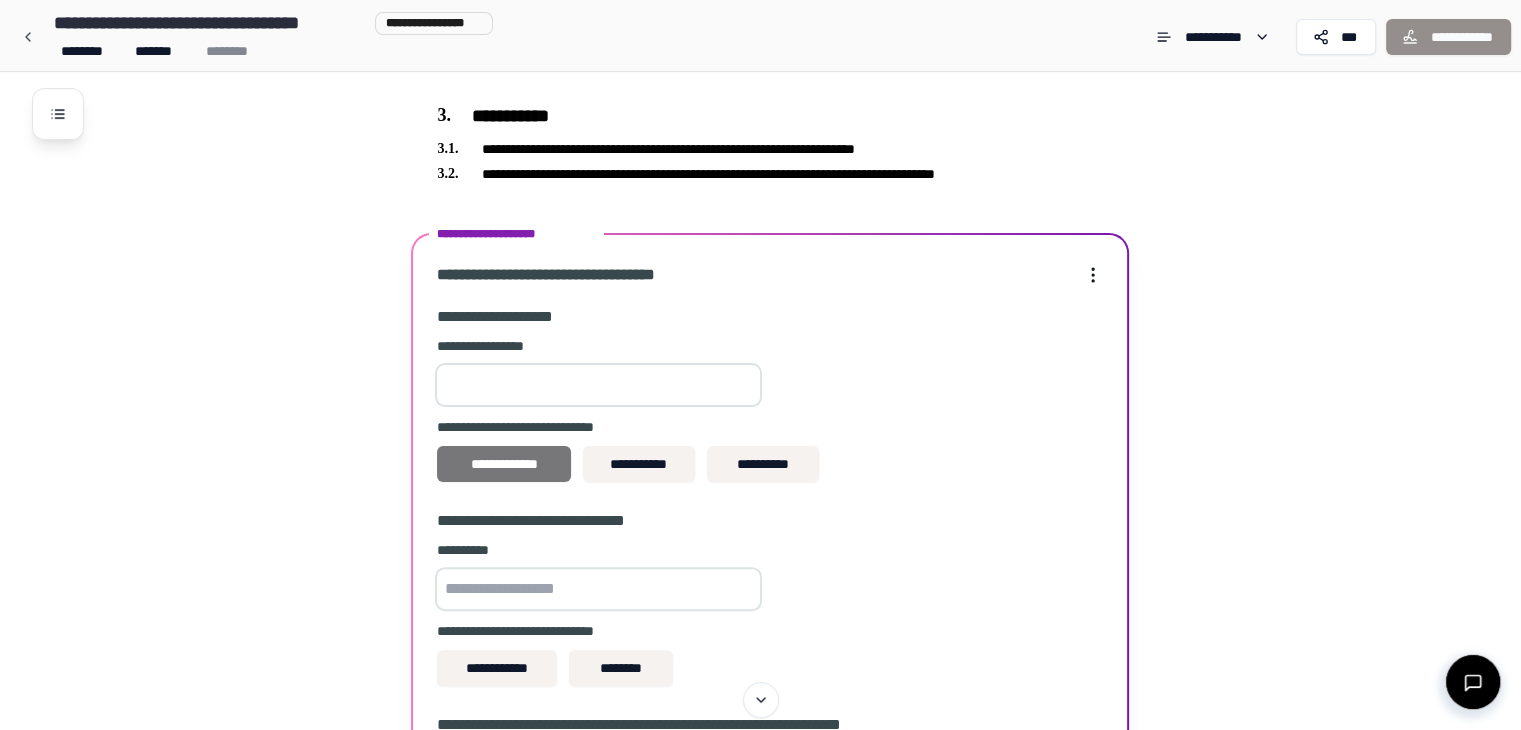 click on "**********" at bounding box center [504, 464] 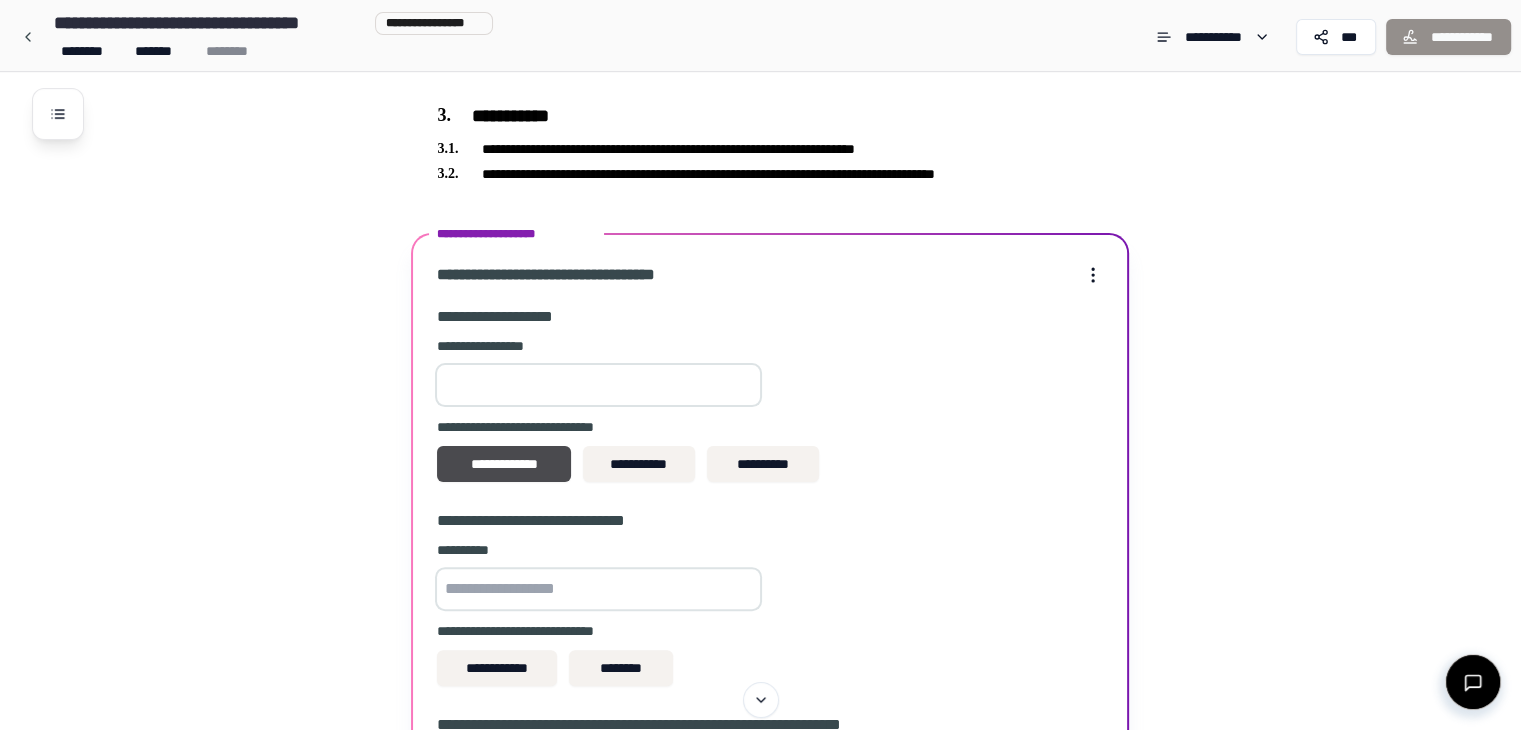 click at bounding box center (598, 589) 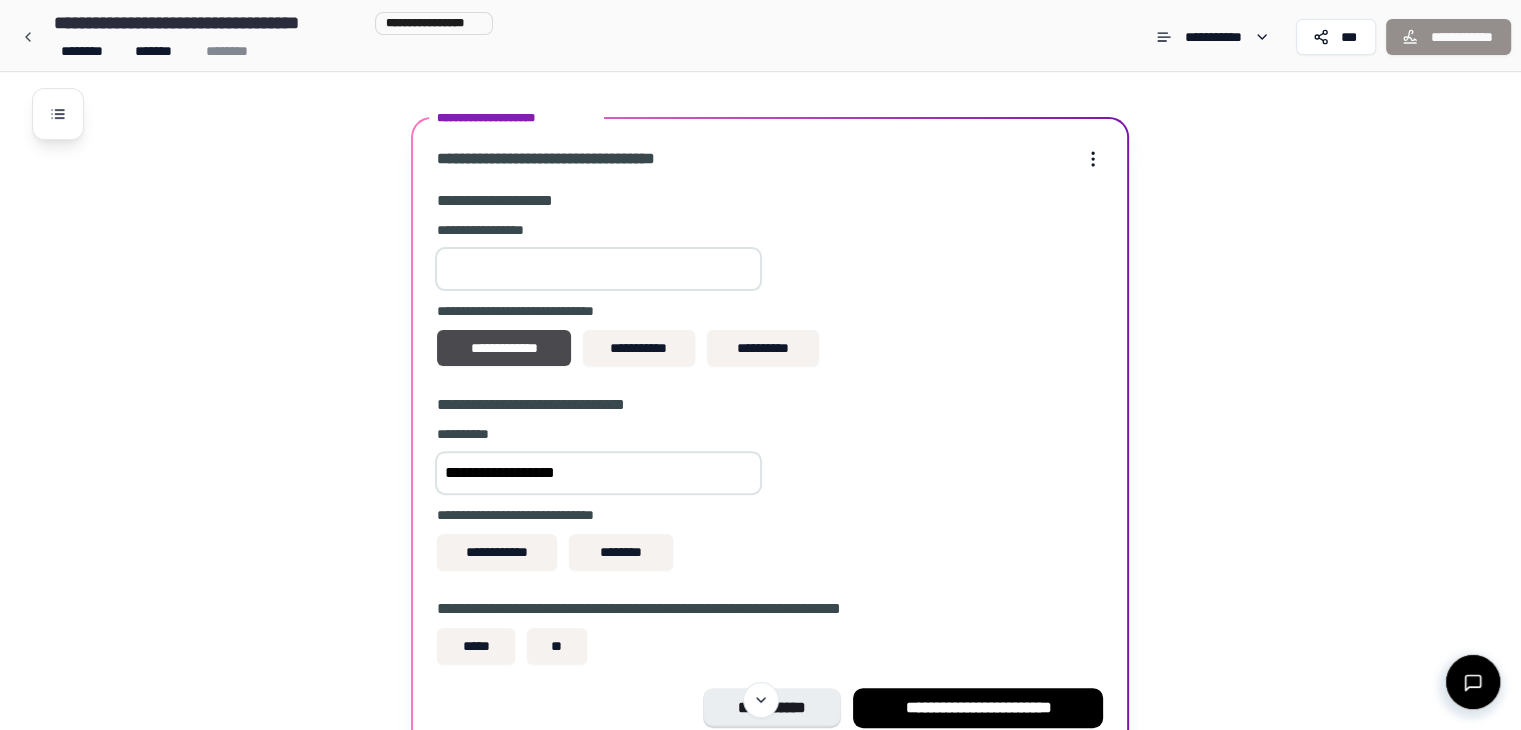 scroll, scrollTop: 554, scrollLeft: 0, axis: vertical 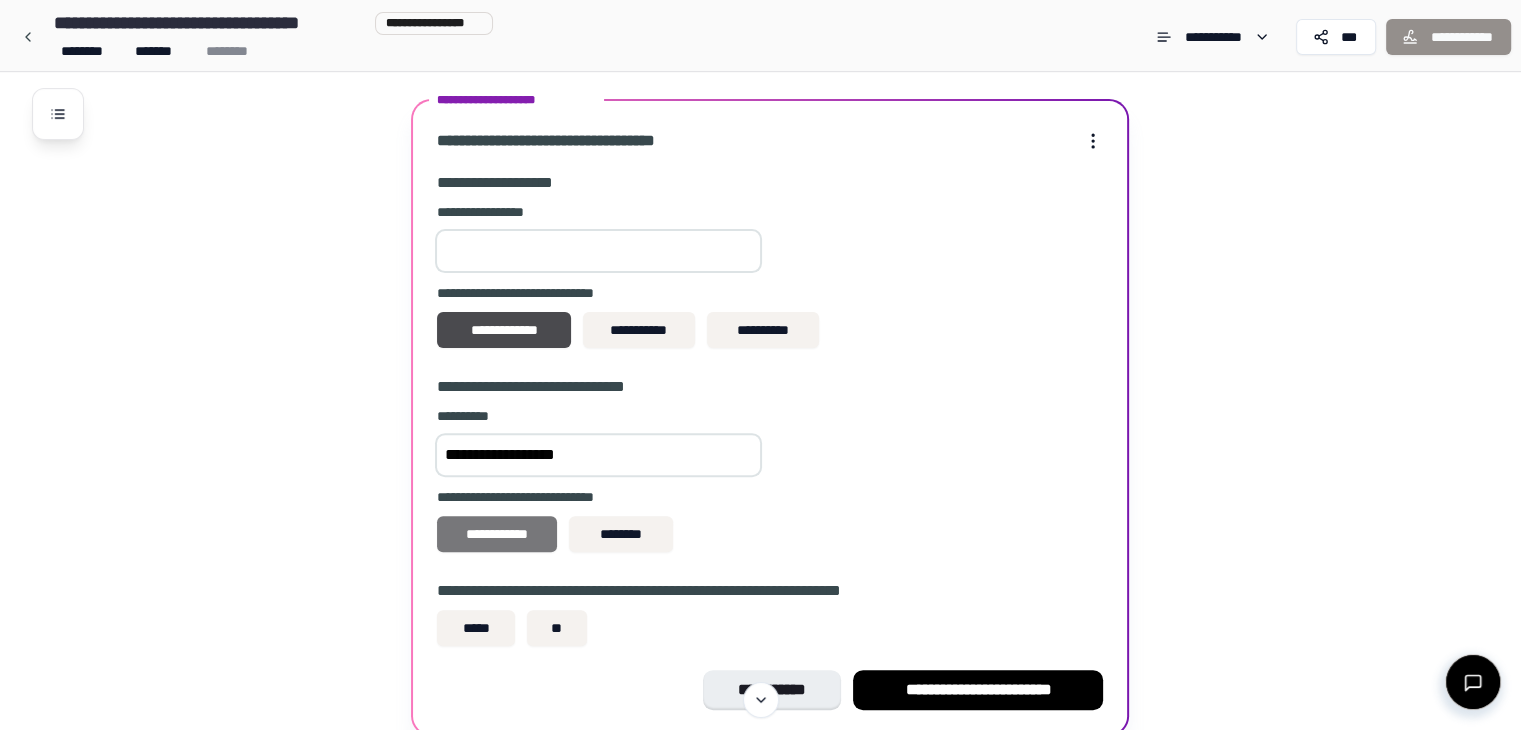 type on "**********" 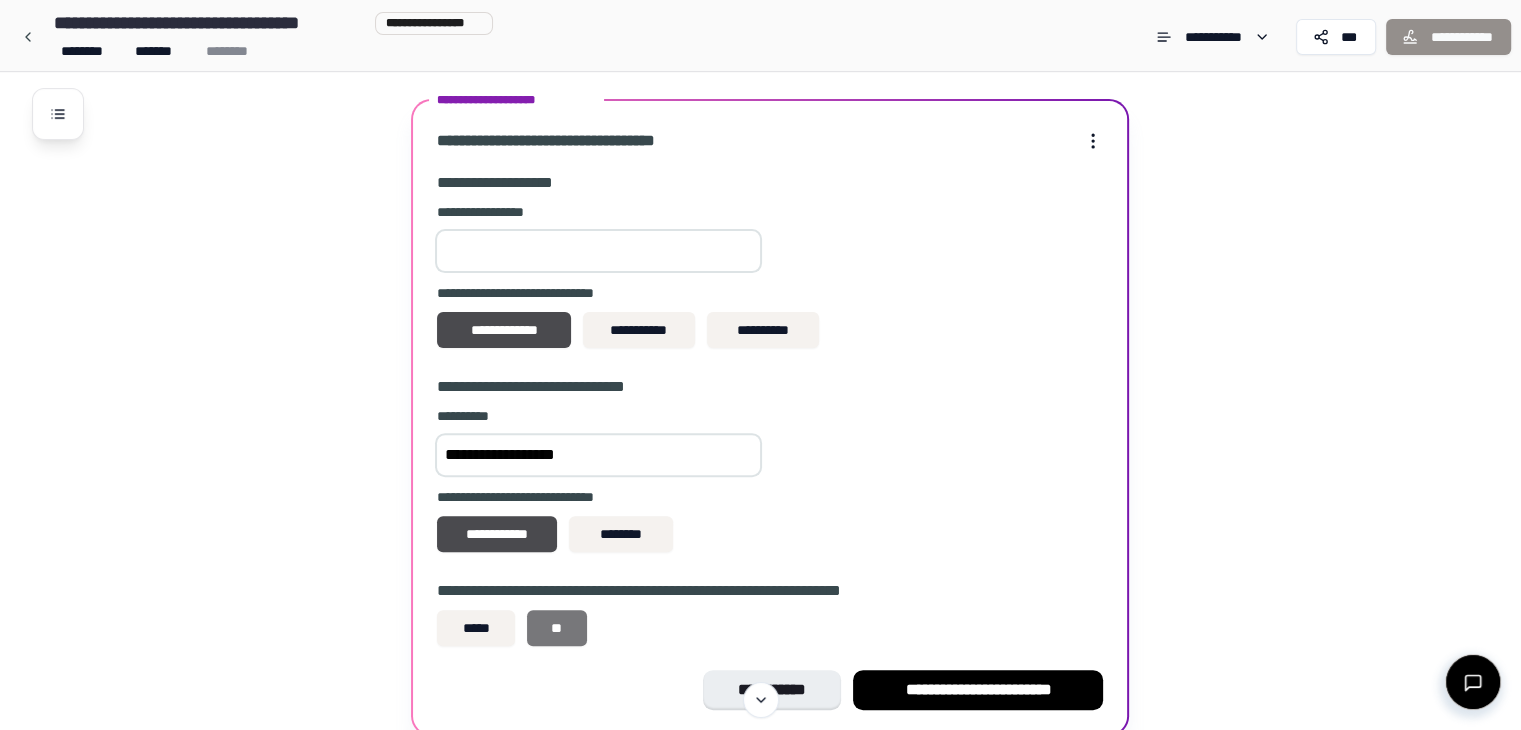 click on "**" at bounding box center (557, 628) 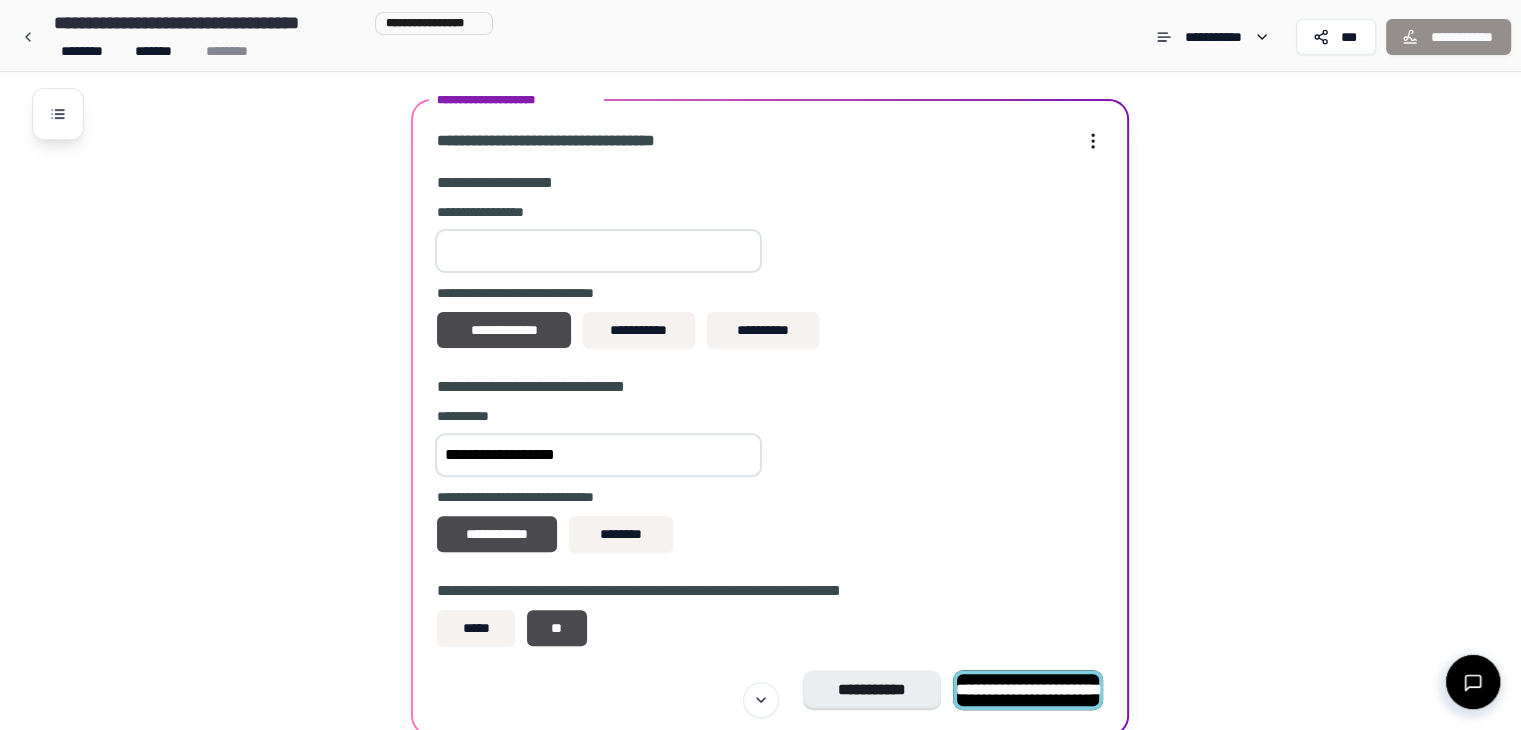 click on "**********" at bounding box center [1028, 689] 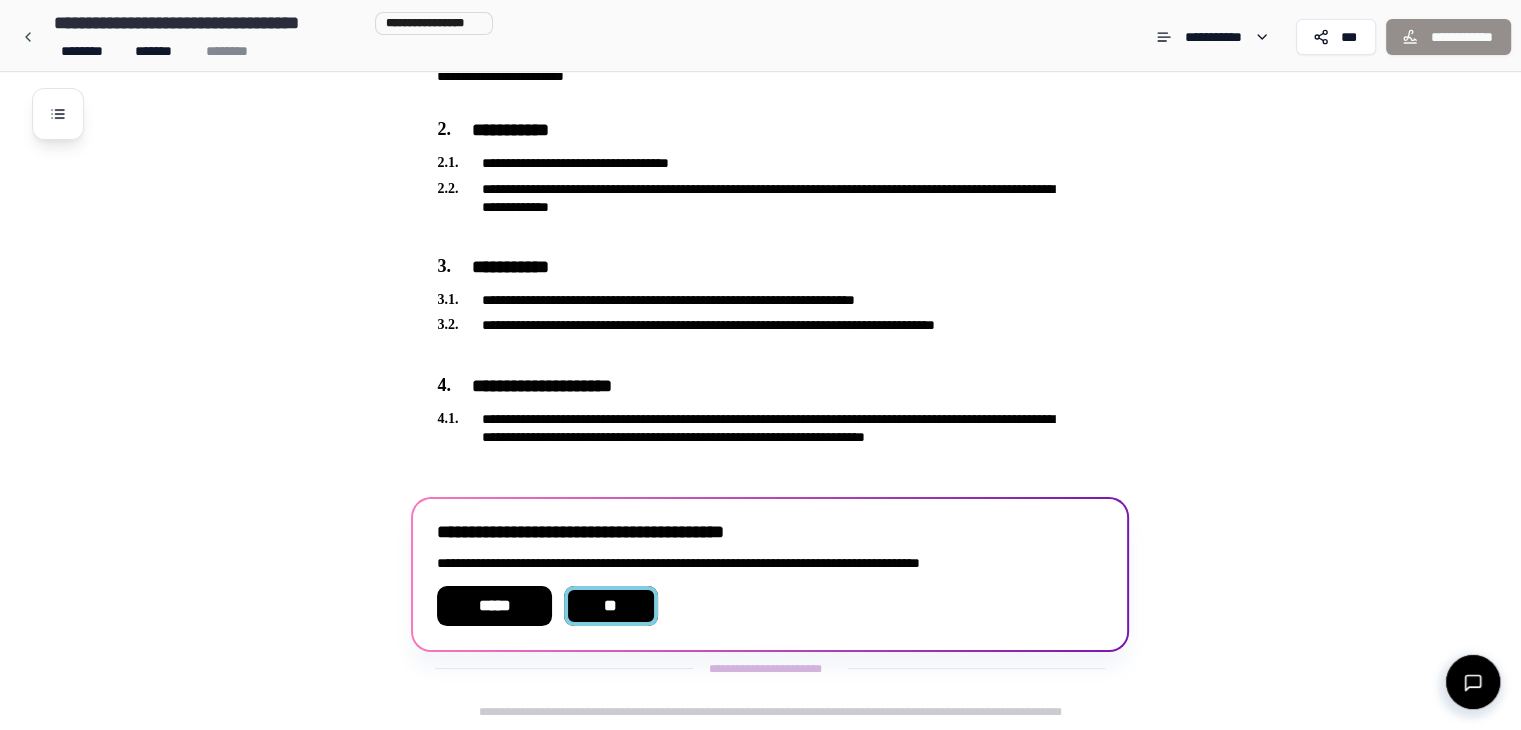 scroll, scrollTop: 265, scrollLeft: 0, axis: vertical 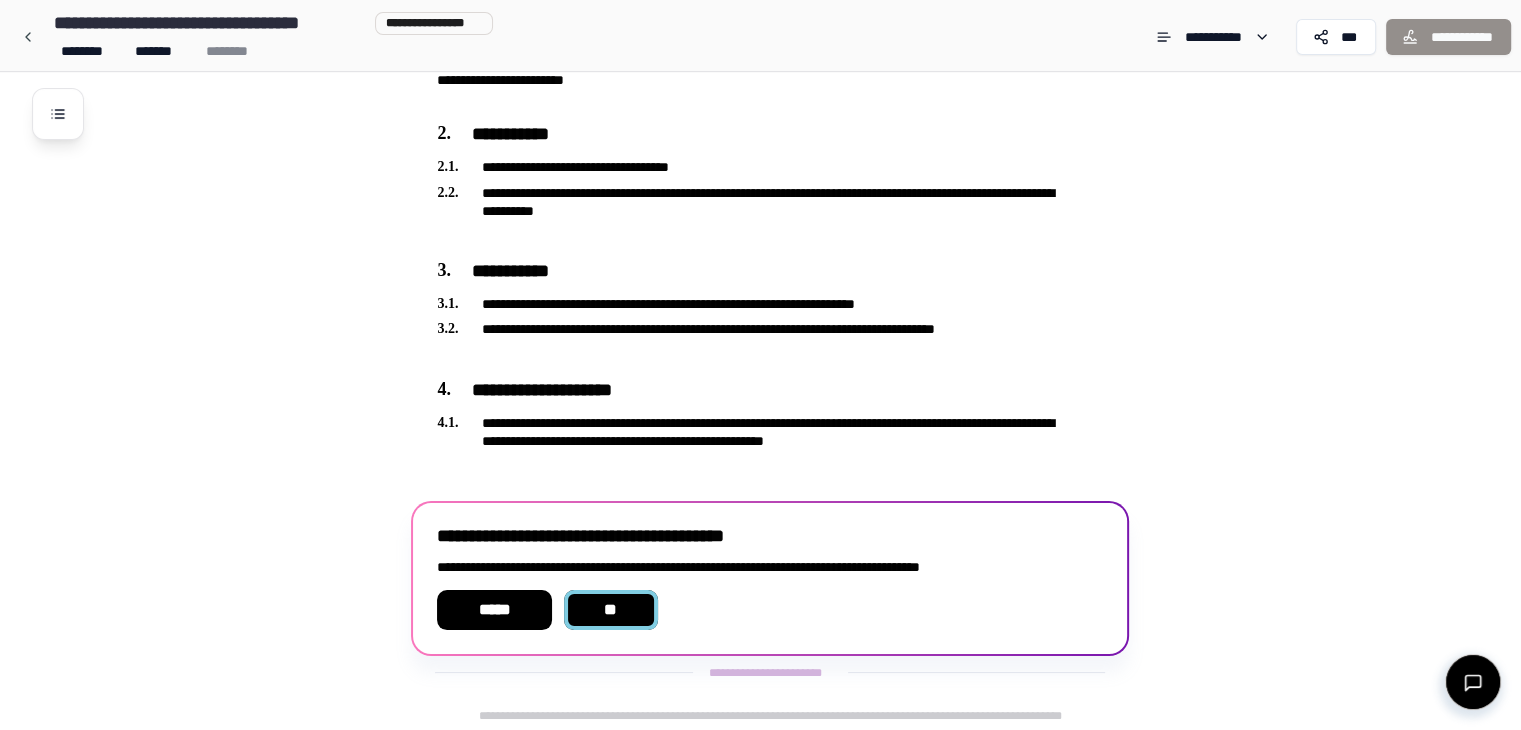 click on "**" at bounding box center [610, 609] 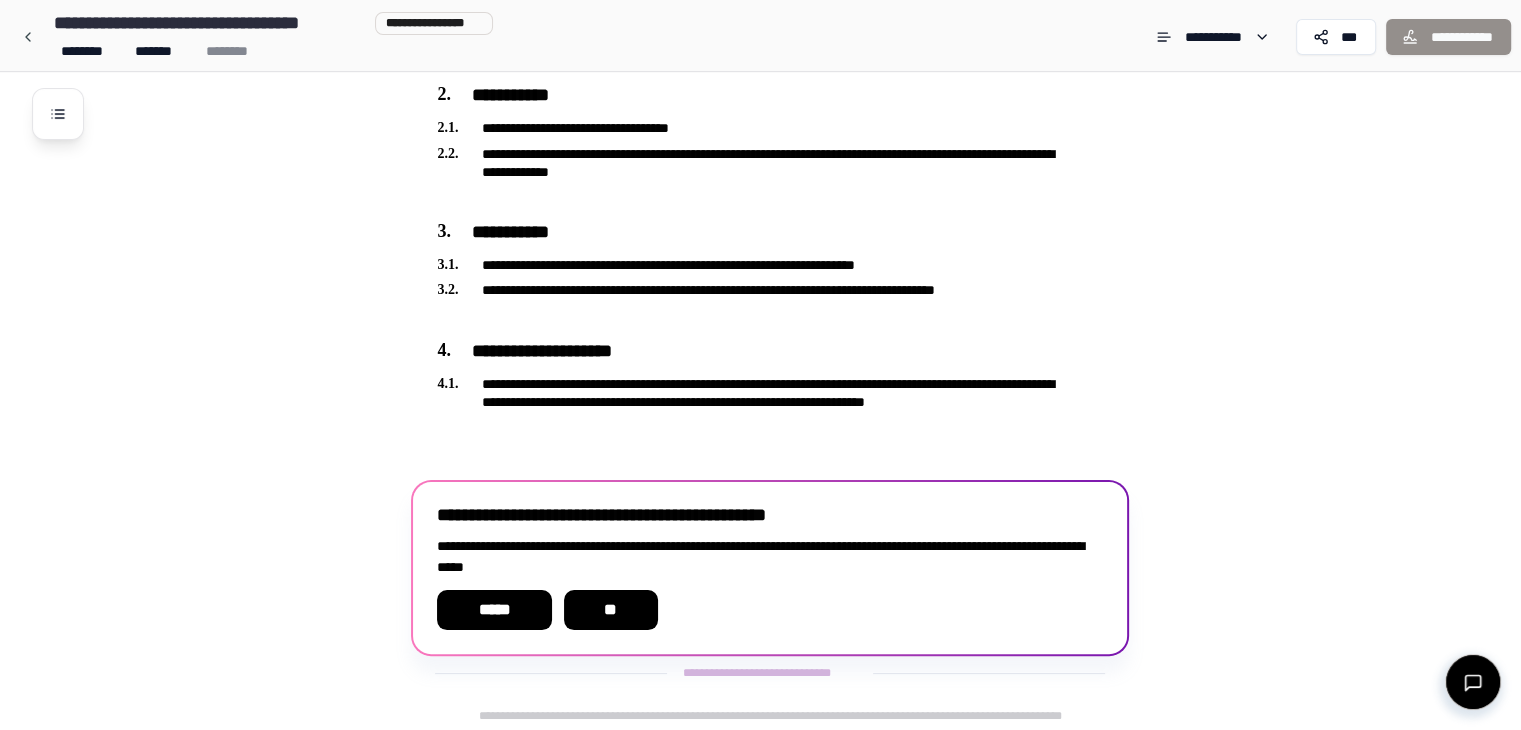 scroll, scrollTop: 286, scrollLeft: 0, axis: vertical 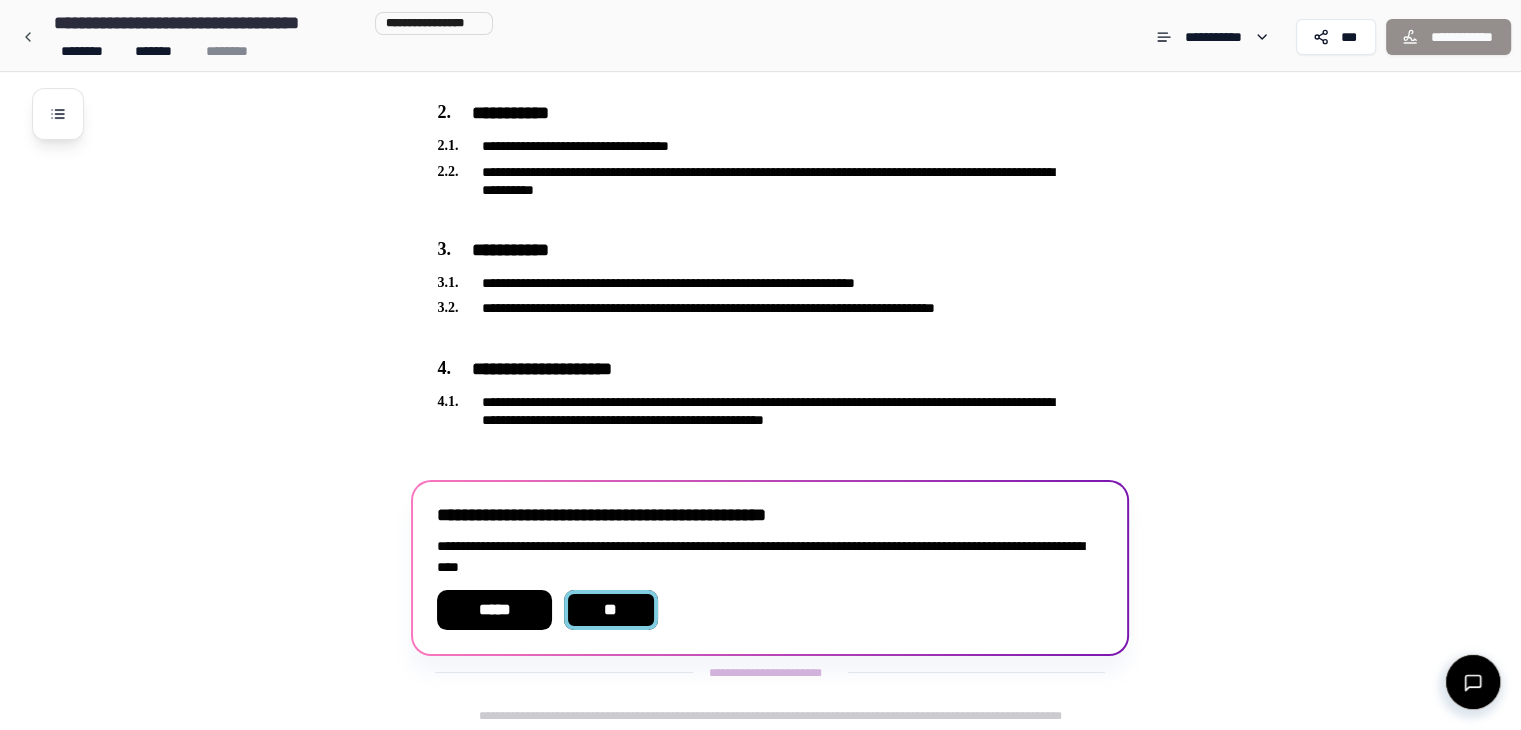 click on "**" at bounding box center [610, 610] 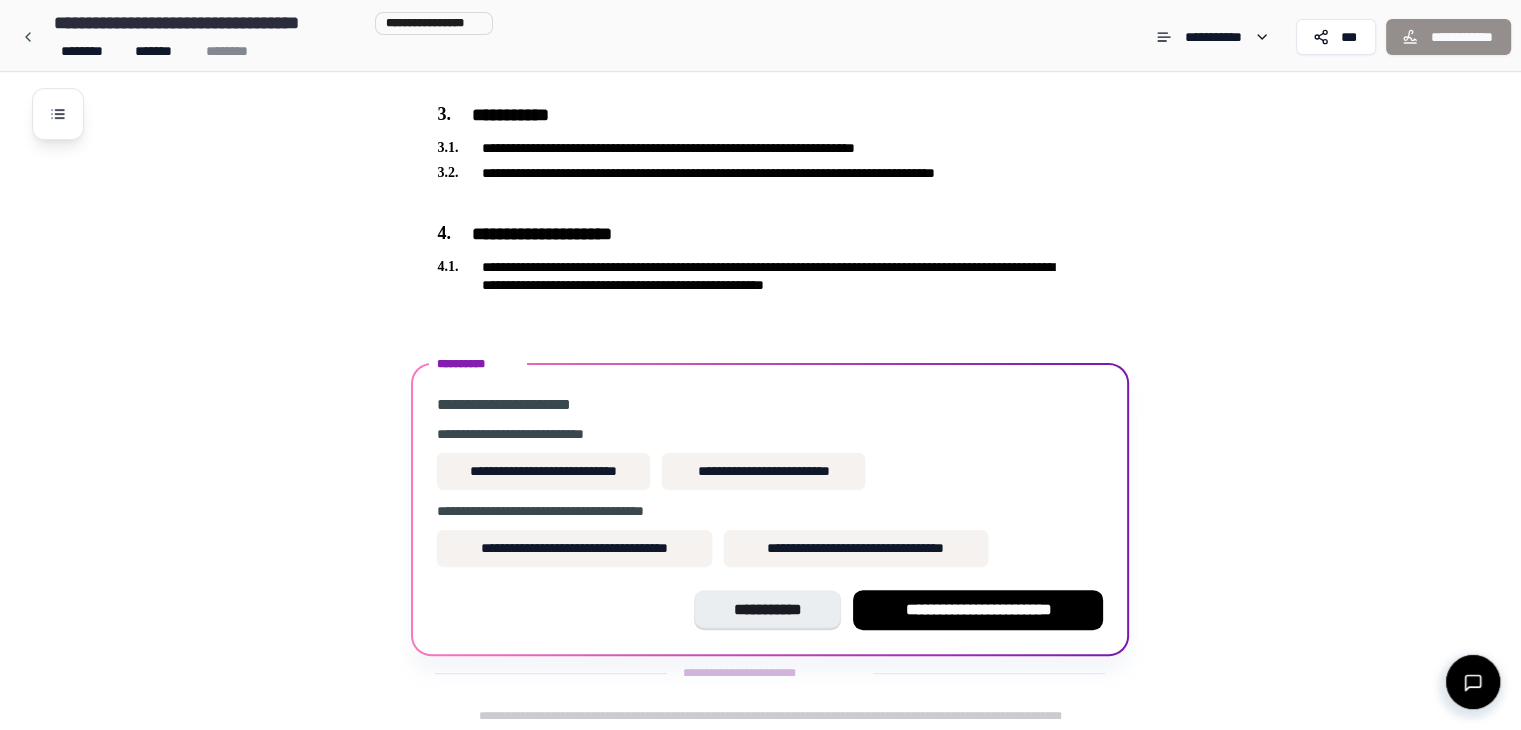 scroll, scrollTop: 404, scrollLeft: 0, axis: vertical 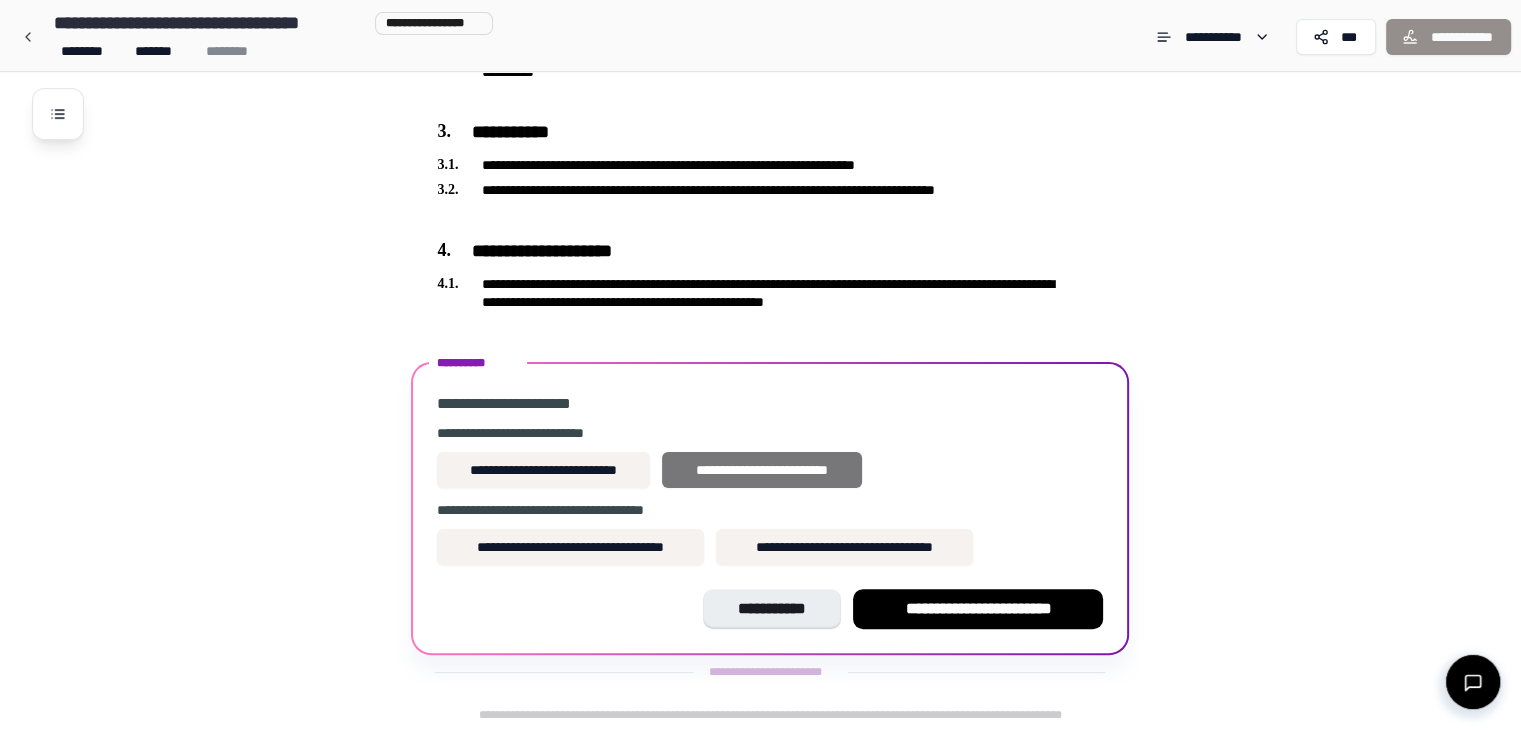 click on "**********" at bounding box center (762, 470) 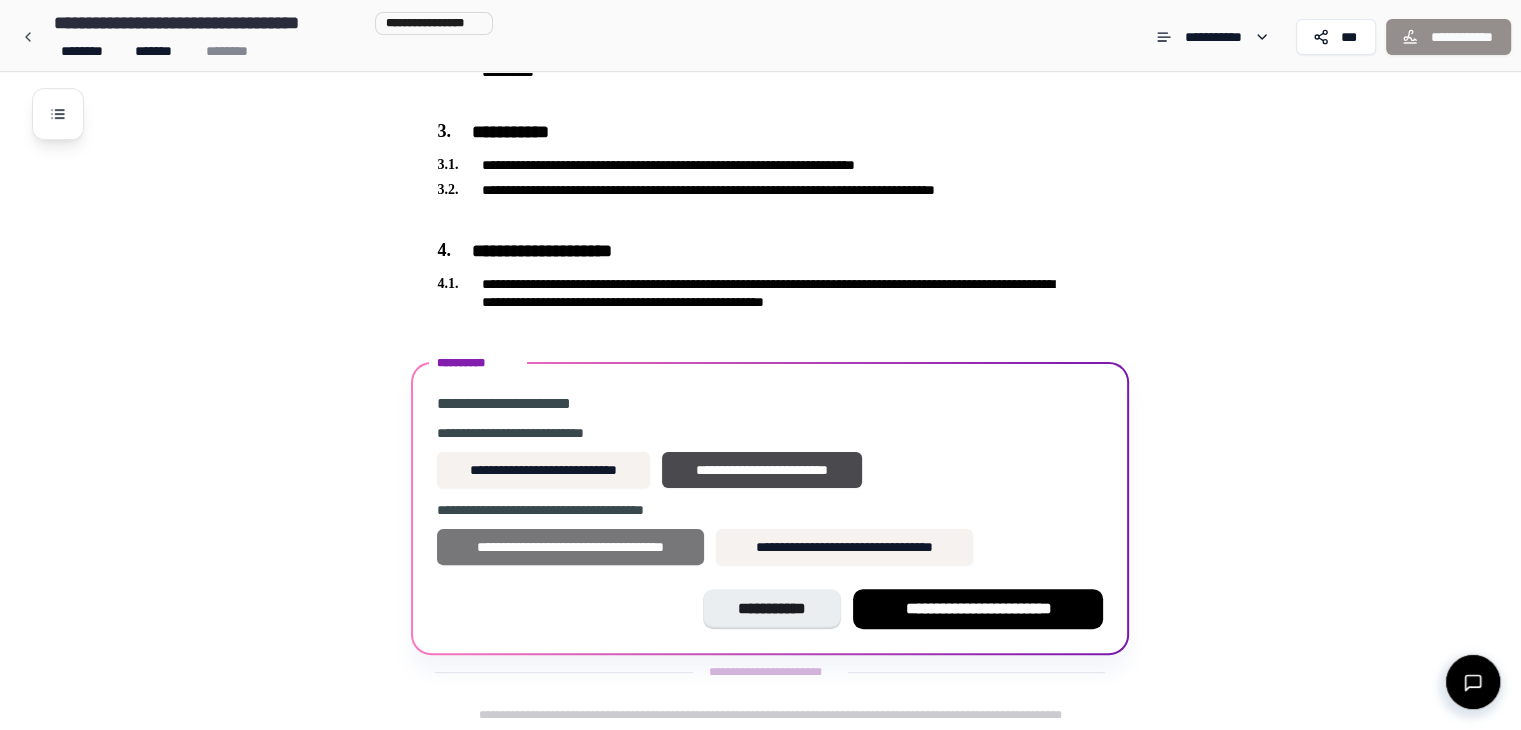 click on "**********" at bounding box center (570, 547) 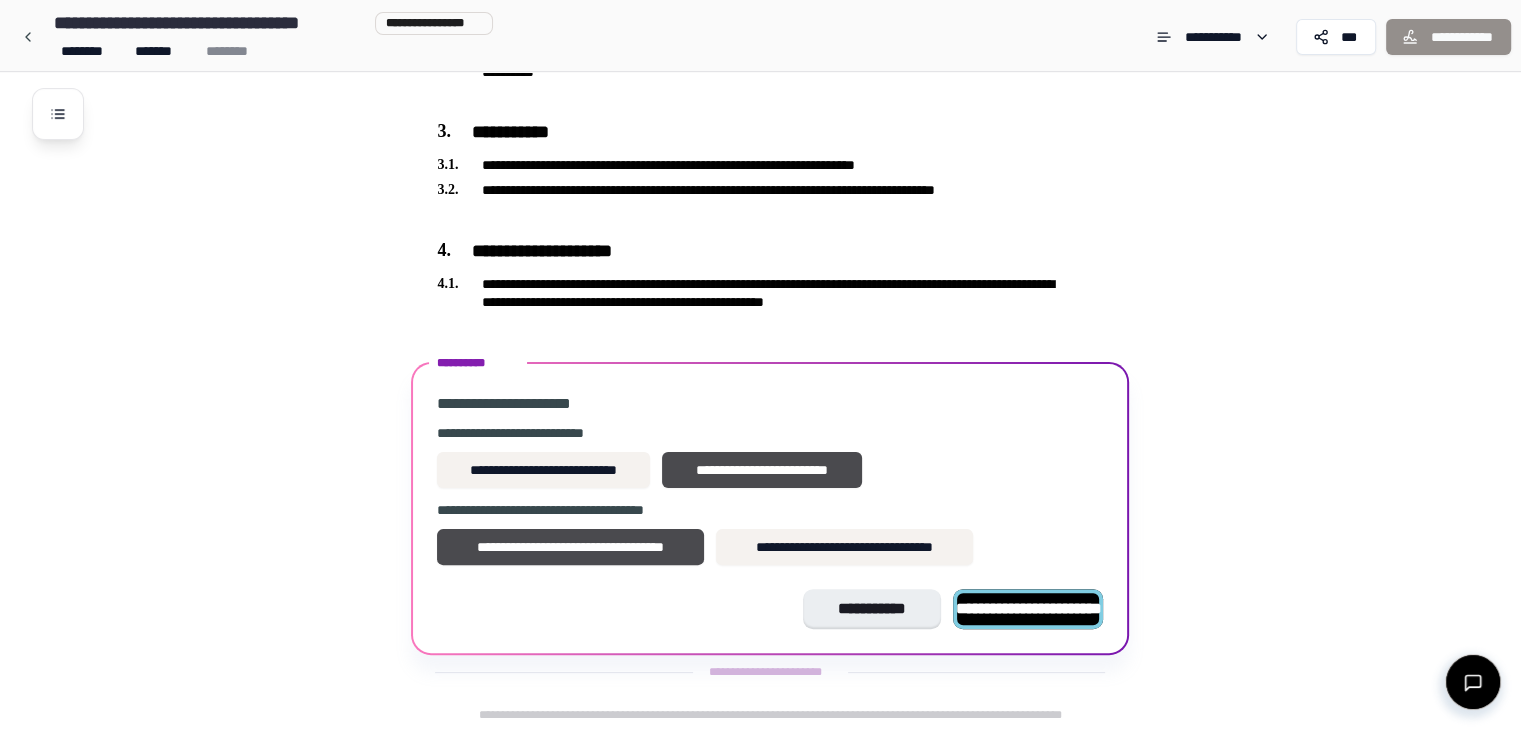 click on "**********" at bounding box center (1028, 608) 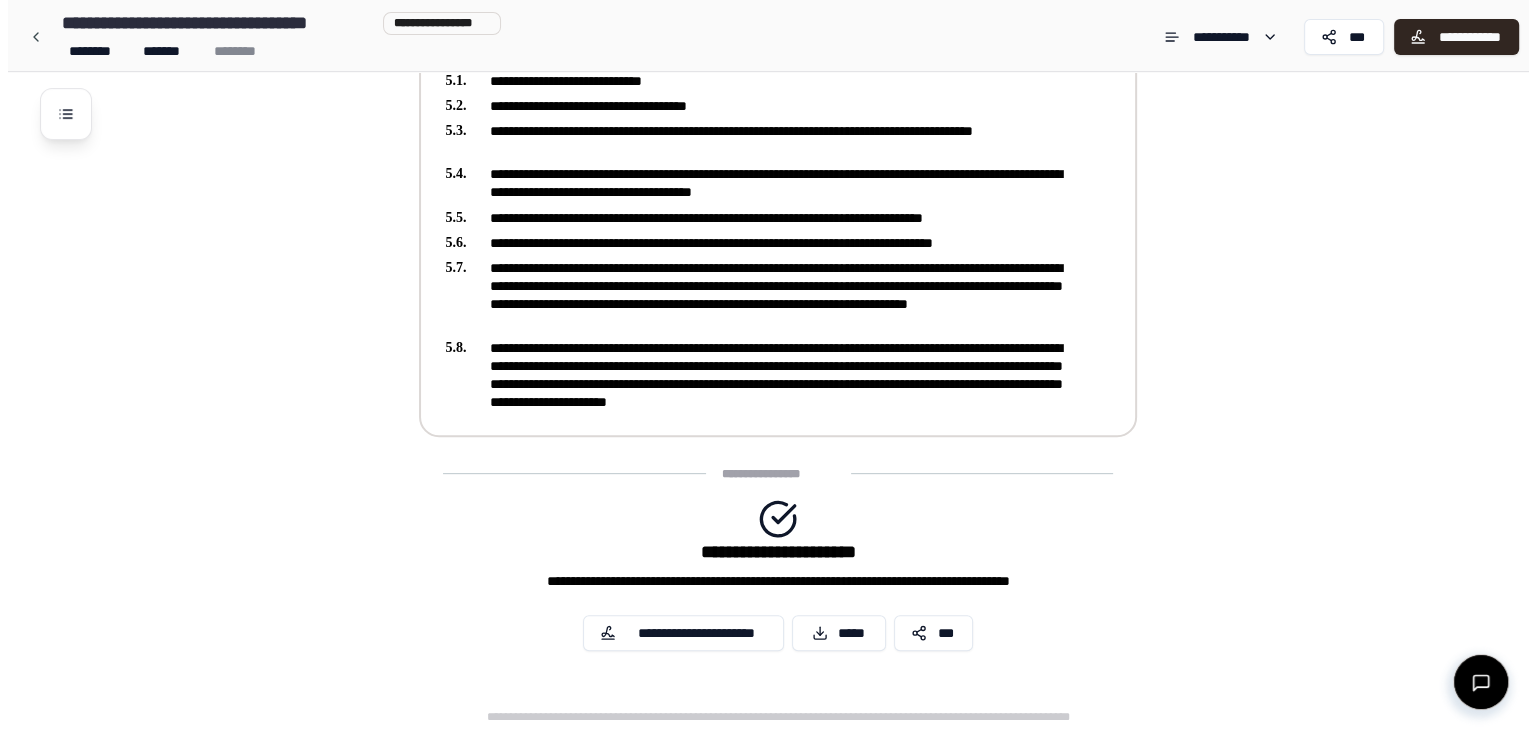scroll, scrollTop: 683, scrollLeft: 0, axis: vertical 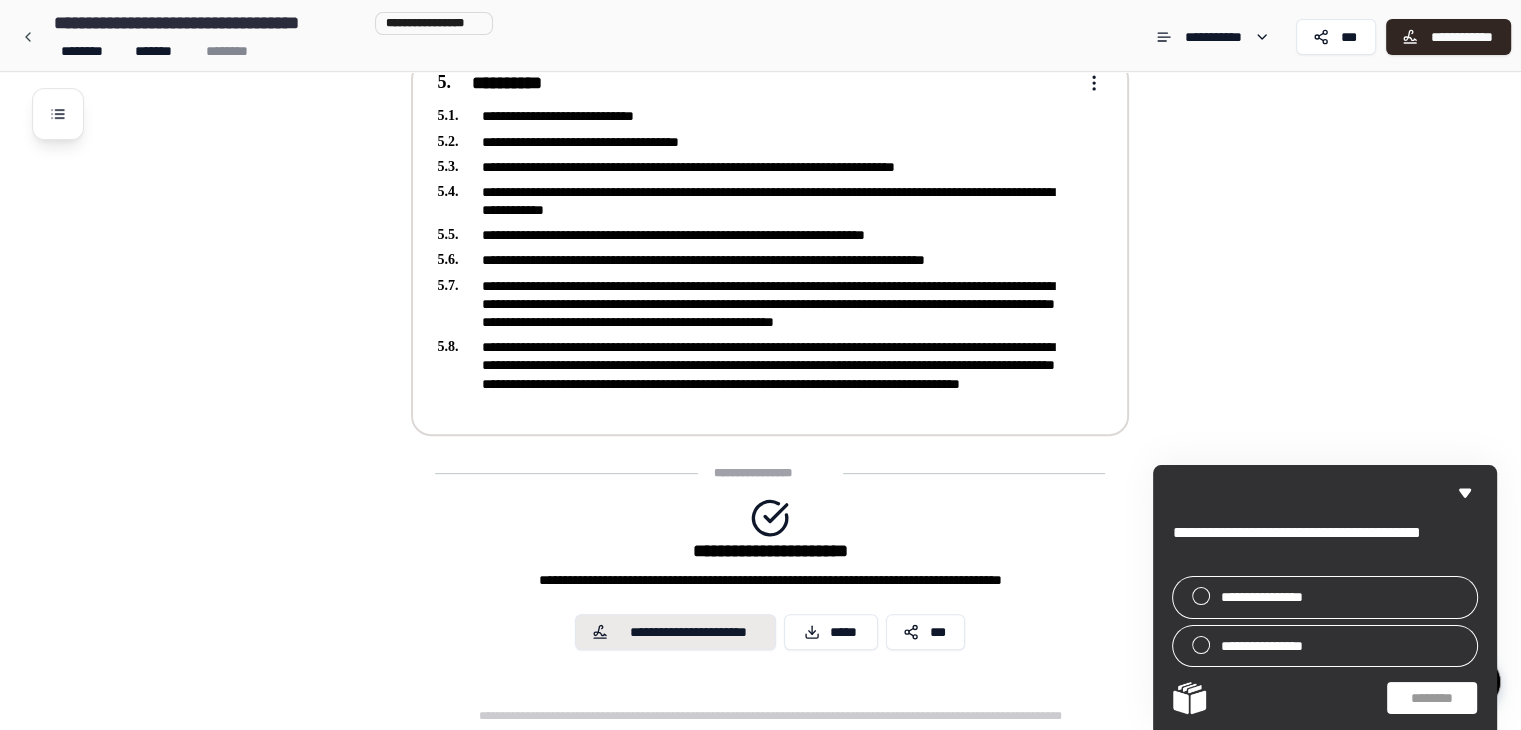 click on "**********" at bounding box center (688, 632) 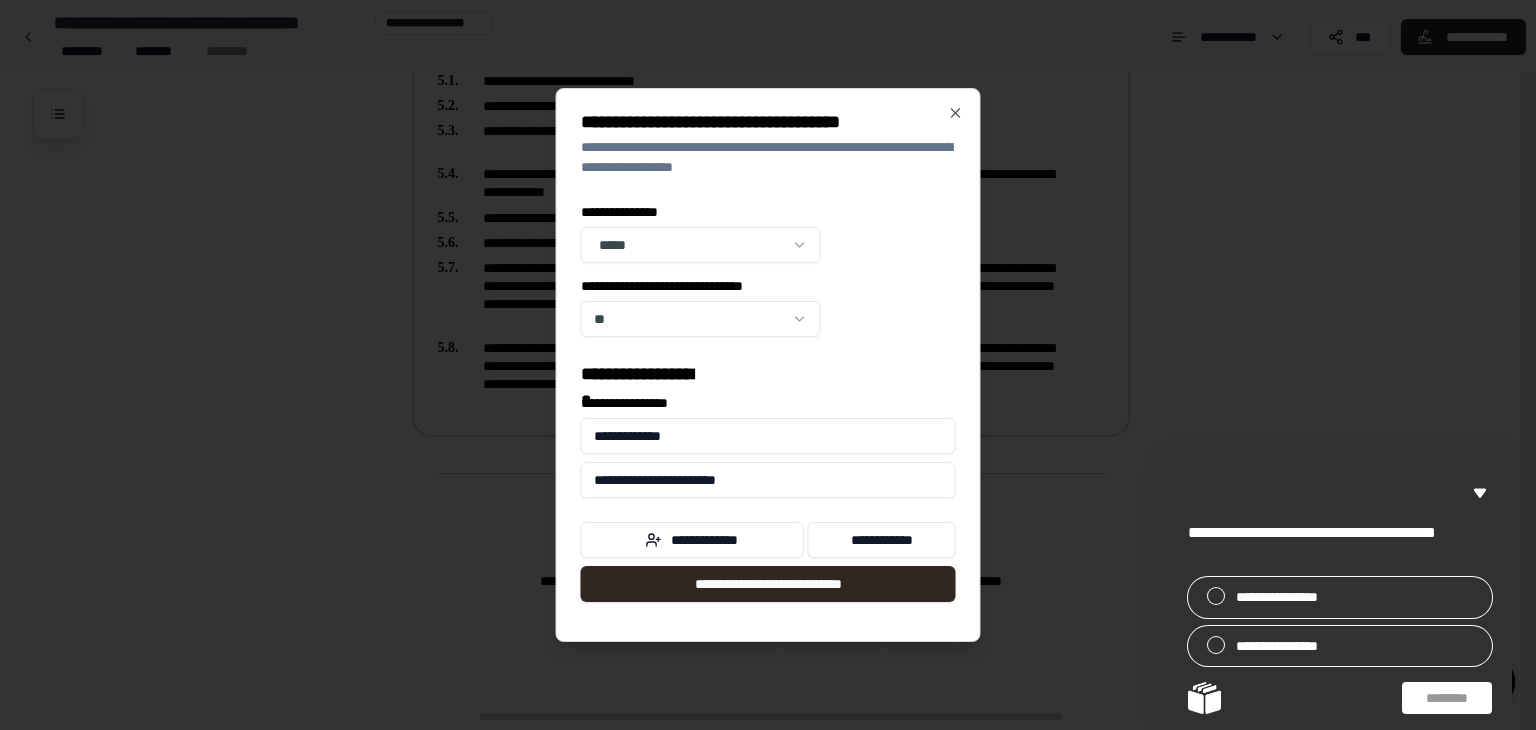 scroll, scrollTop: 683, scrollLeft: 0, axis: vertical 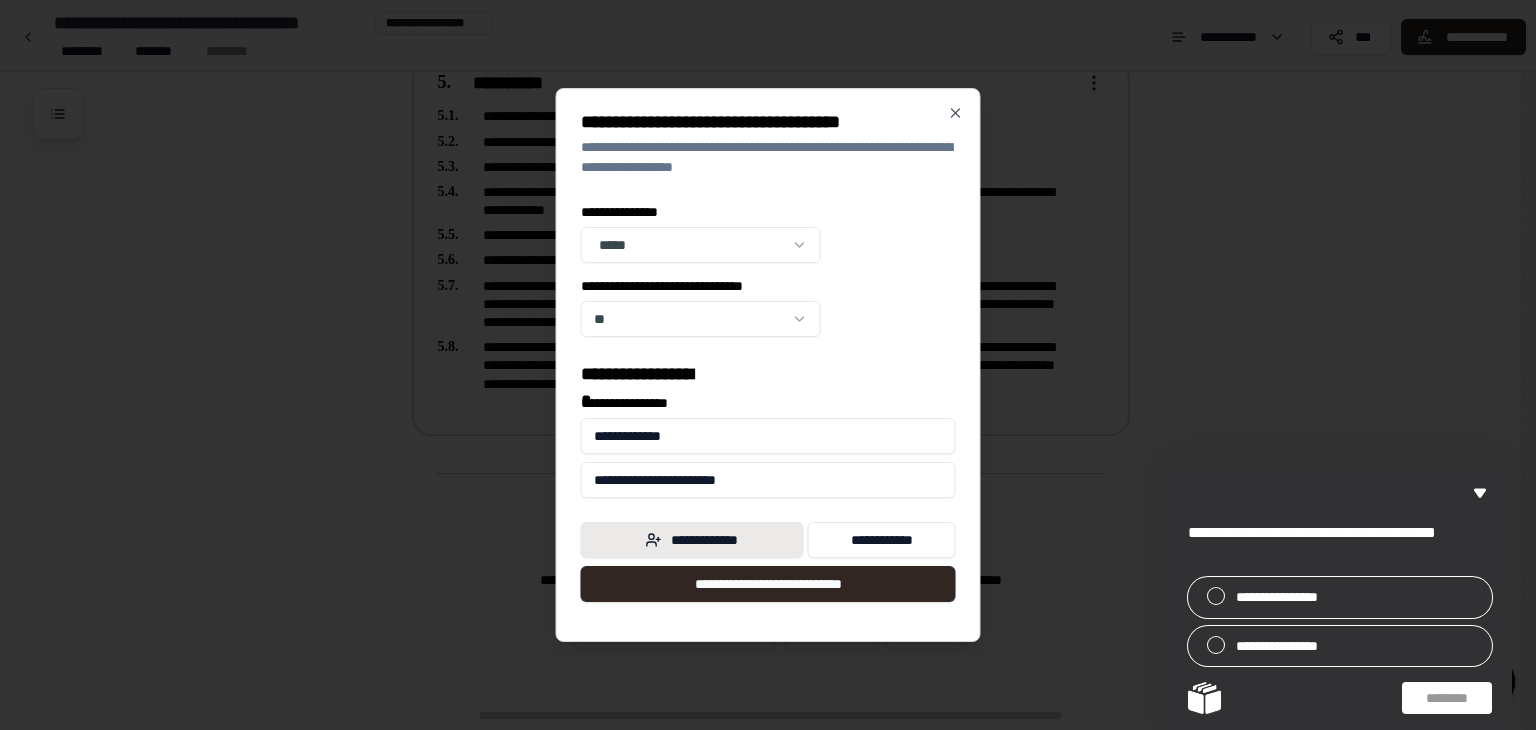 click on "**********" at bounding box center (704, 540) 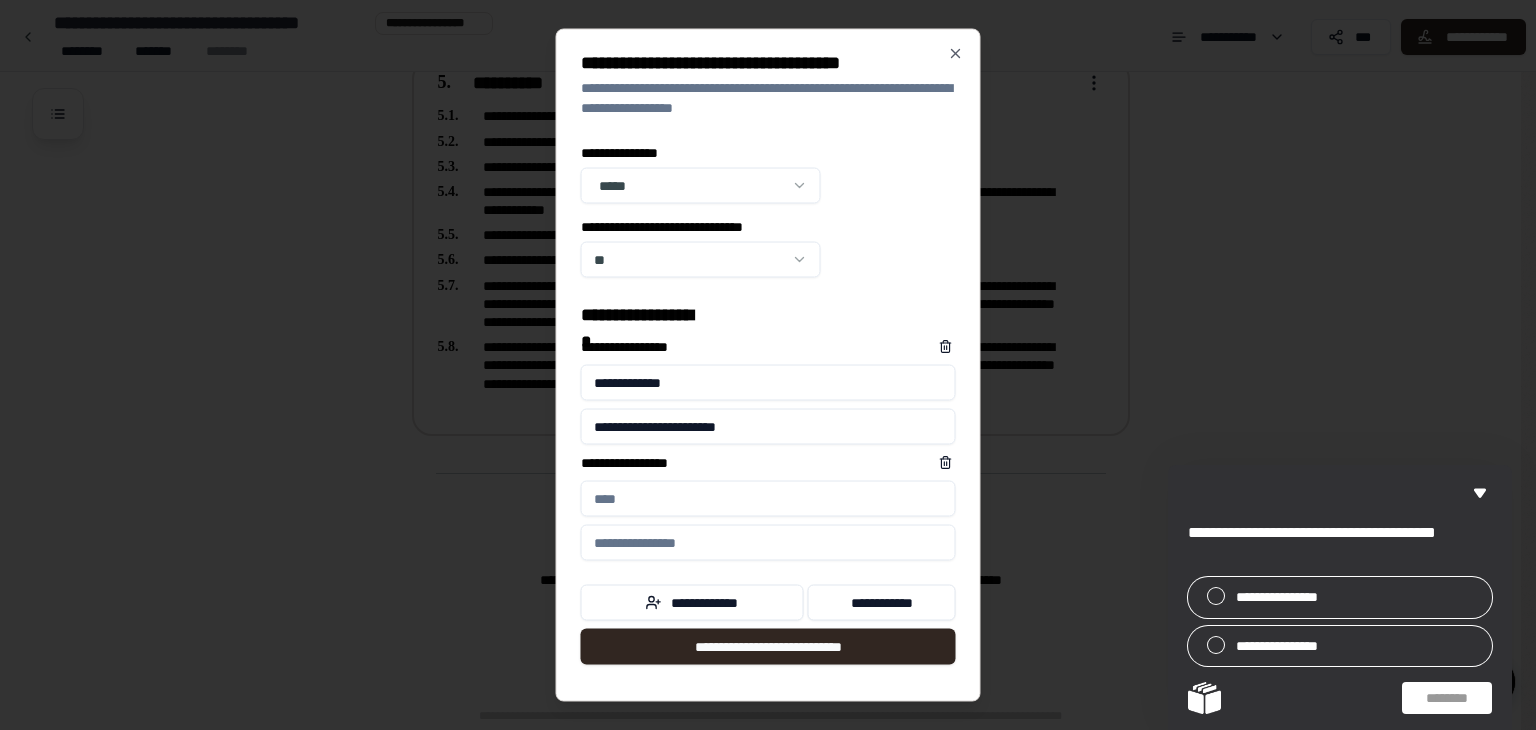 click on "**********" at bounding box center [768, 499] 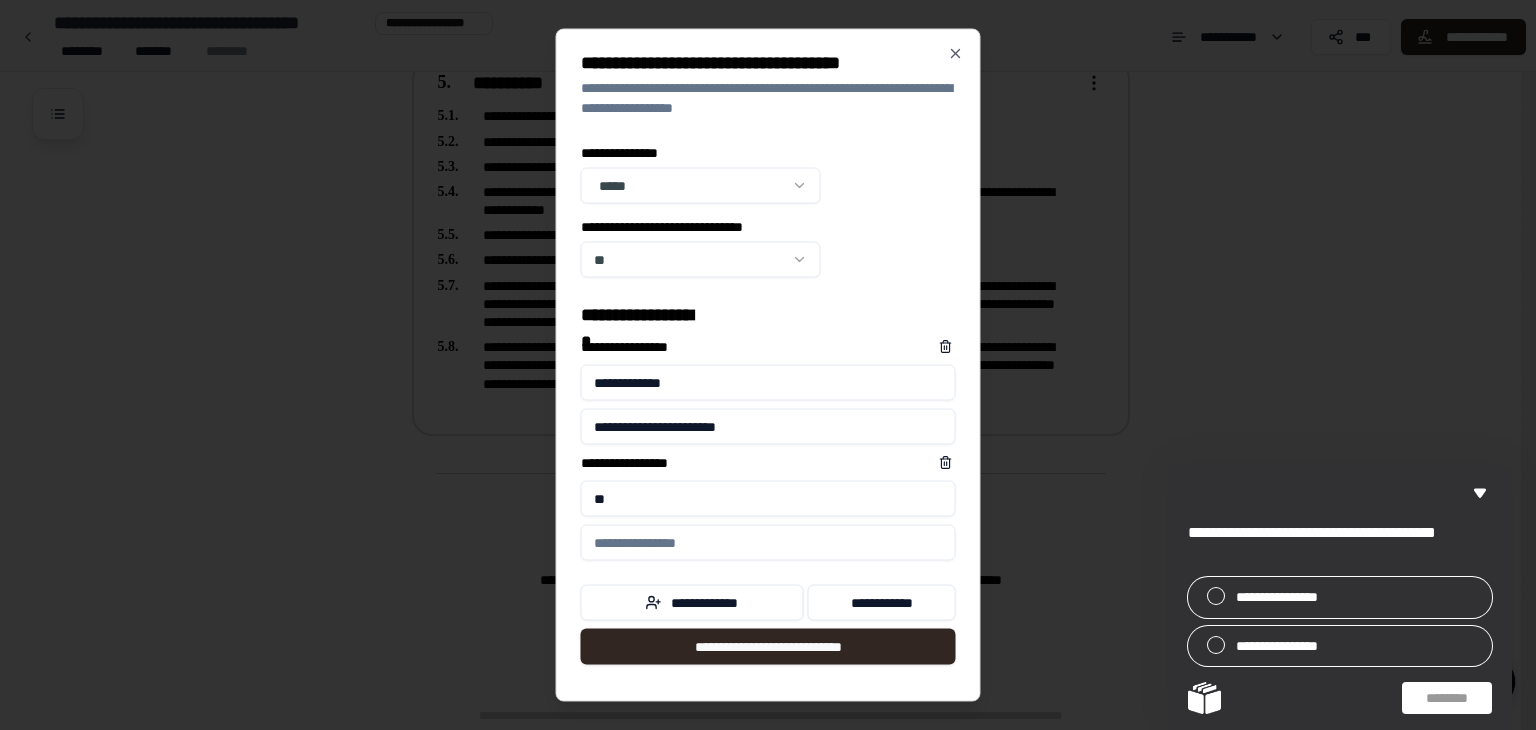type on "*" 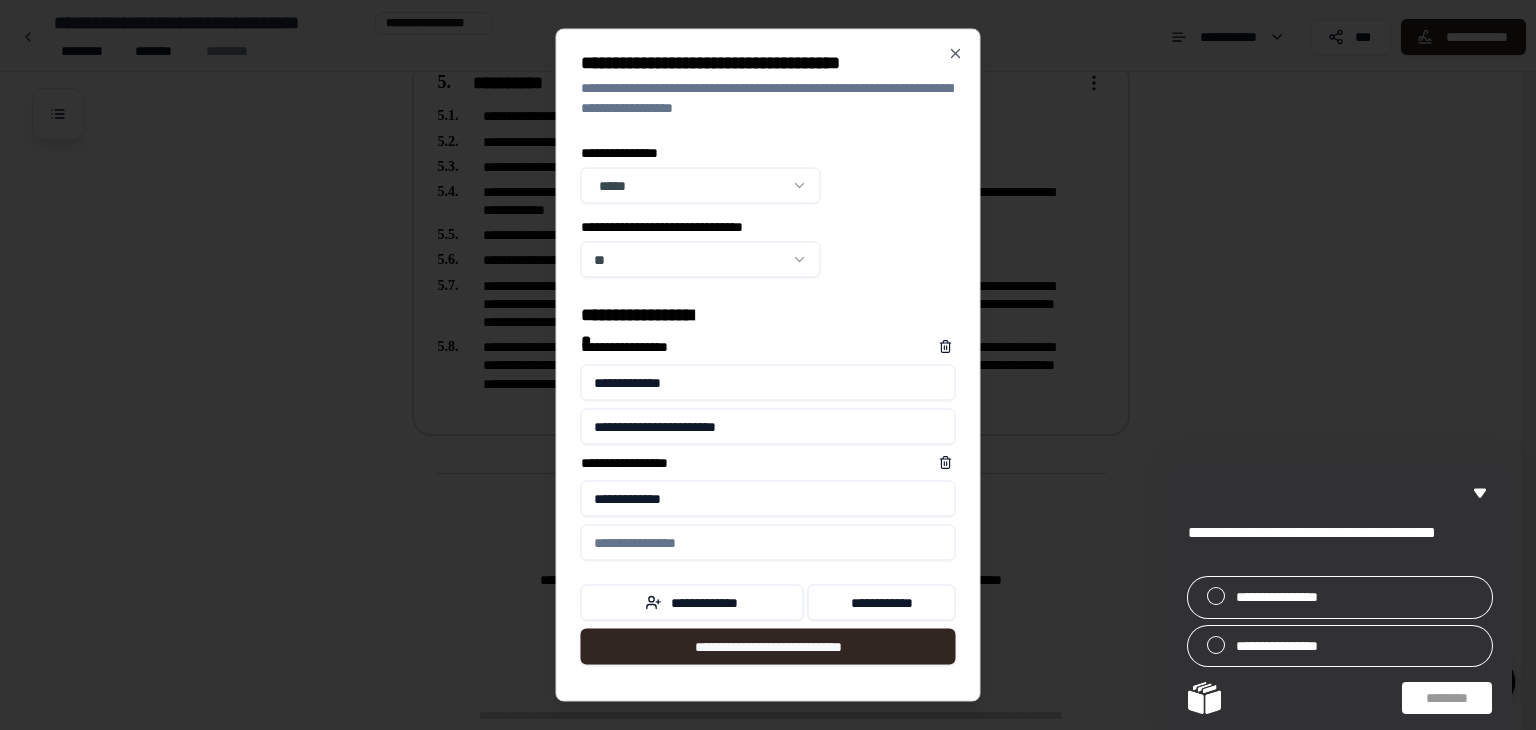 type on "**********" 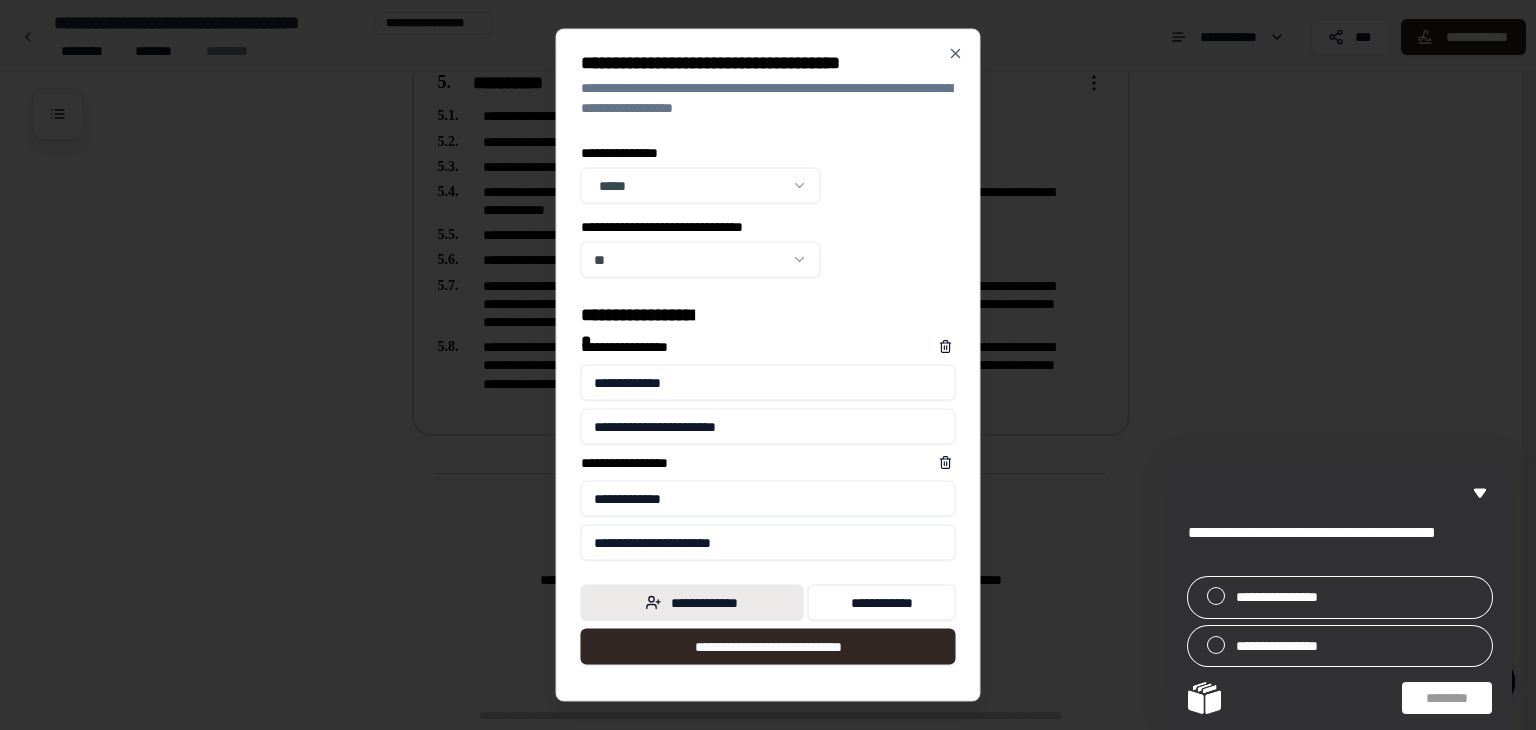 type on "**********" 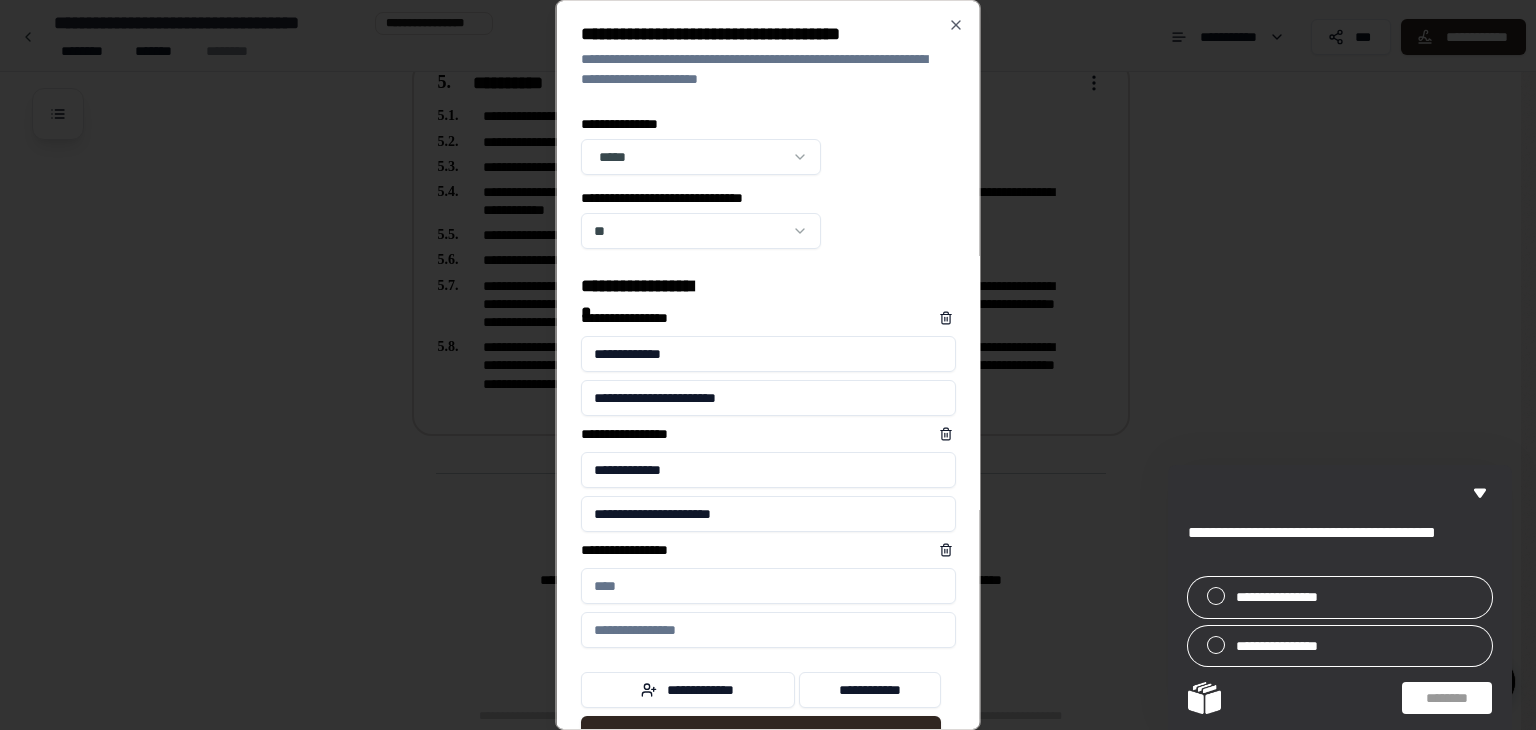 click on "**********" at bounding box center [768, 586] 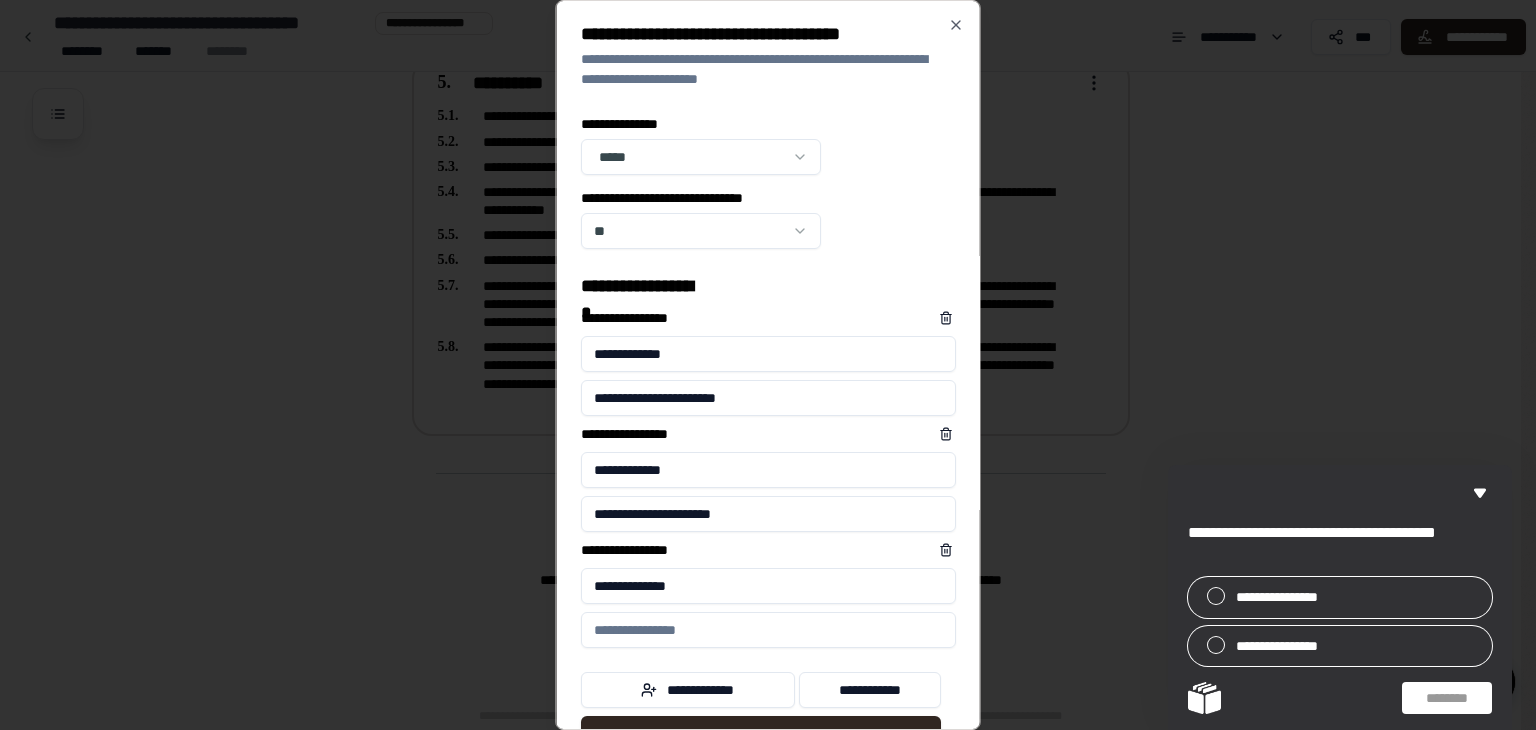 type on "**********" 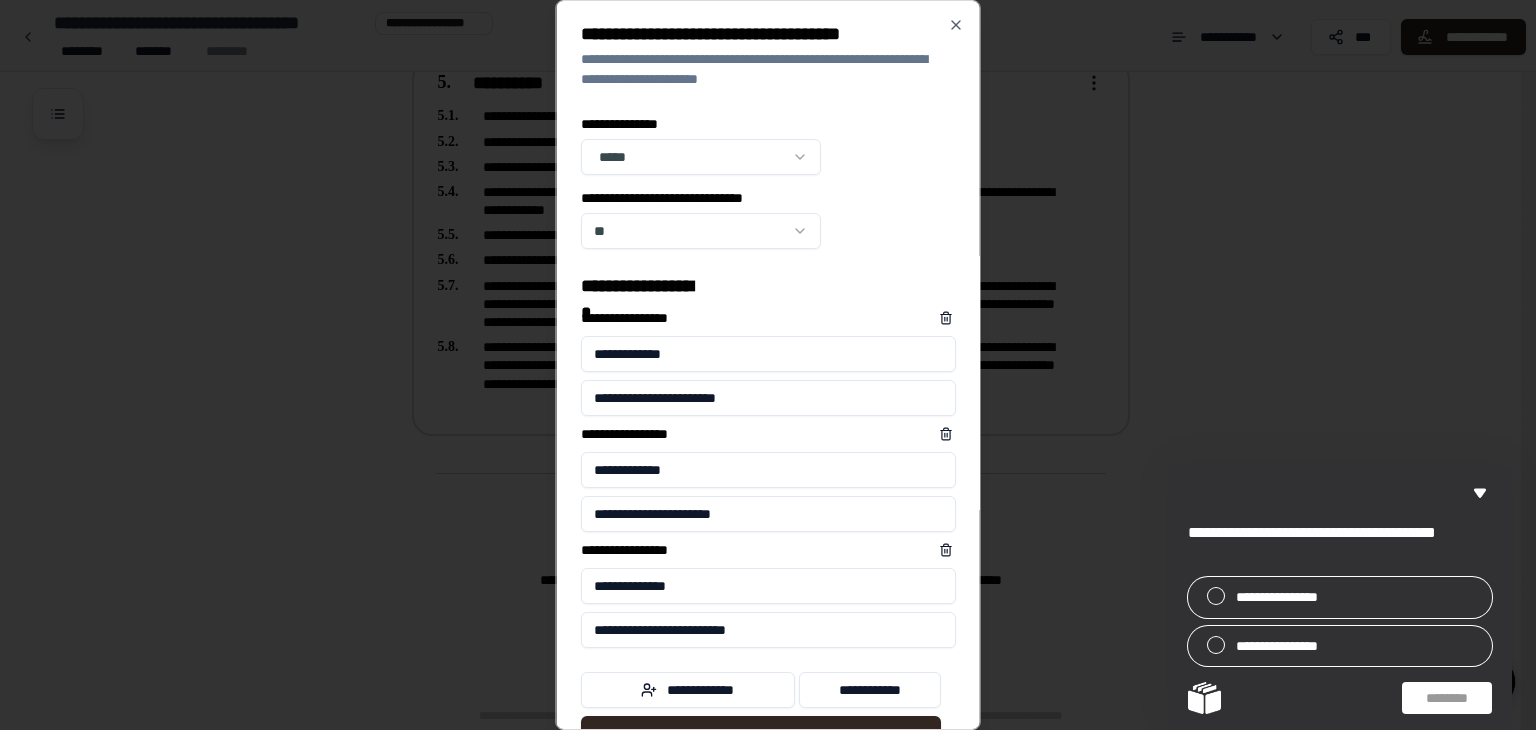 scroll, scrollTop: 59, scrollLeft: 0, axis: vertical 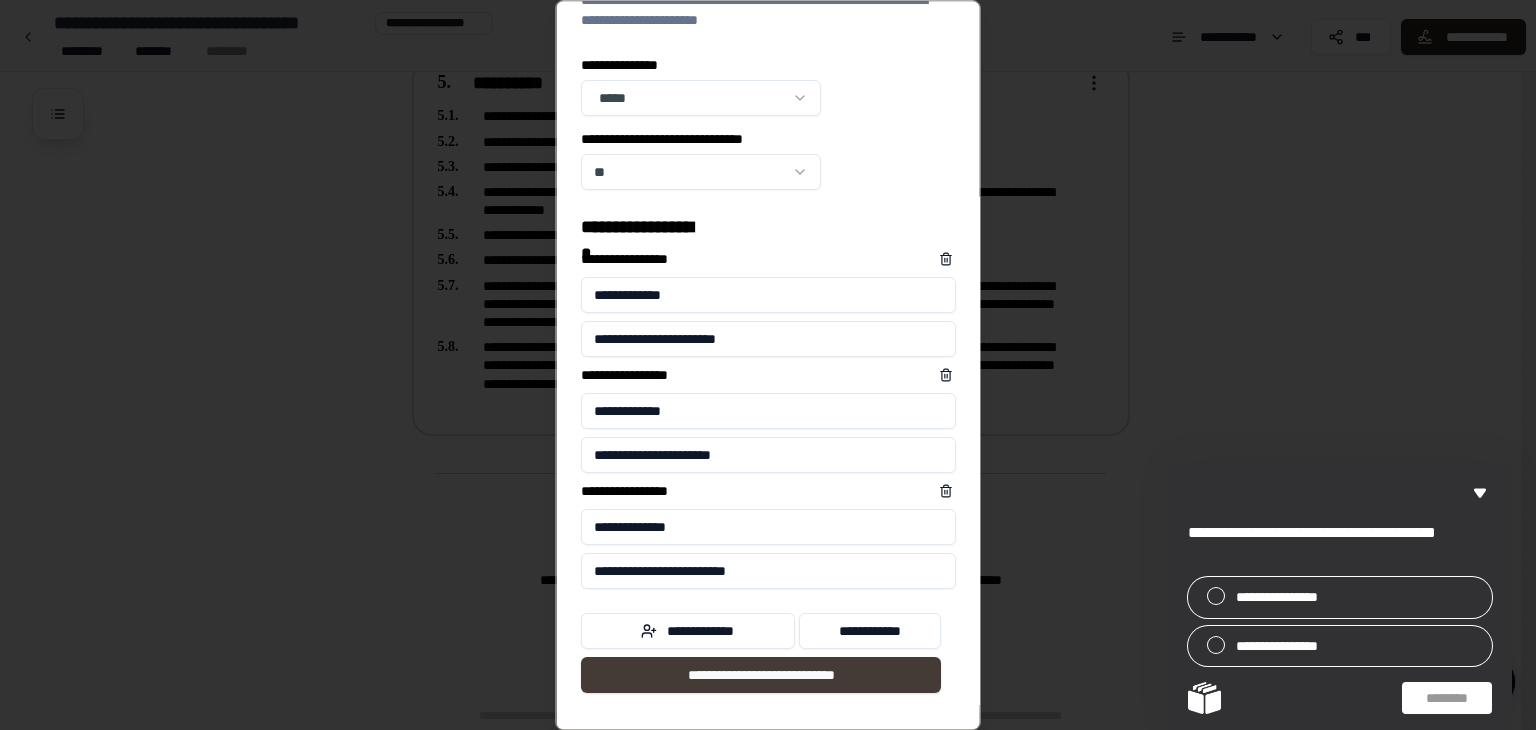 type on "**********" 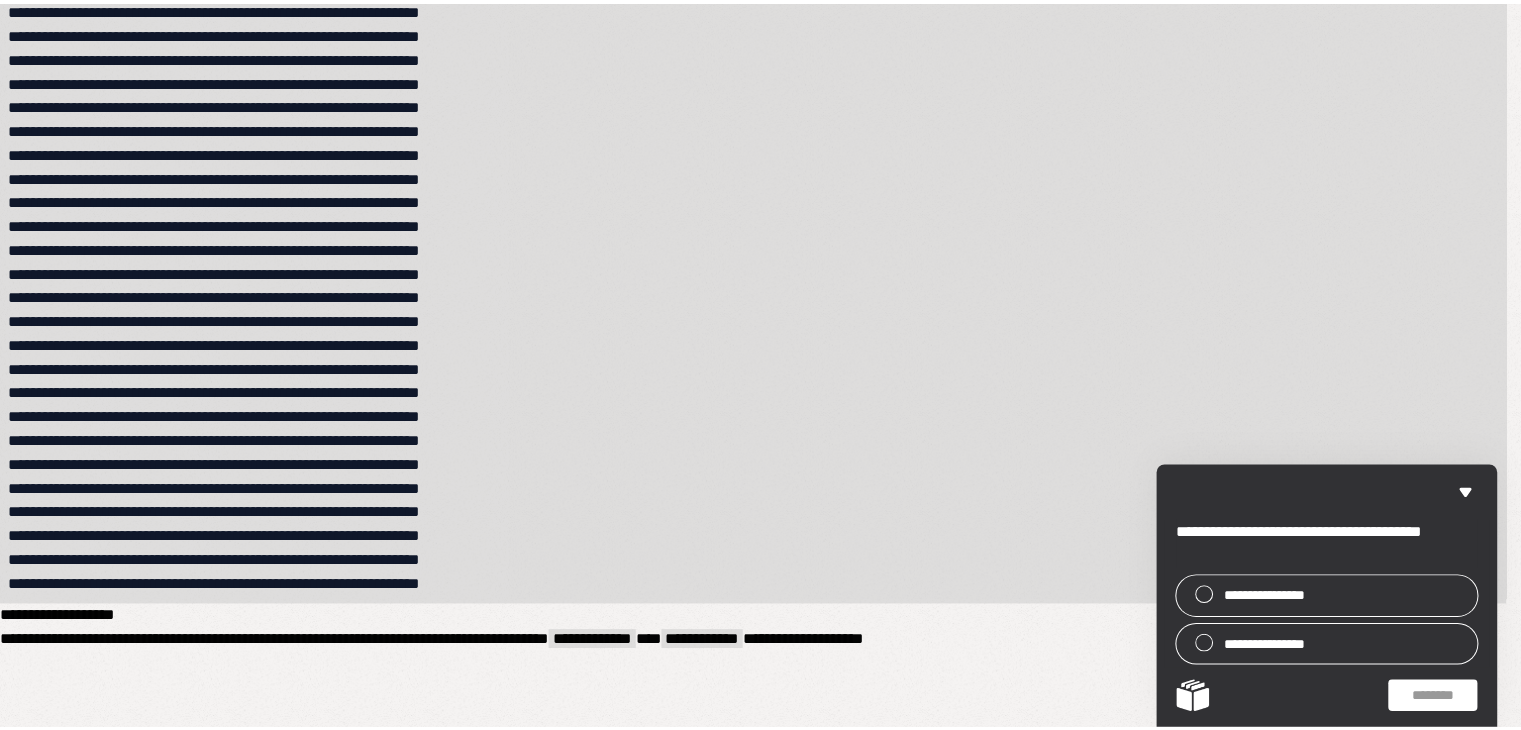 scroll, scrollTop: 607, scrollLeft: 0, axis: vertical 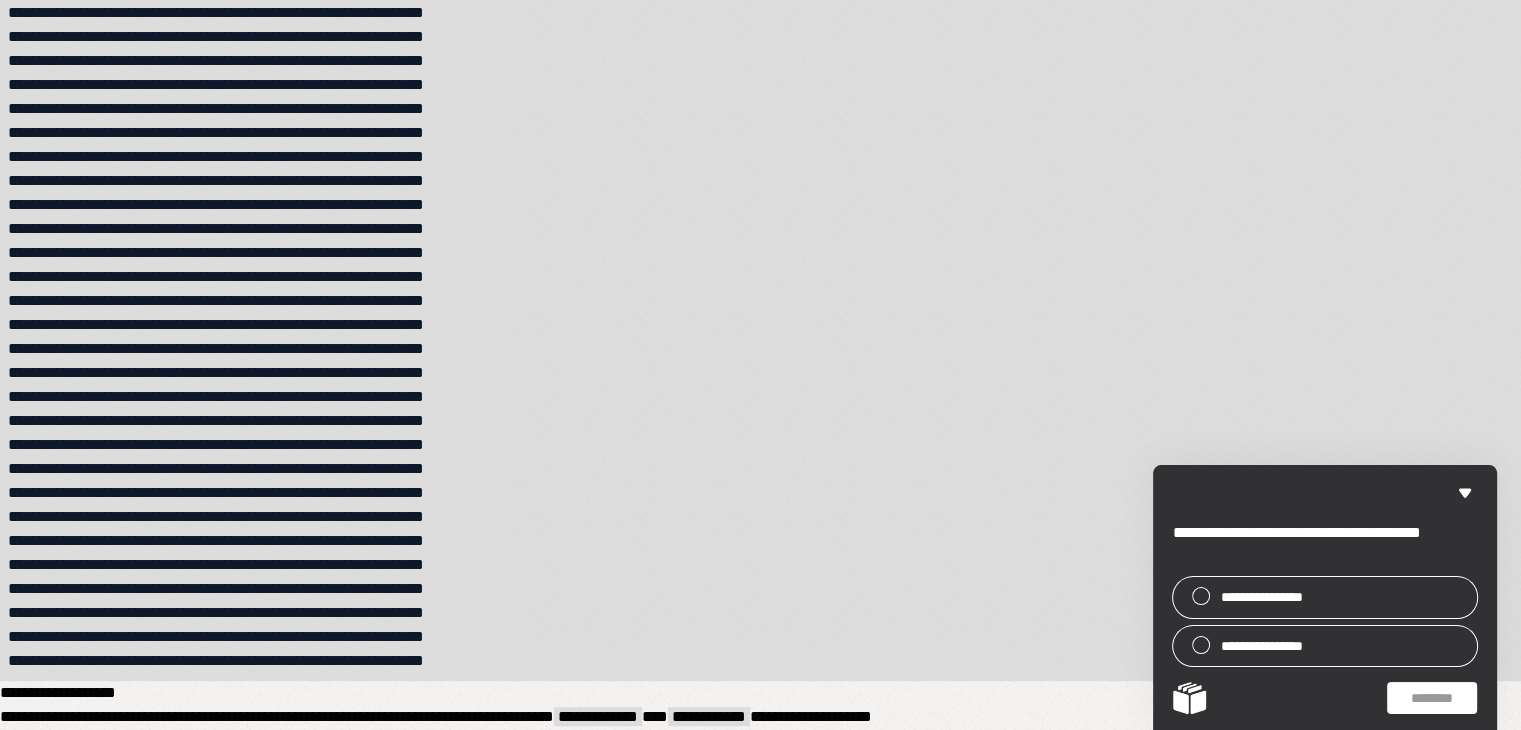 click at bounding box center (760, 61) 